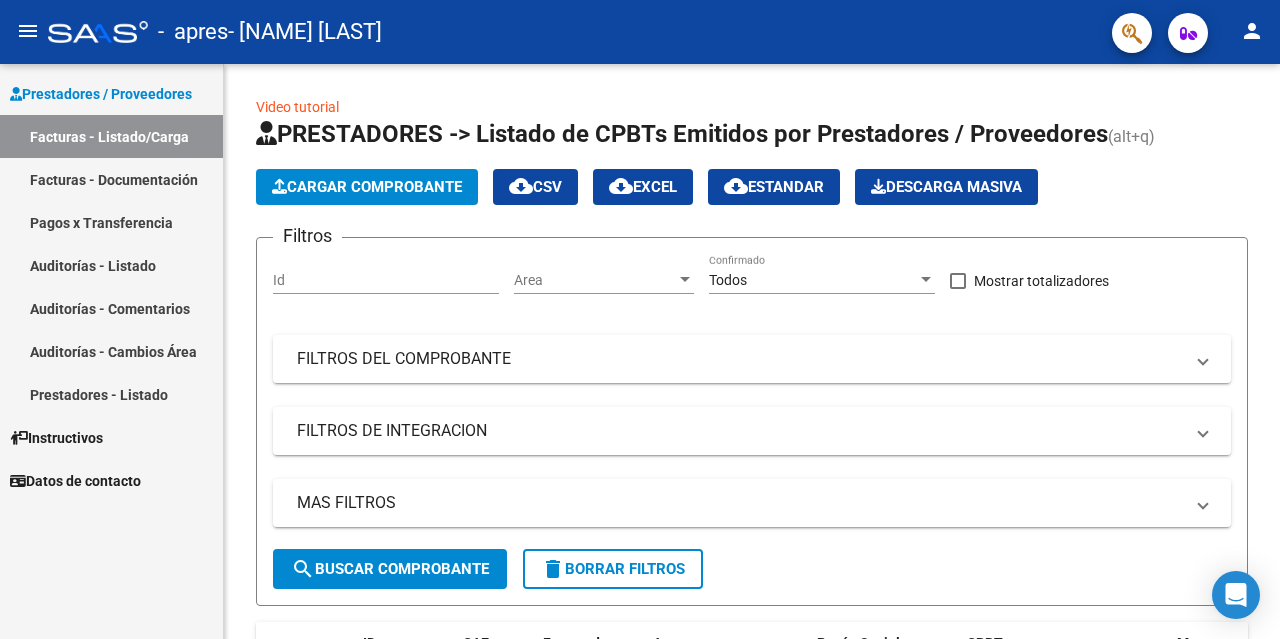 scroll, scrollTop: 0, scrollLeft: 0, axis: both 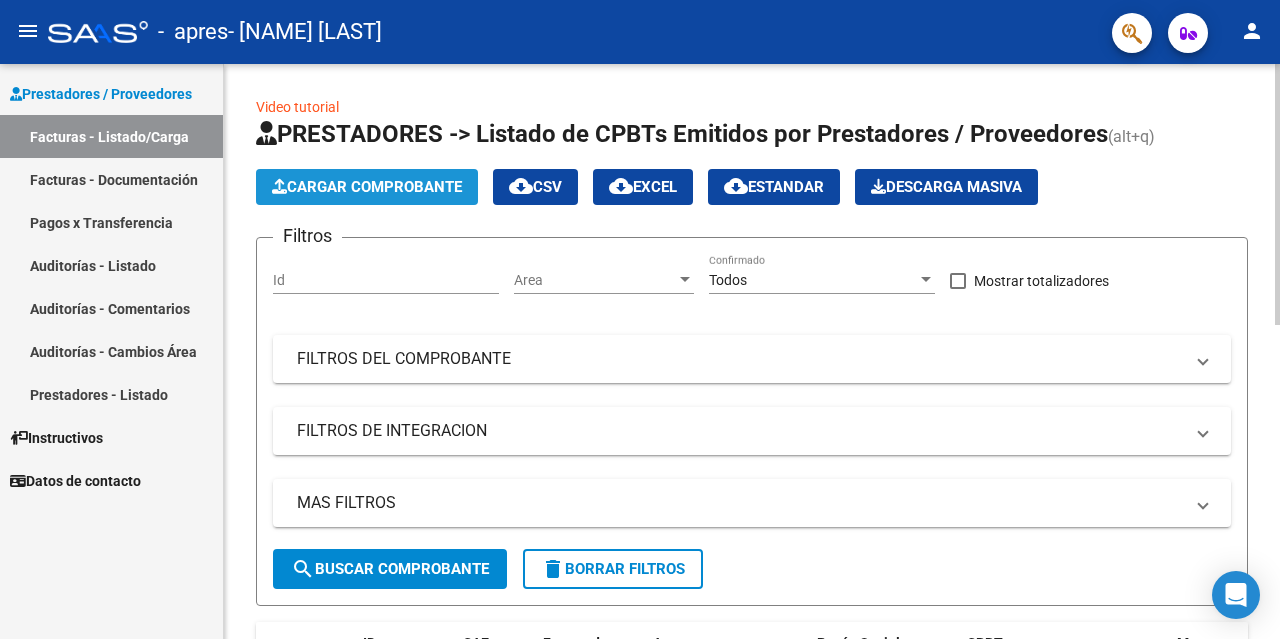 click on "Cargar Comprobante" 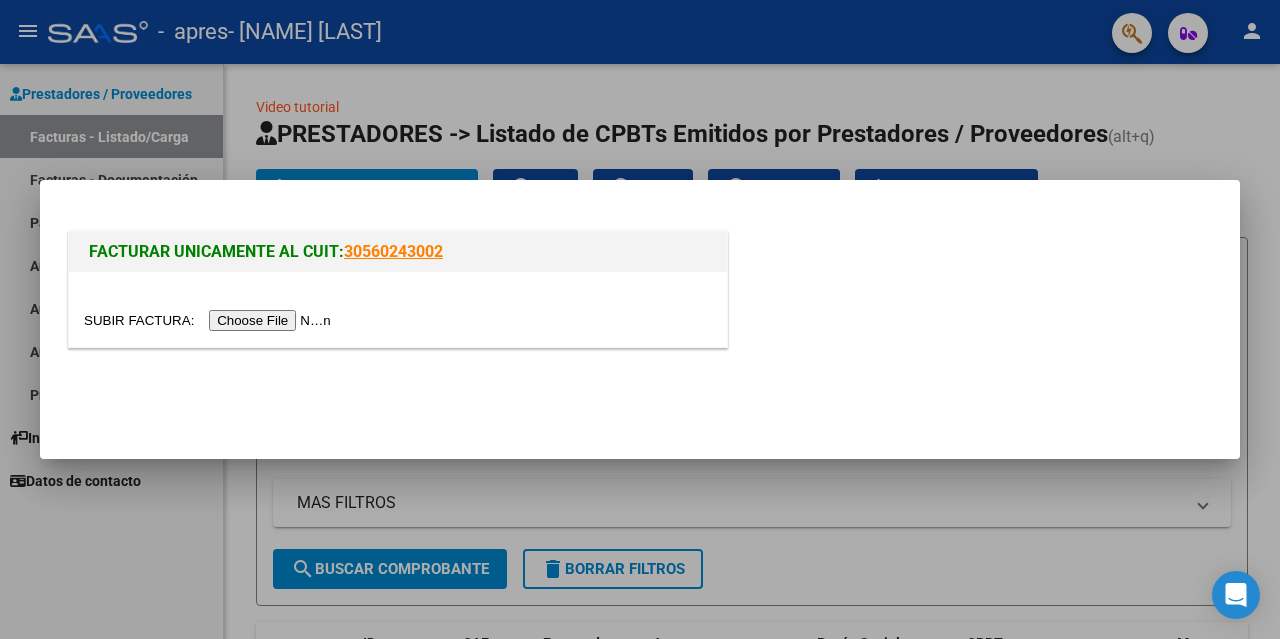 click at bounding box center [210, 320] 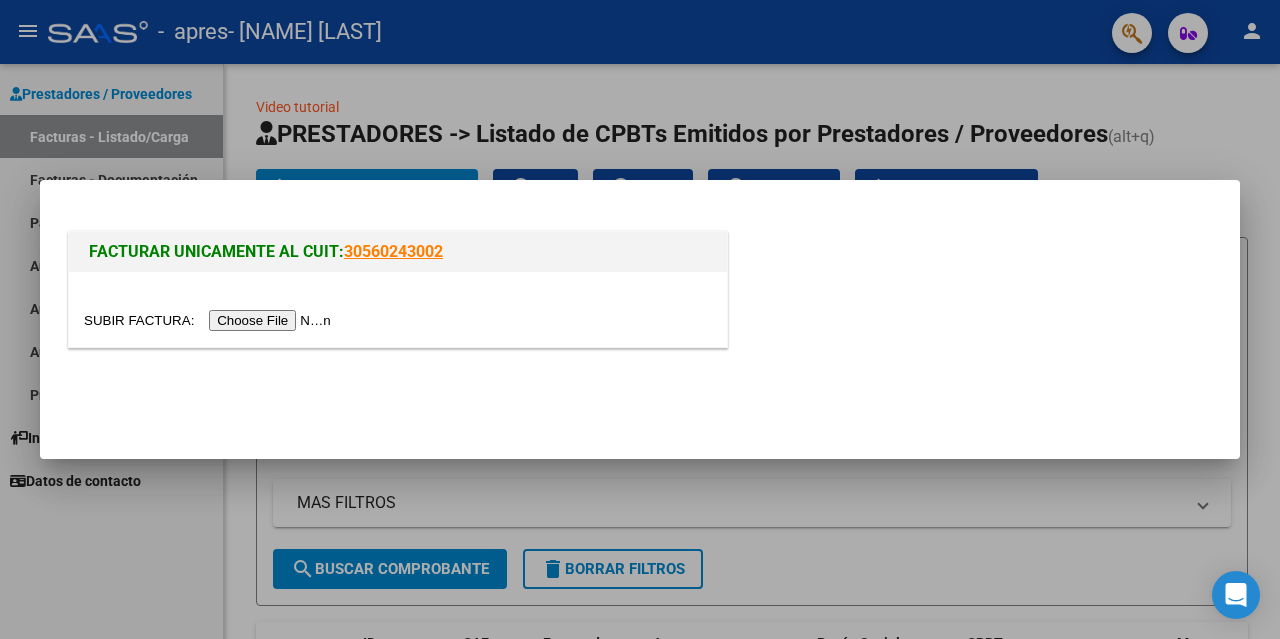 click at bounding box center [640, 319] 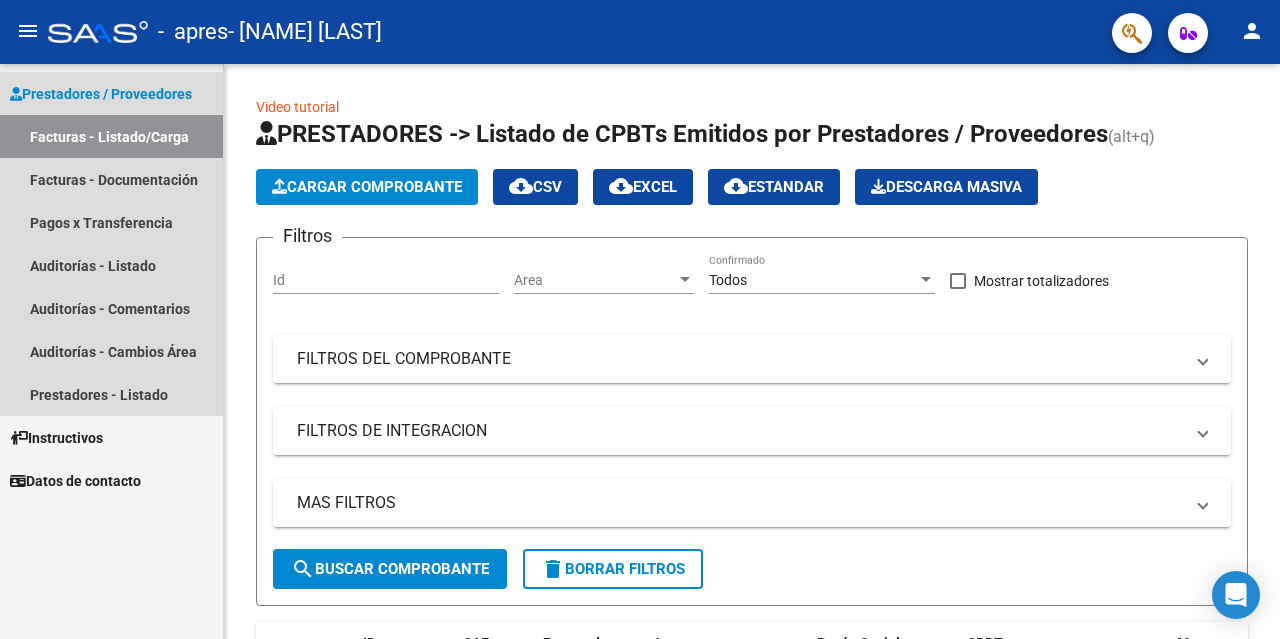 click on "Facturas - Listado/Carga" at bounding box center [111, 136] 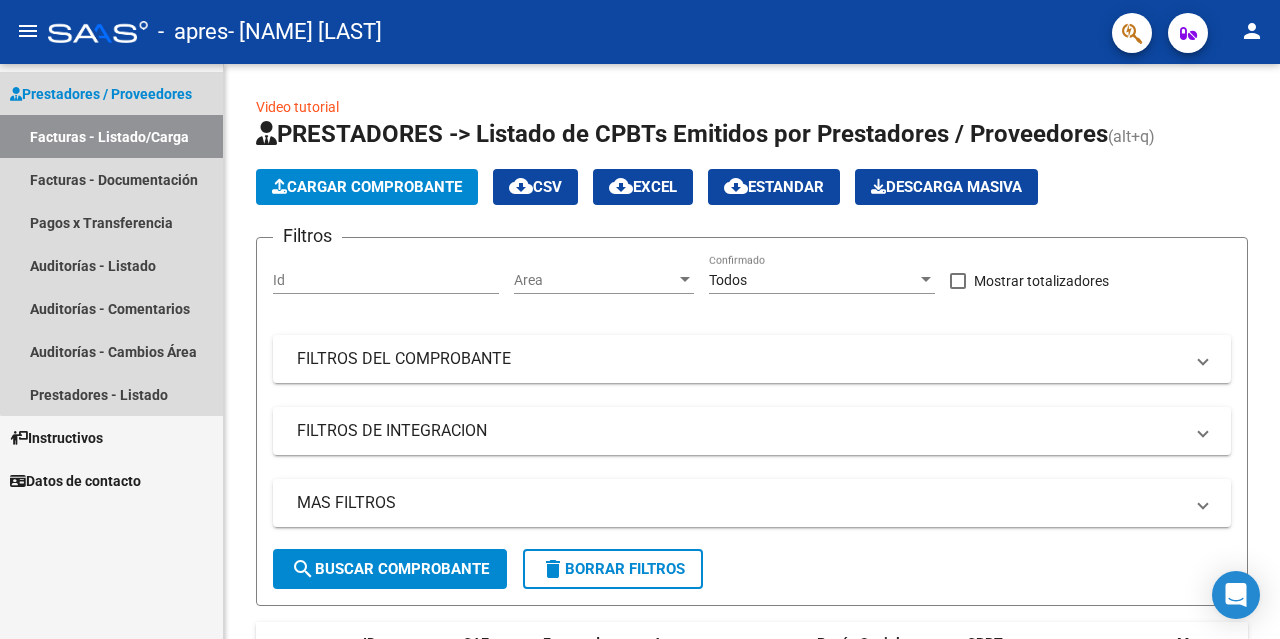 click on "Facturas - Listado/Carga" at bounding box center (111, 136) 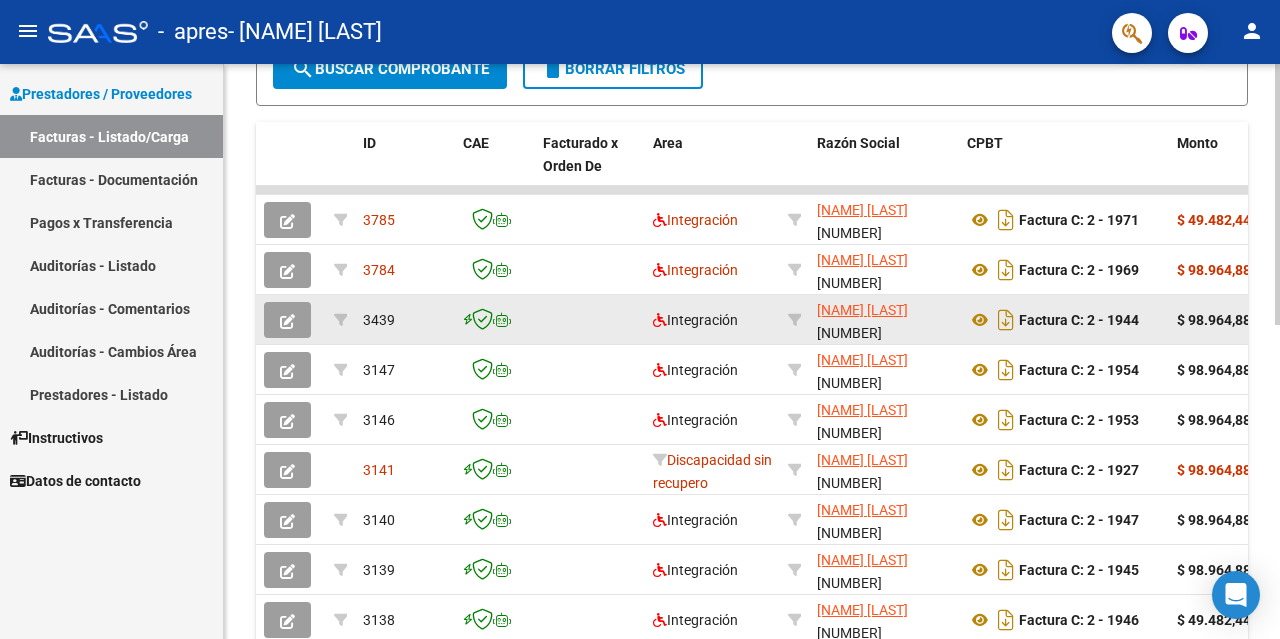 scroll, scrollTop: 600, scrollLeft: 0, axis: vertical 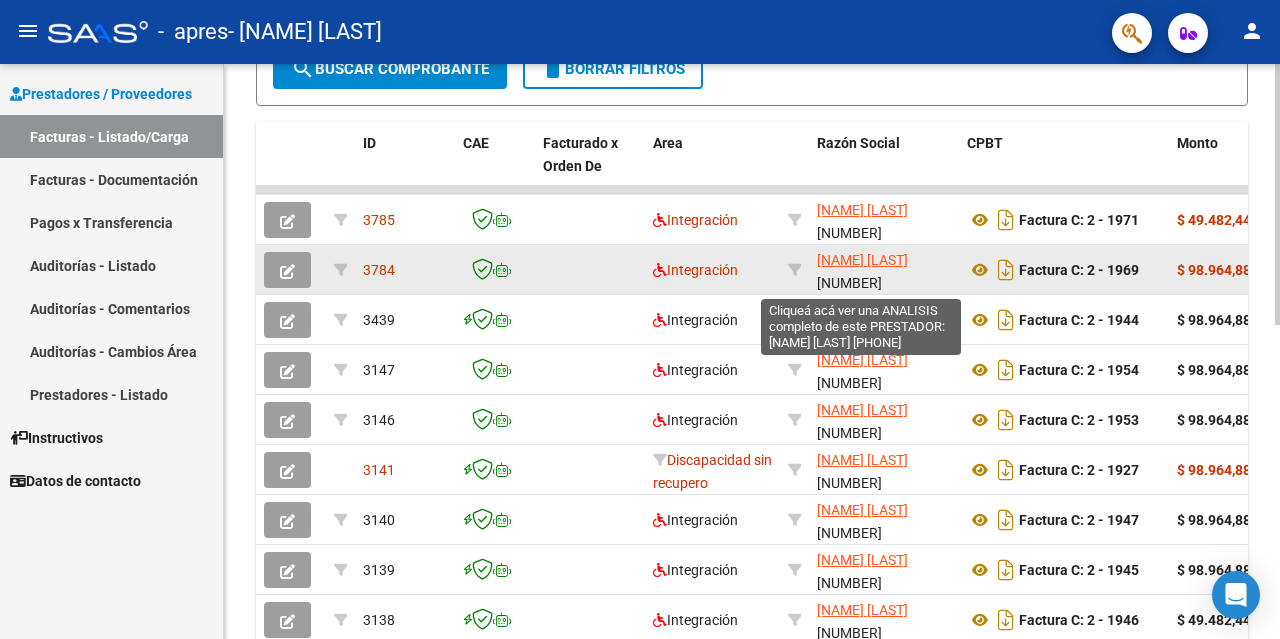 click on "[FIRST] [LAST] [LAST]" 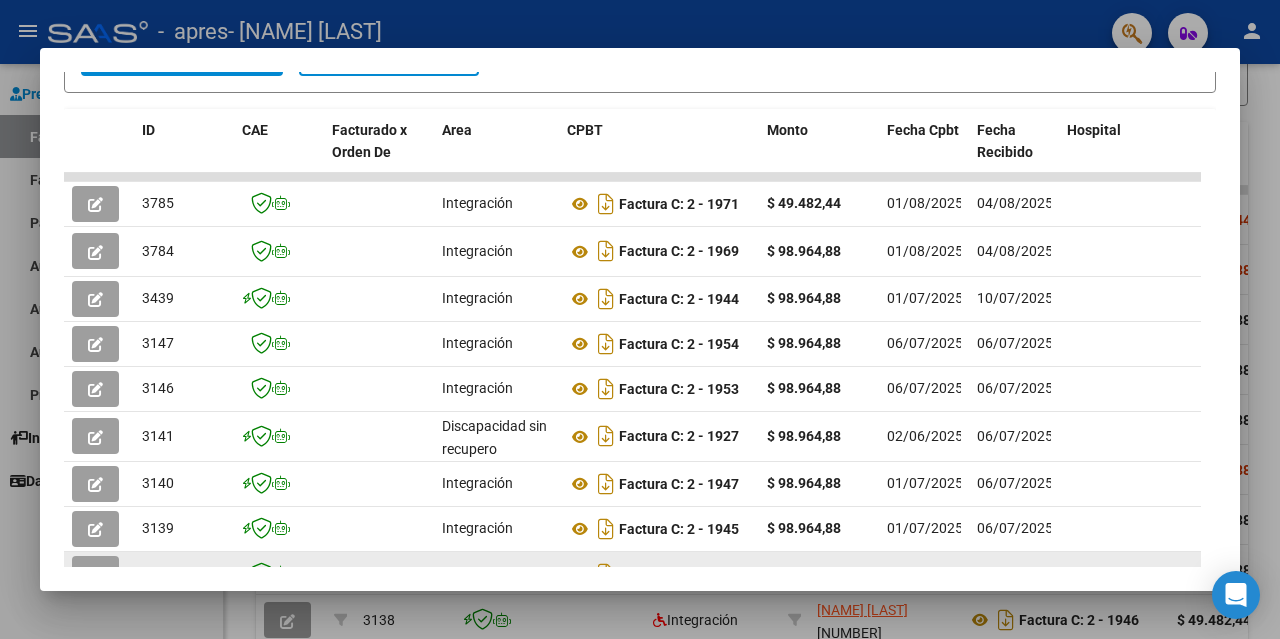 scroll, scrollTop: 674, scrollLeft: 0, axis: vertical 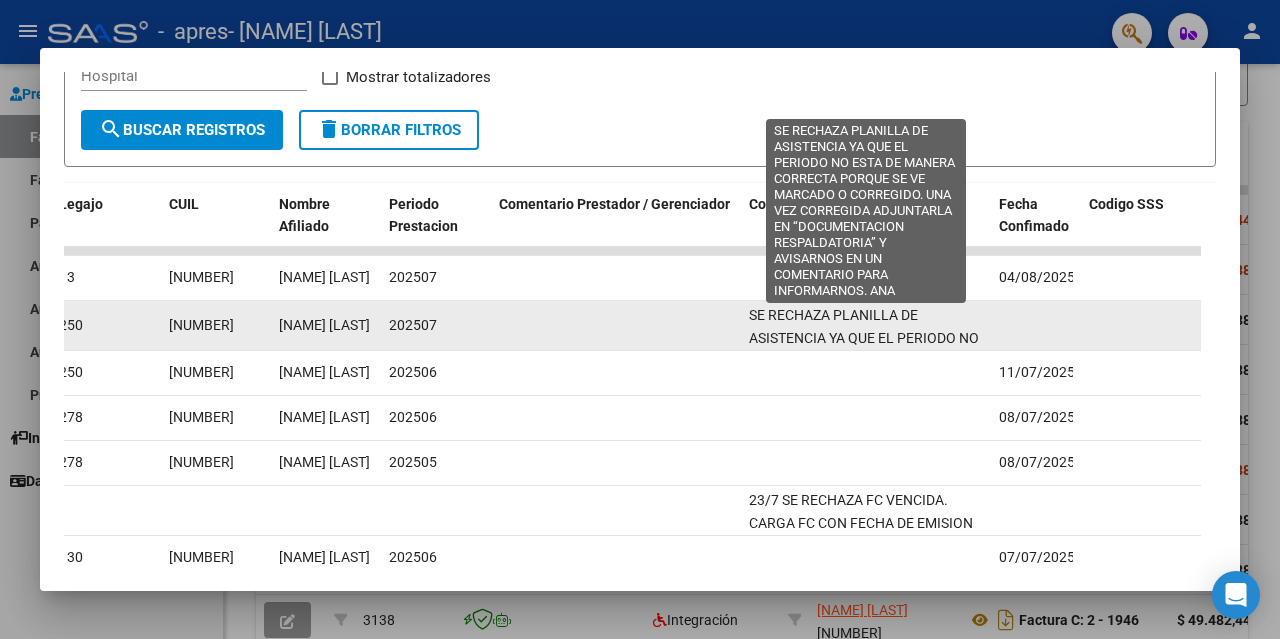 click on "SE RECHAZA PLANILLA DE ASISTENCIA YA QUE EL PERIODO NO ESTA DE MANERA CORRECTA PORQUE SE VE MARCADO O CORREGIDO.
UNA VEZ CORREGIDA ADJUNTARLA EN “DOCUMENTACION RESPALDATORIA” Y AVISARNOS EN UN COMENTARIO PARA INFORMARNOS.
ANA" 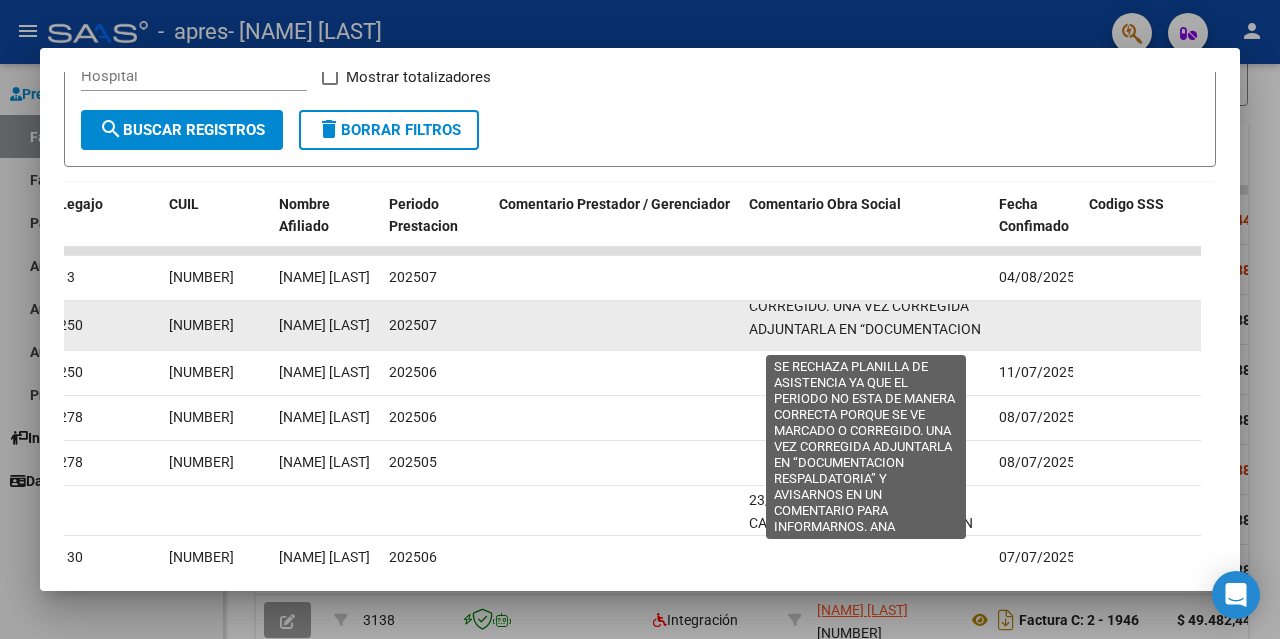 scroll, scrollTop: 163, scrollLeft: 0, axis: vertical 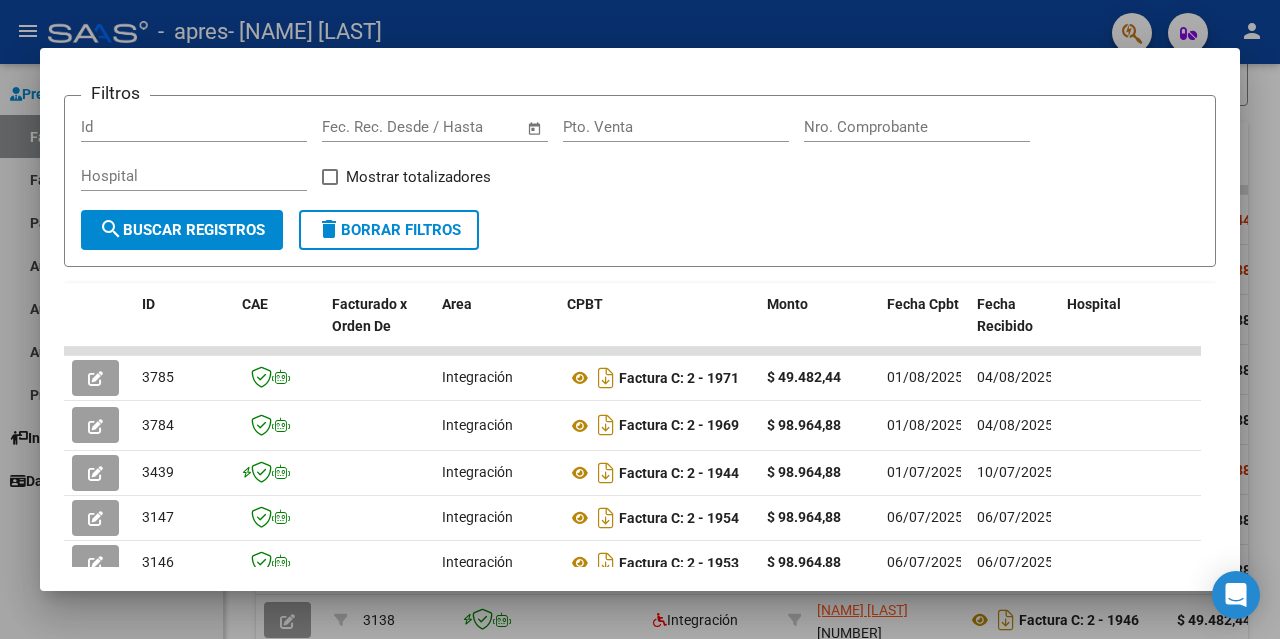 click at bounding box center (640, 319) 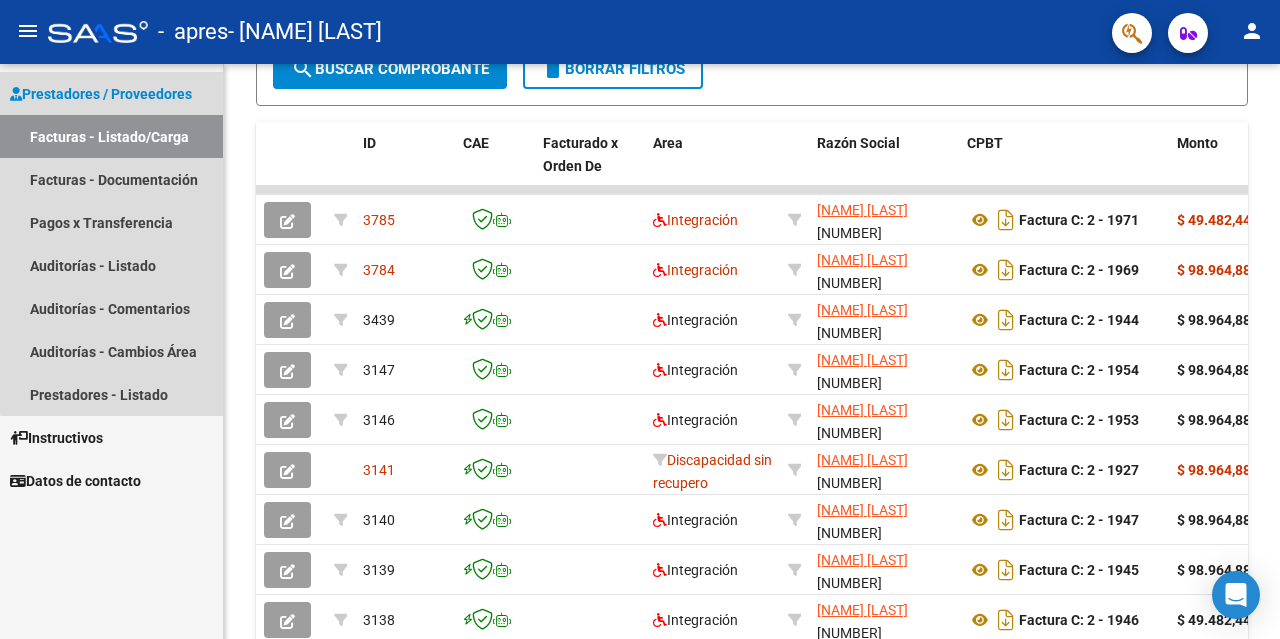click on "Facturas - Listado/Carga" at bounding box center [111, 136] 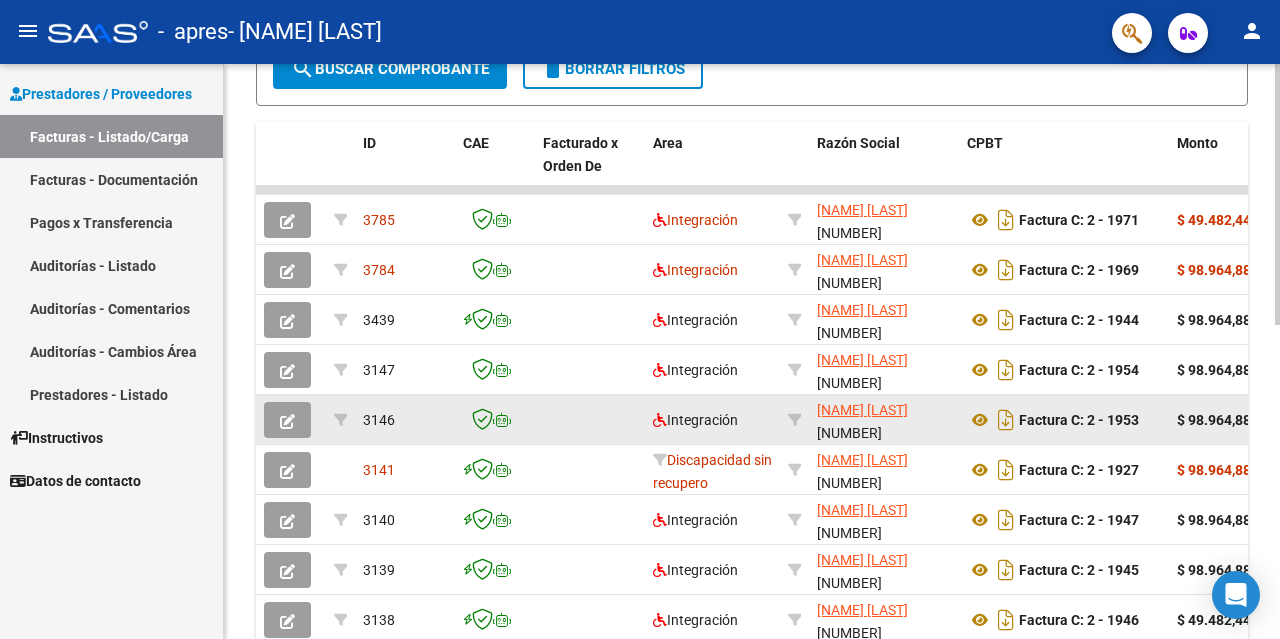 scroll, scrollTop: 693, scrollLeft: 0, axis: vertical 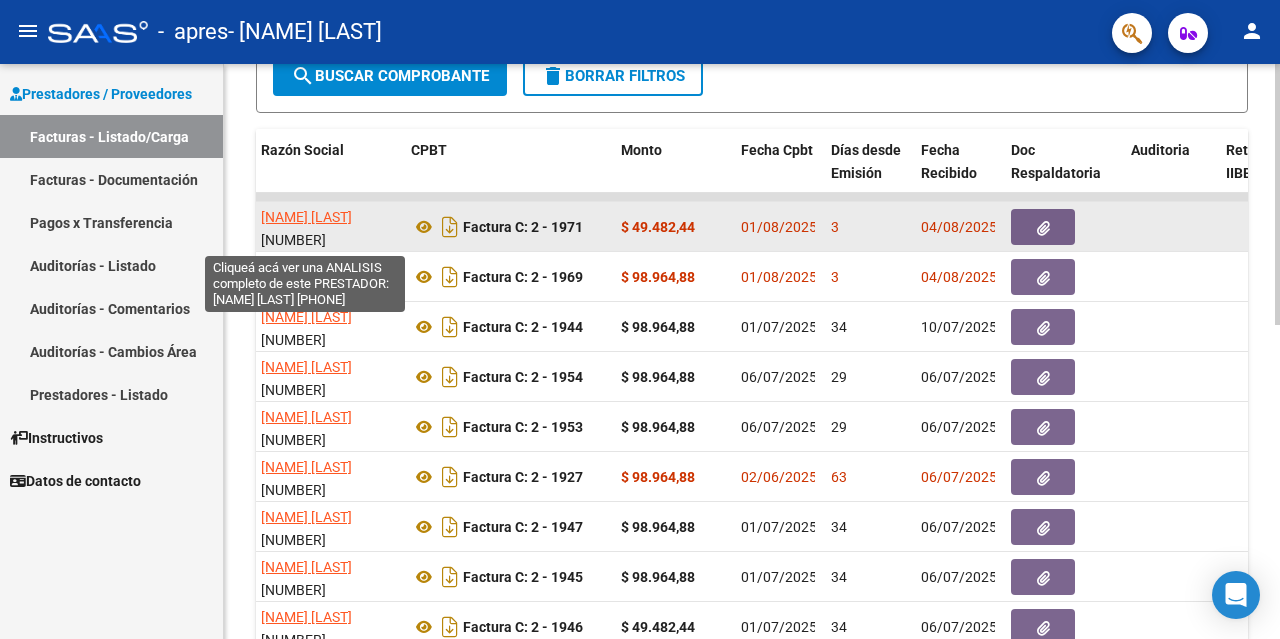 click on "[FIRST] [LAST] [LAST]" 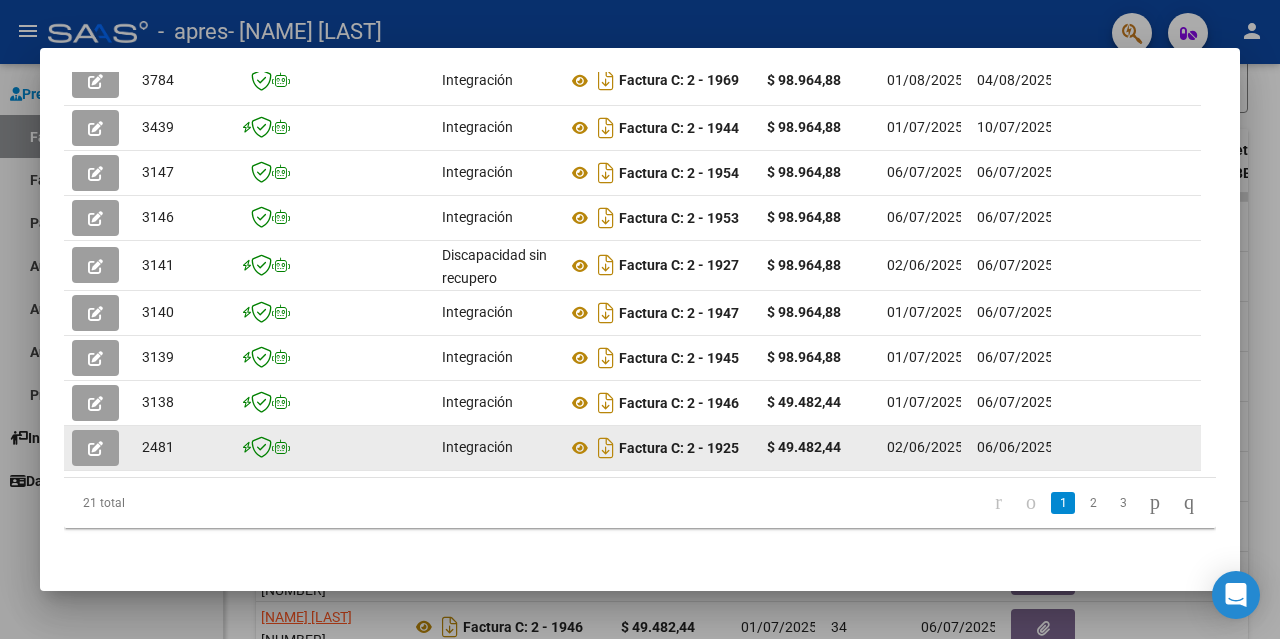 scroll, scrollTop: 174, scrollLeft: 0, axis: vertical 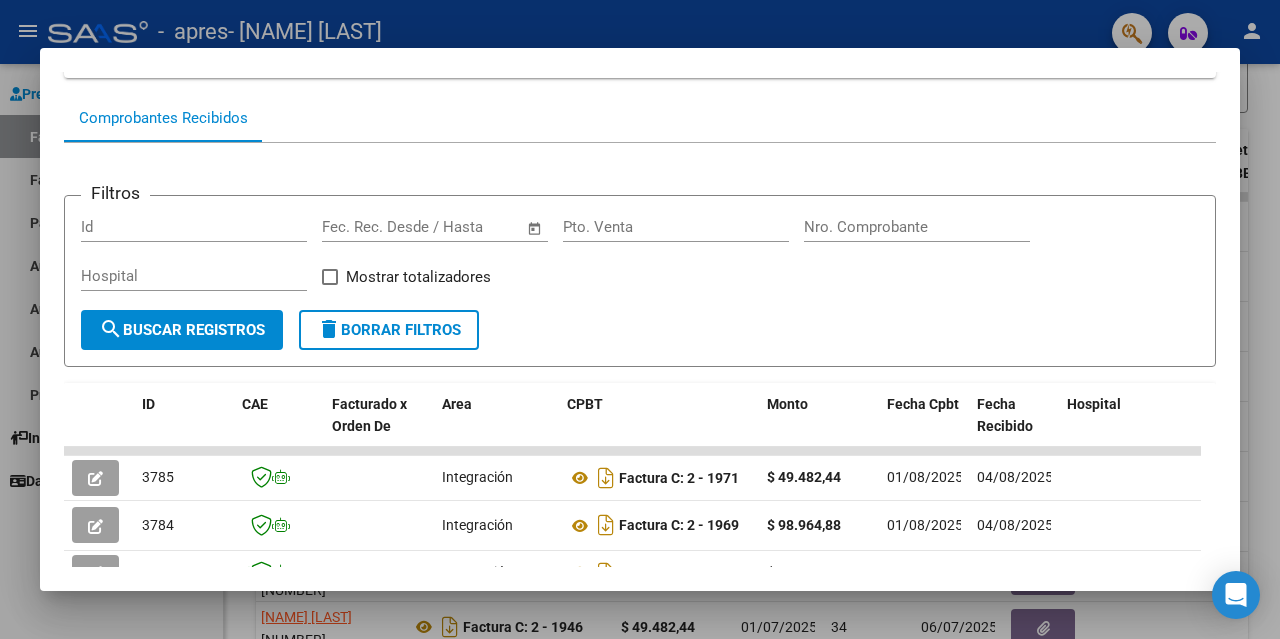click at bounding box center [640, 319] 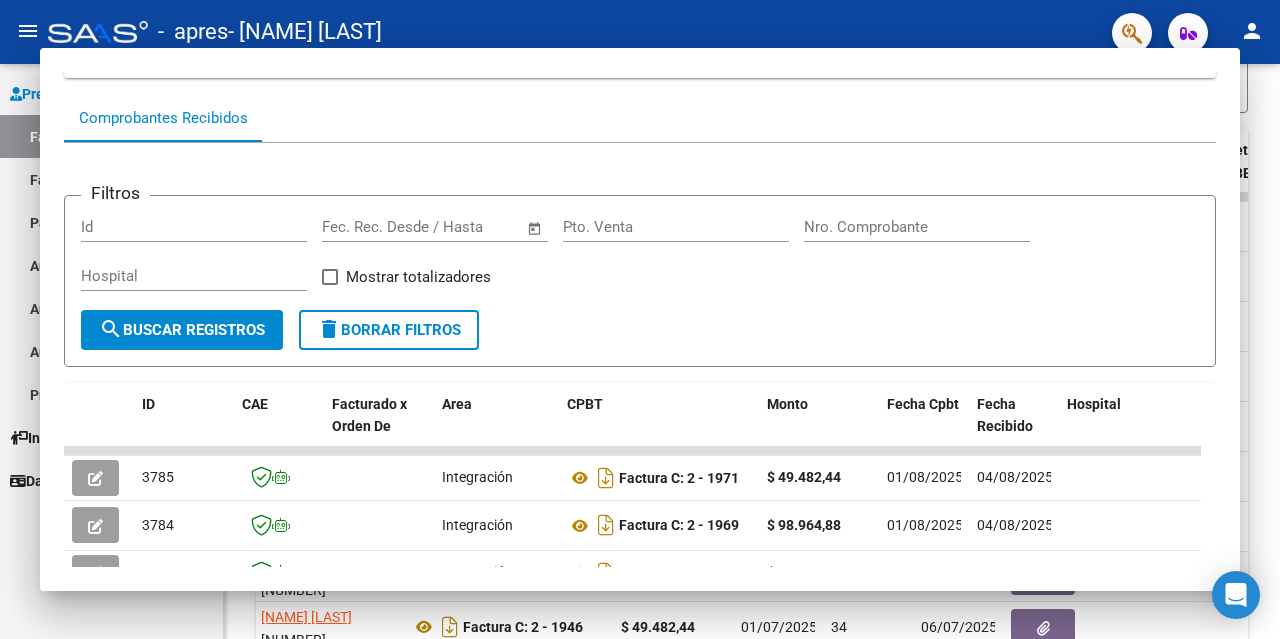 click on "-   apres   - KELLY GISELE ALEJANDRA" 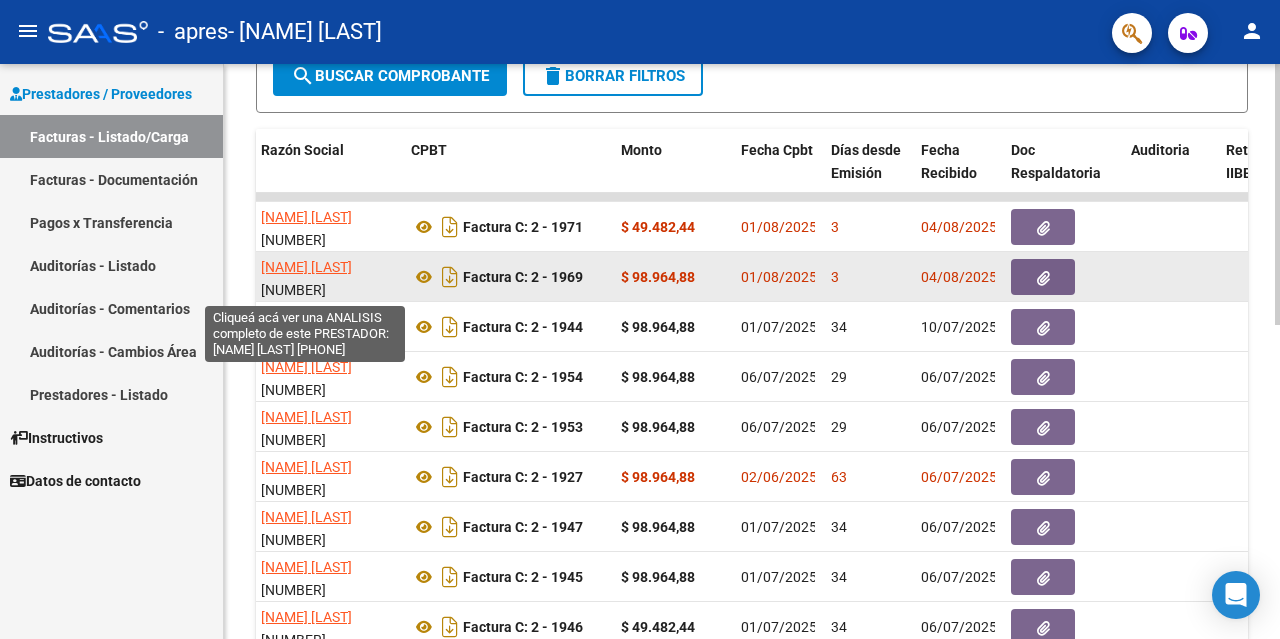 click on "[FIRST] [LAST] [LAST]" 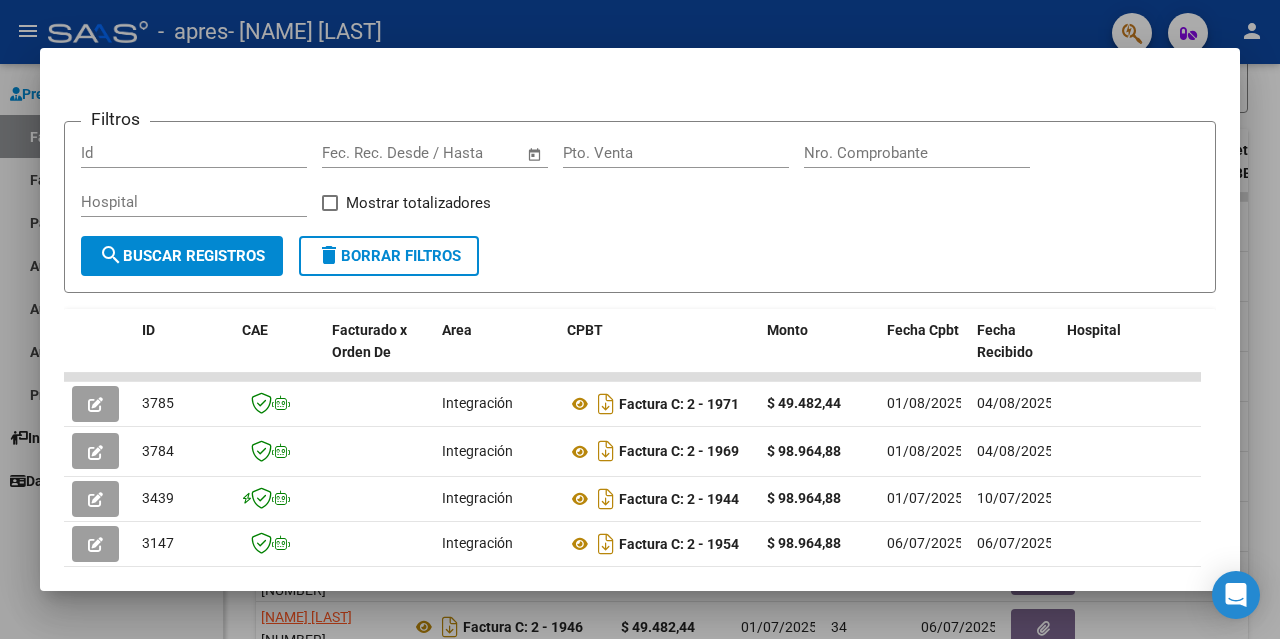 scroll, scrollTop: 148, scrollLeft: 0, axis: vertical 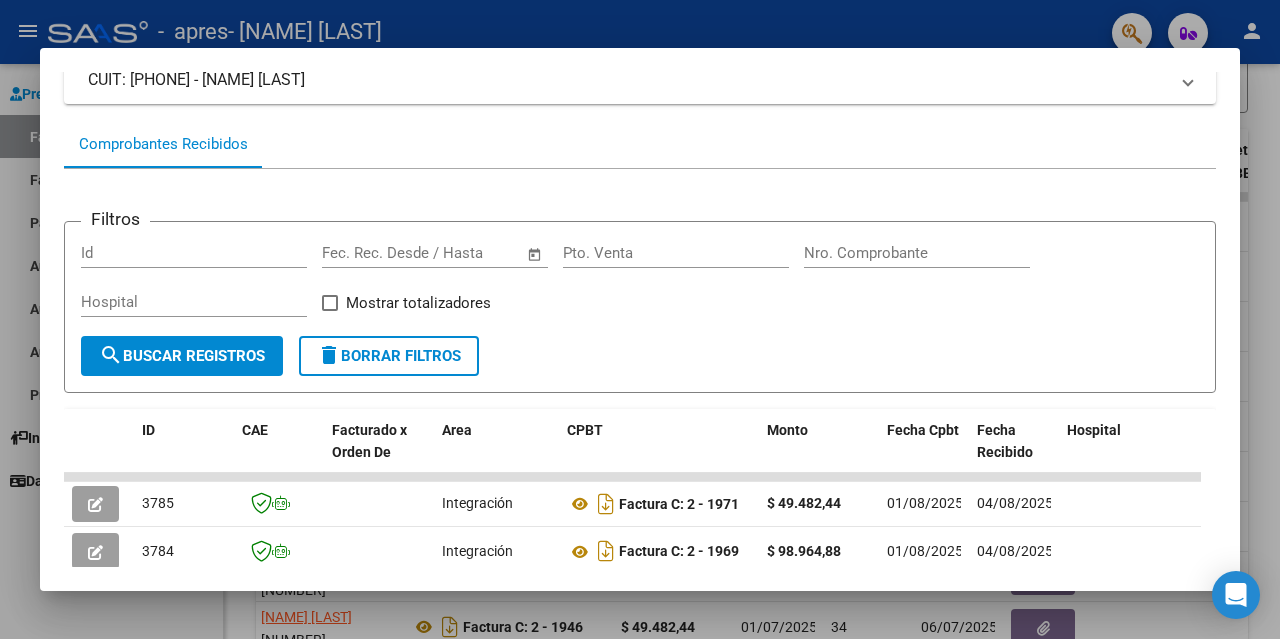 click at bounding box center (640, 319) 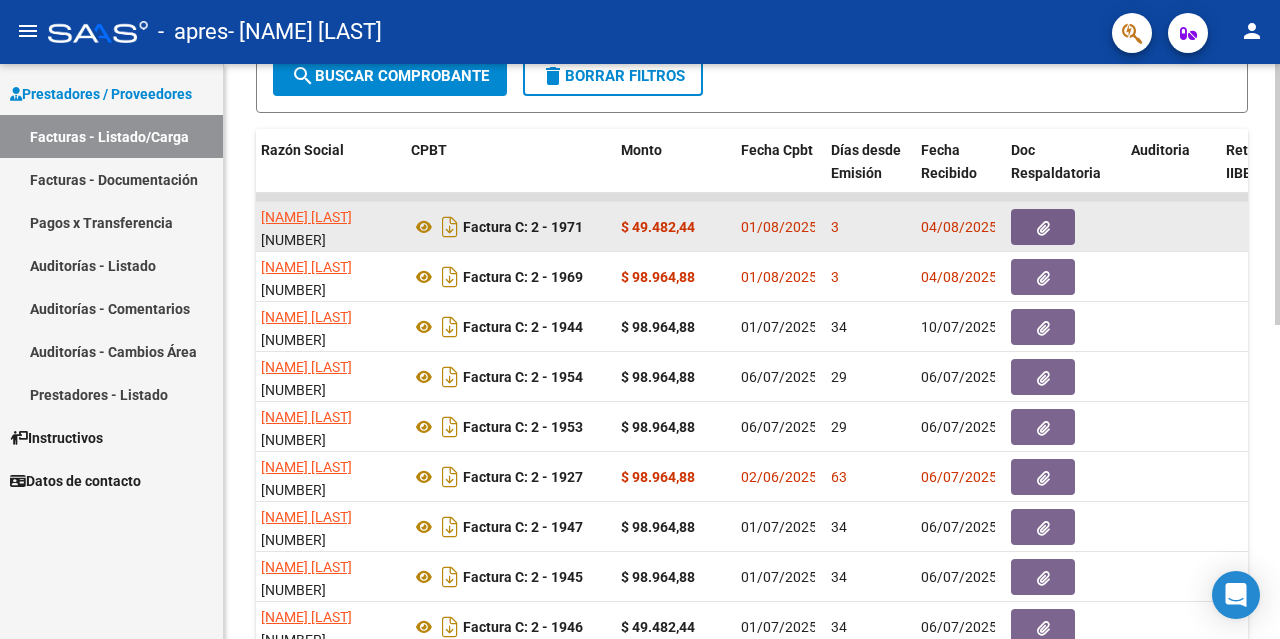 click 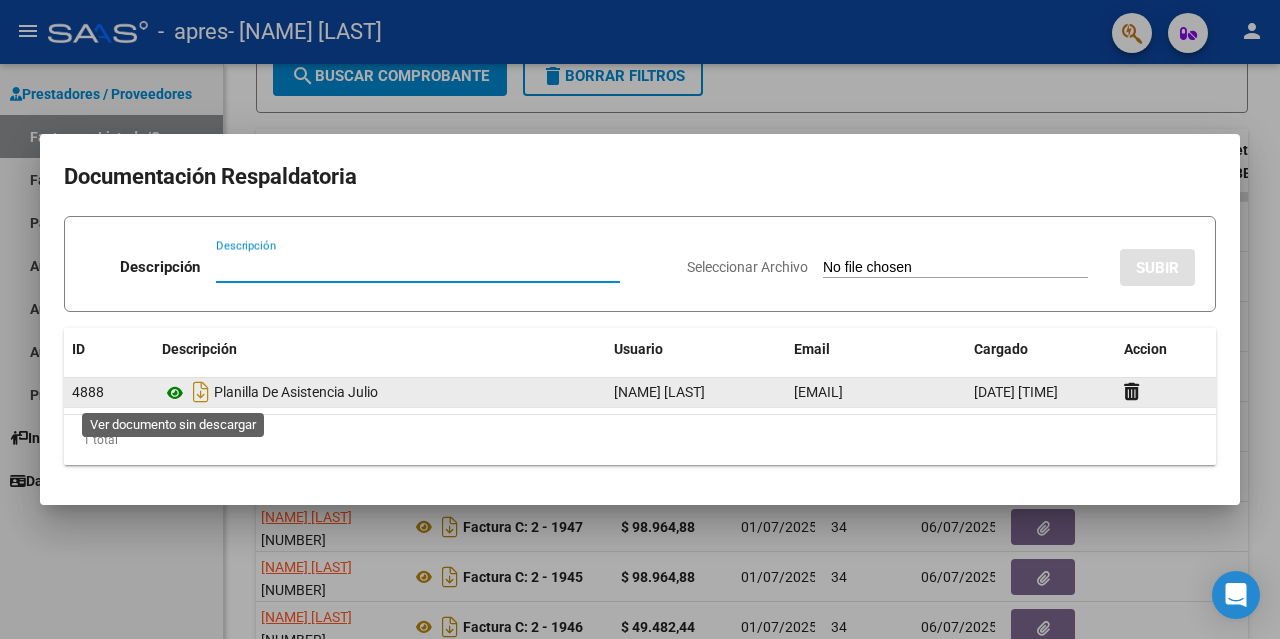 click 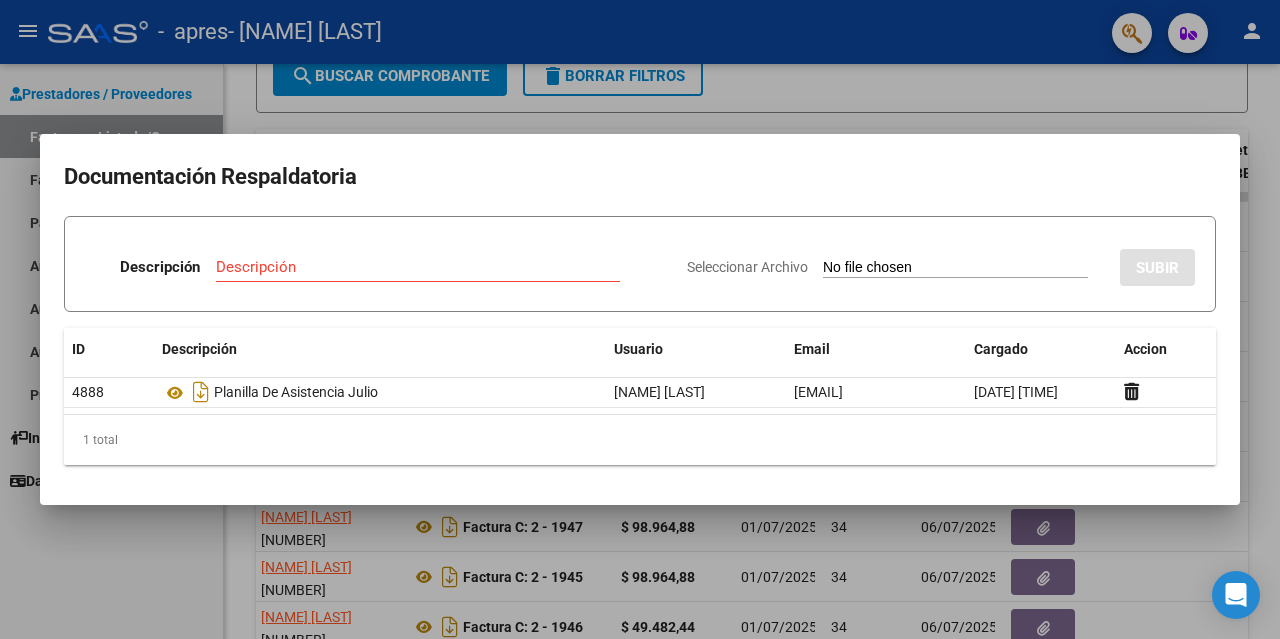 click at bounding box center (640, 319) 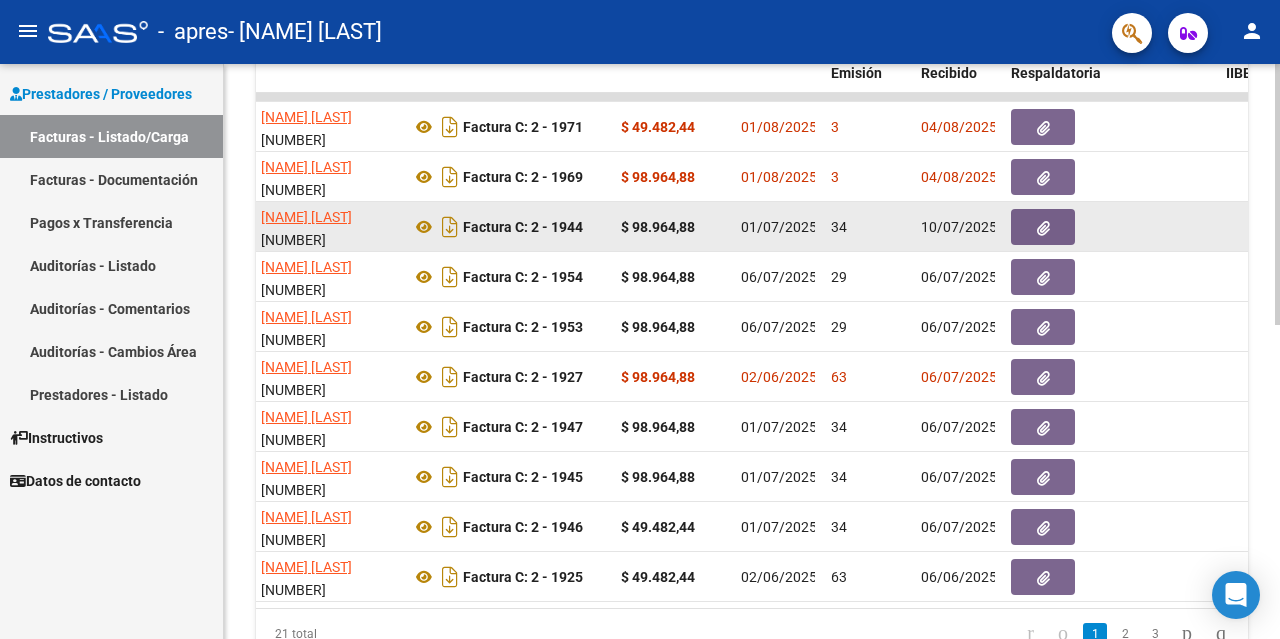 scroll, scrollTop: 693, scrollLeft: 0, axis: vertical 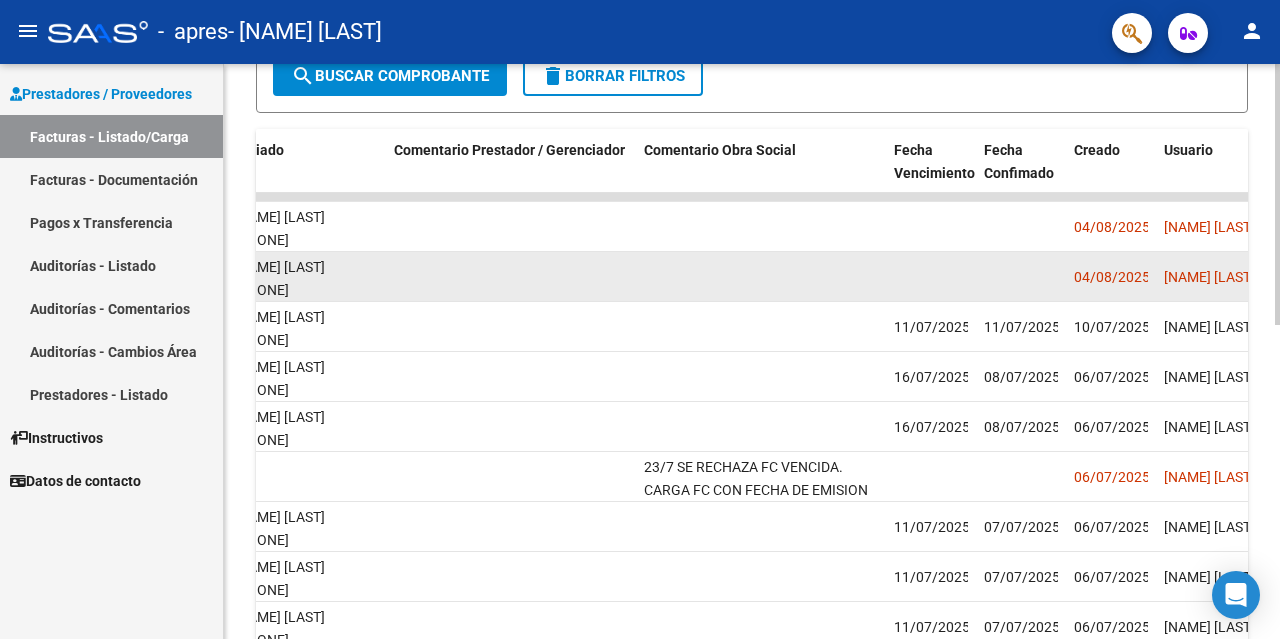 click 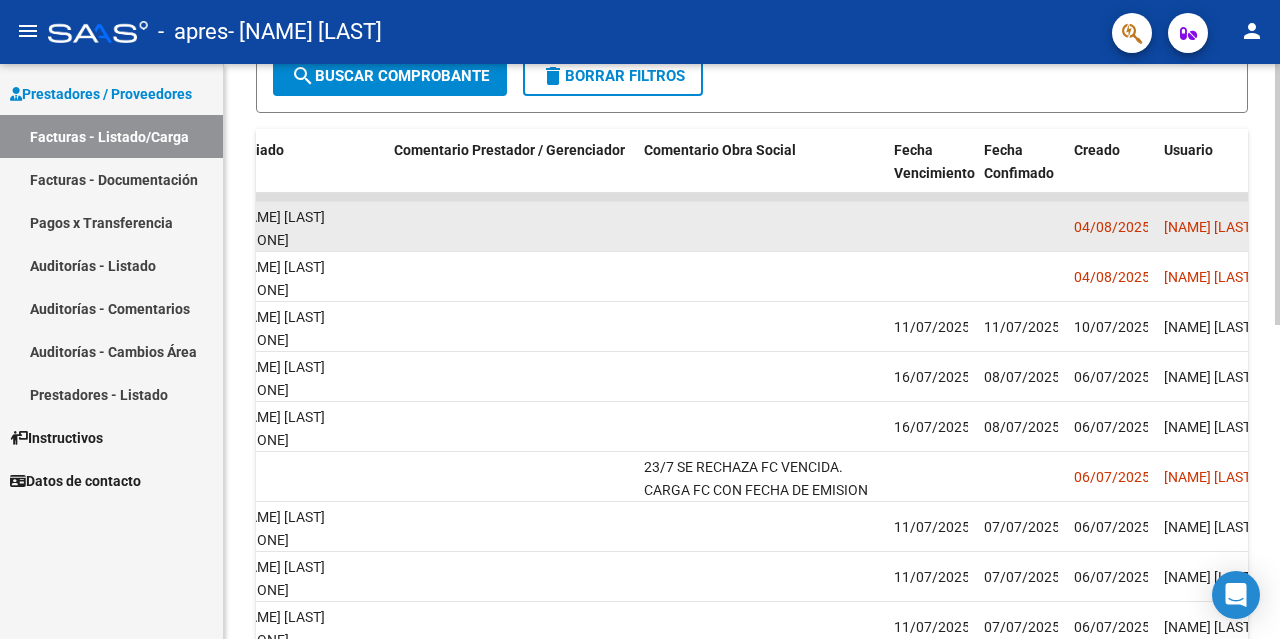 click 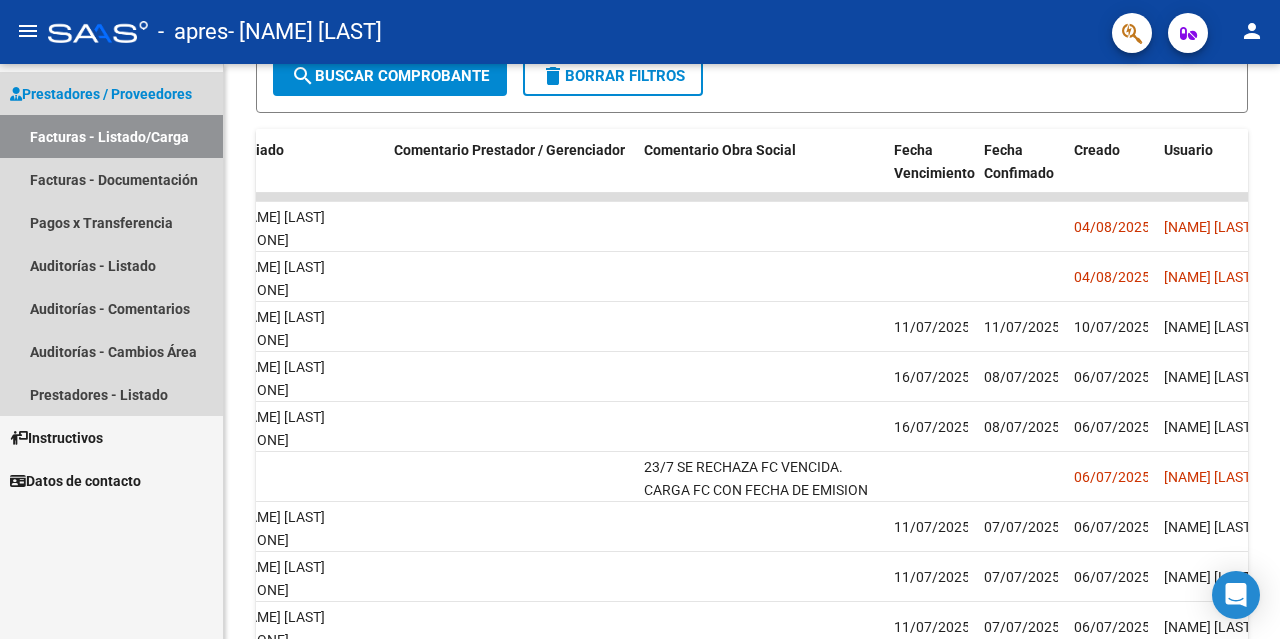 click on "Facturas - Listado/Carga" at bounding box center [111, 136] 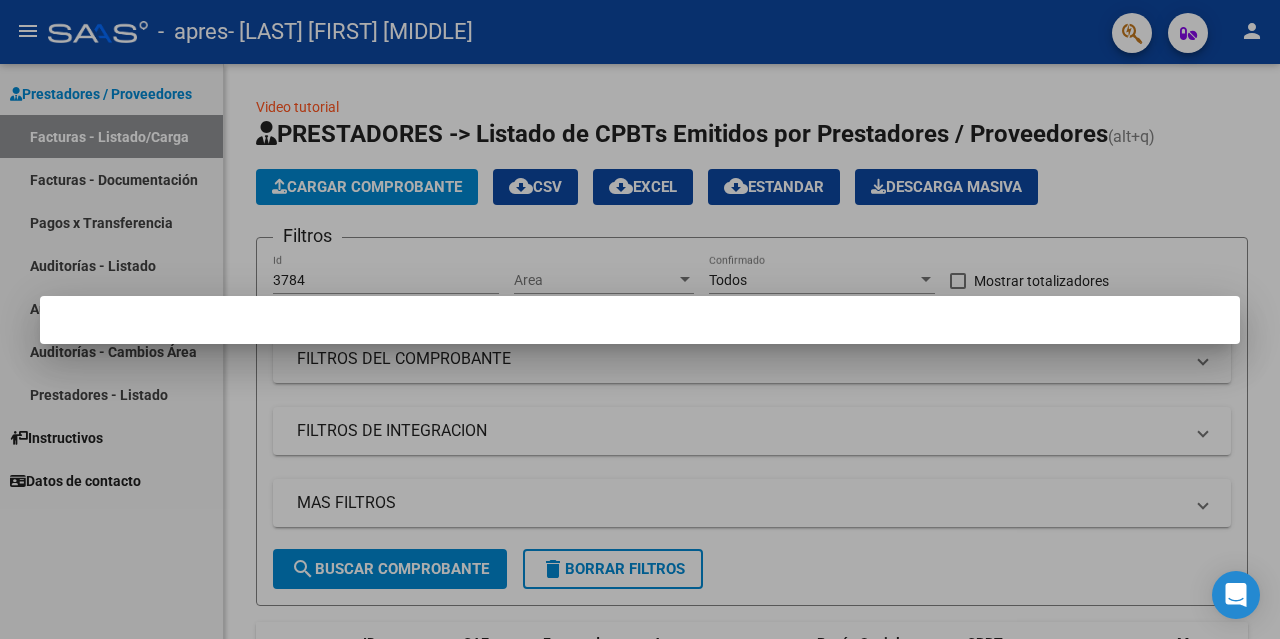 scroll, scrollTop: 0, scrollLeft: 0, axis: both 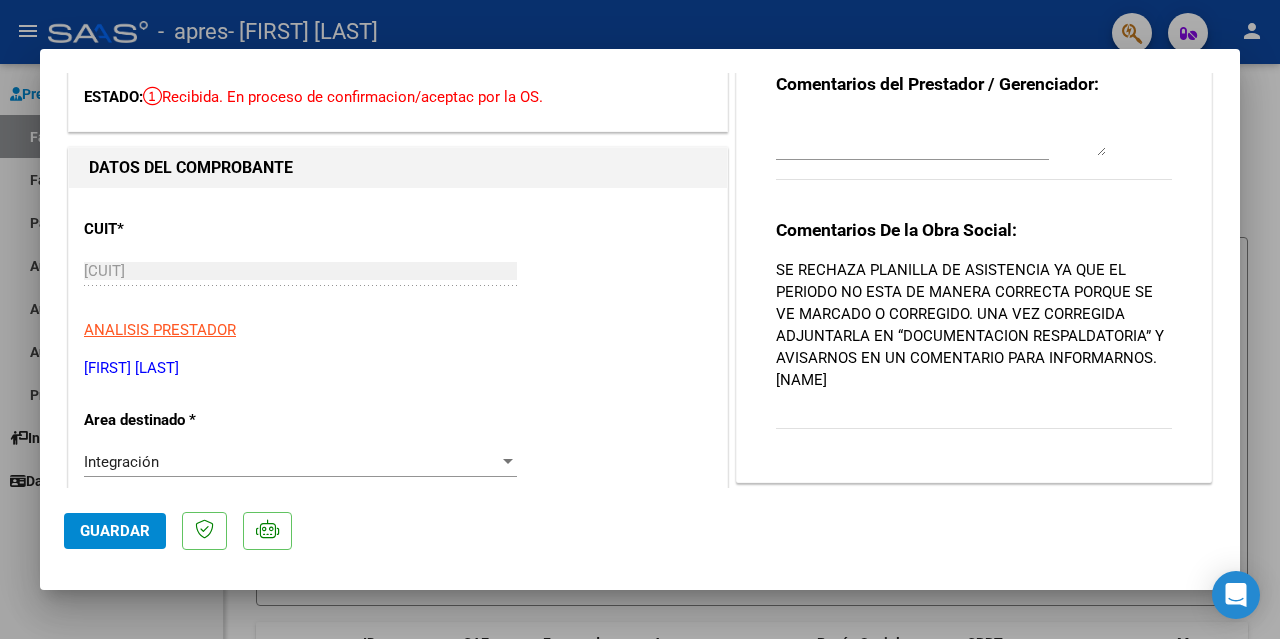 click at bounding box center [640, 319] 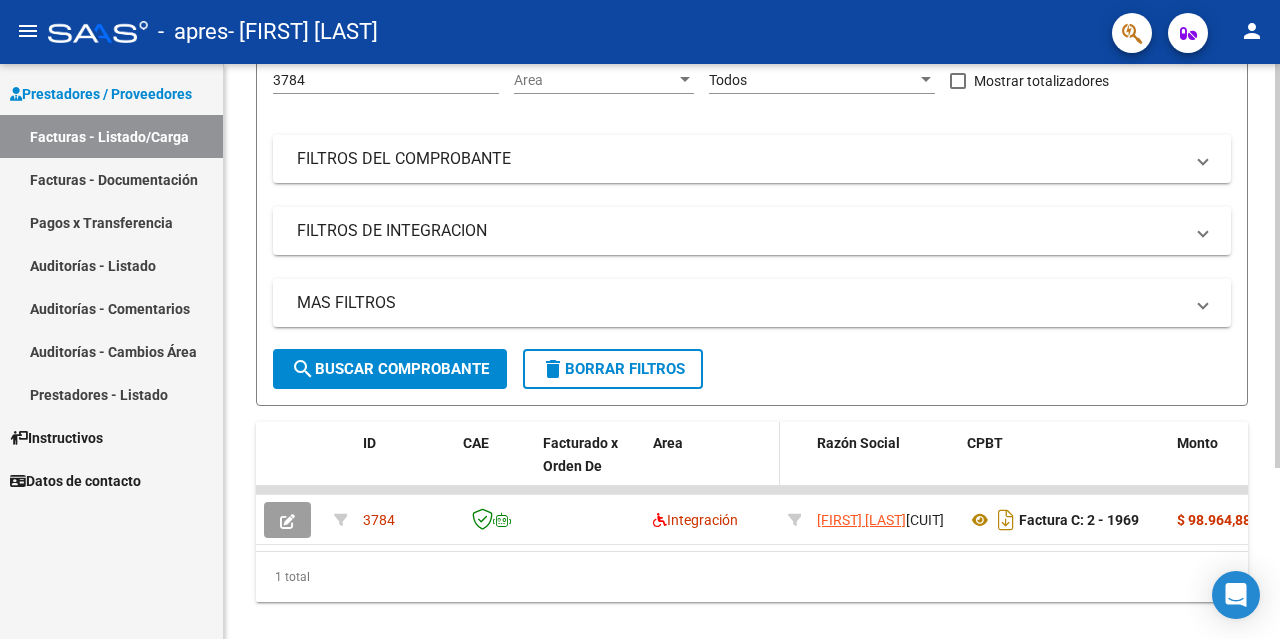 scroll, scrollTop: 243, scrollLeft: 0, axis: vertical 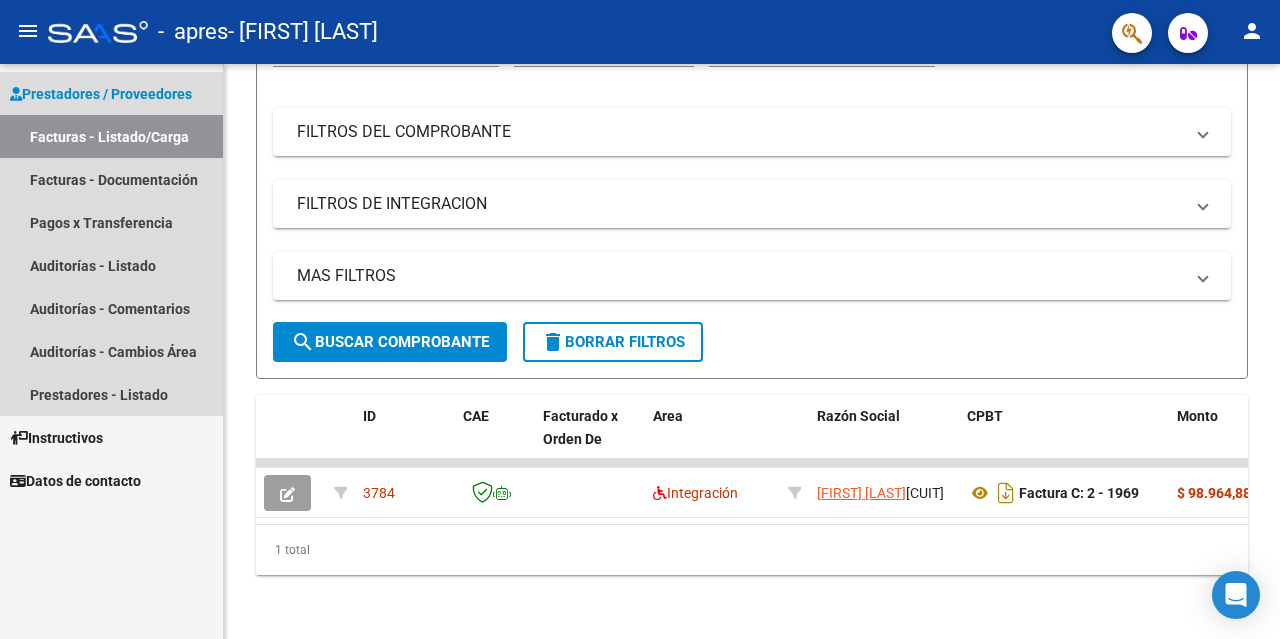 click on "Prestadores / Proveedores" at bounding box center (101, 94) 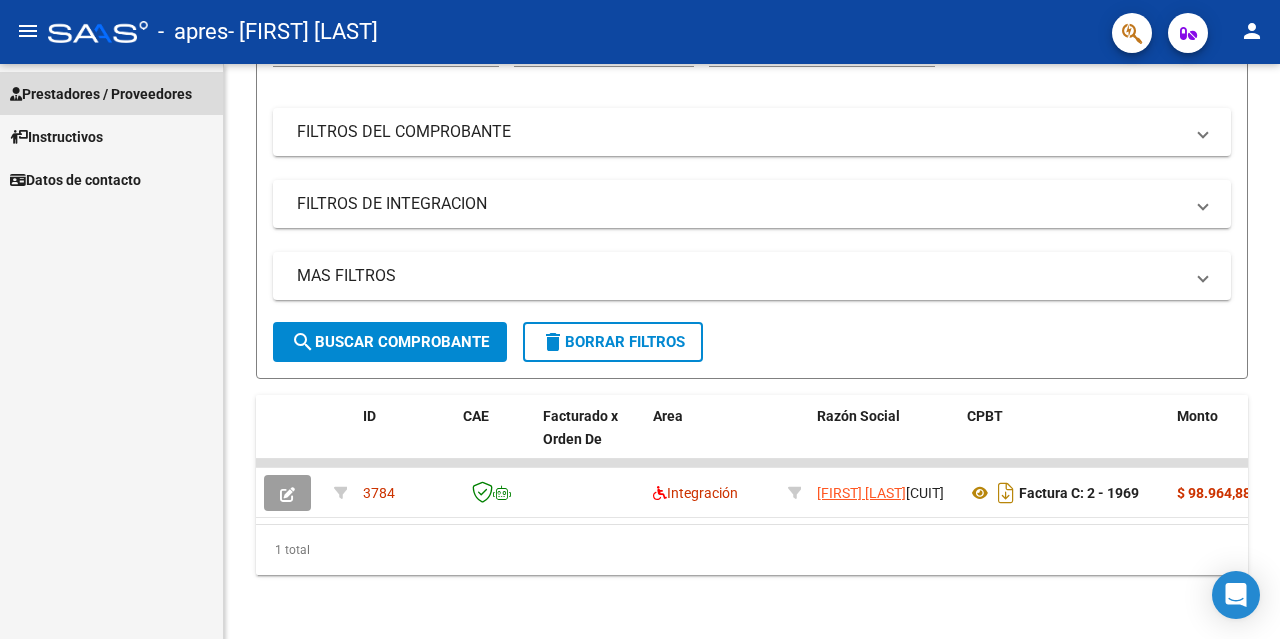click on "Prestadores / Proveedores" at bounding box center (101, 94) 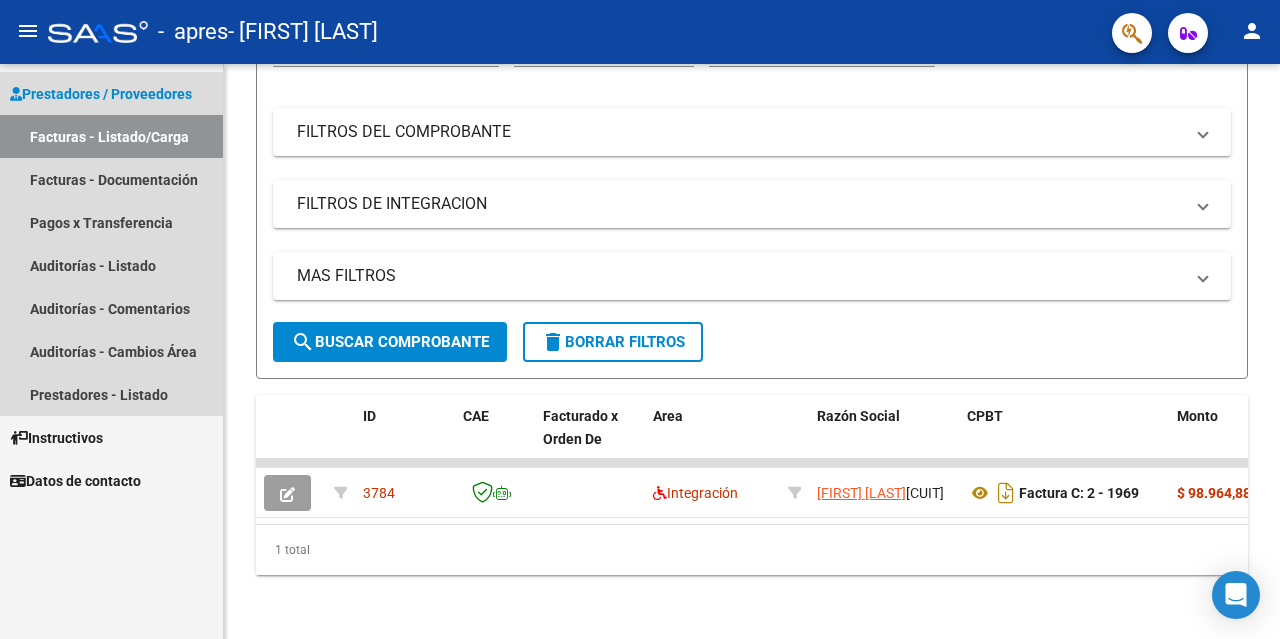 click on "Prestadores / Proveedores" at bounding box center (101, 94) 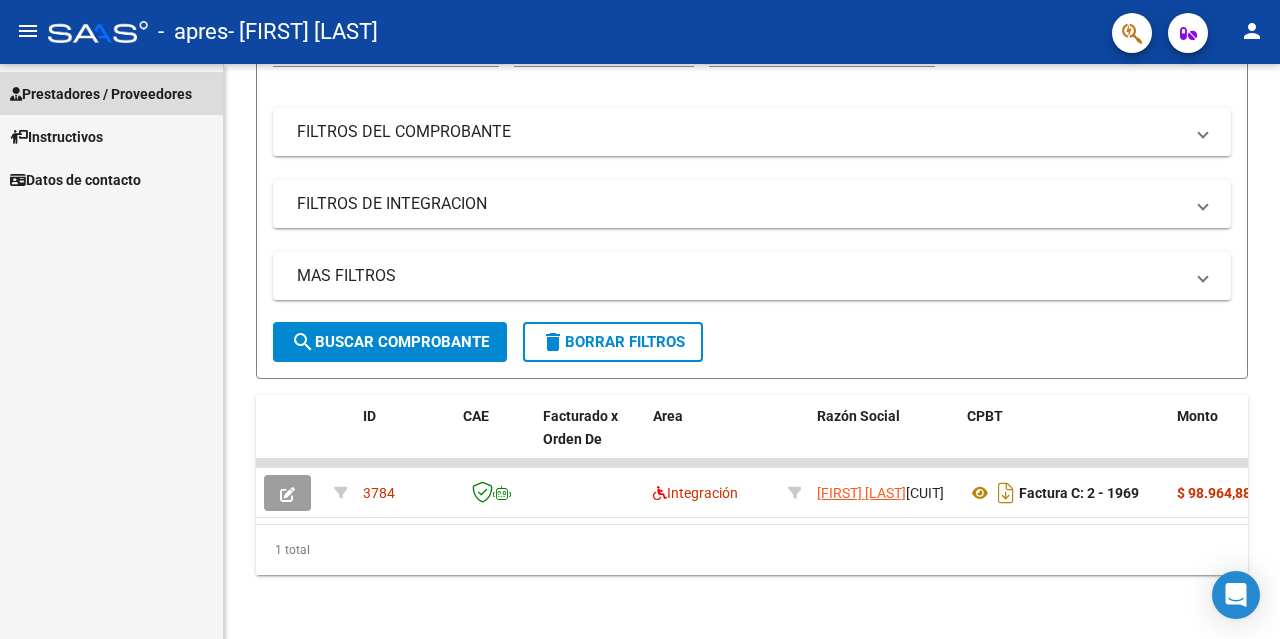 click on "Prestadores / Proveedores" at bounding box center (101, 94) 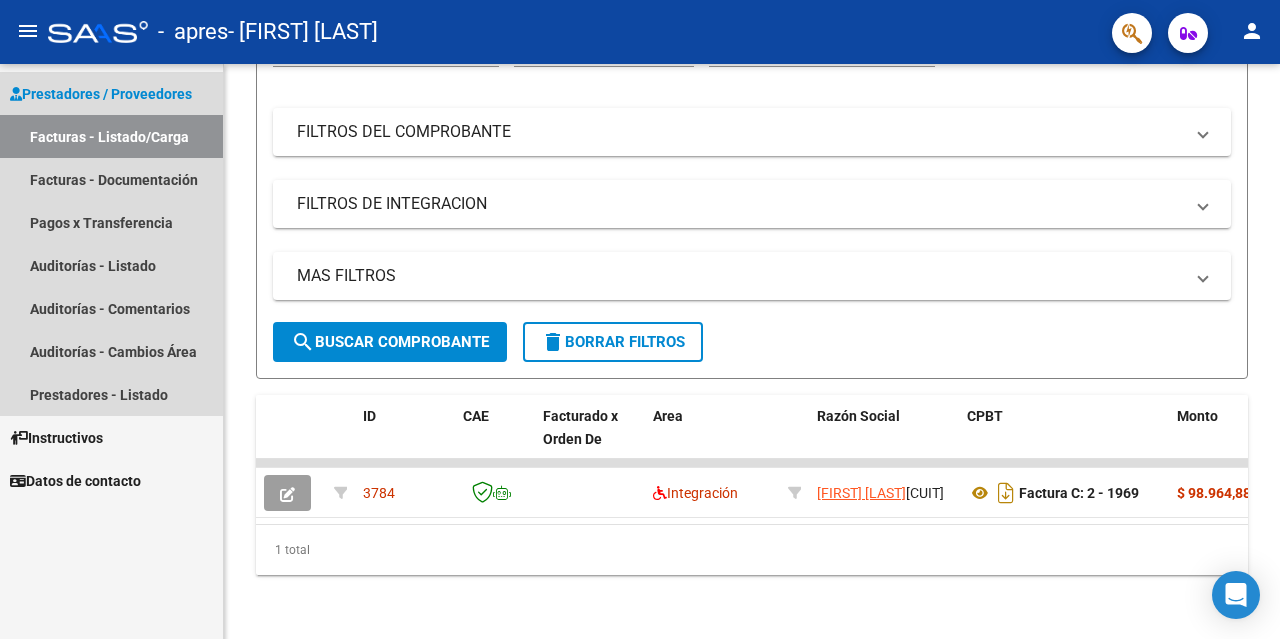click on "Facturas - Listado/Carga" at bounding box center [111, 136] 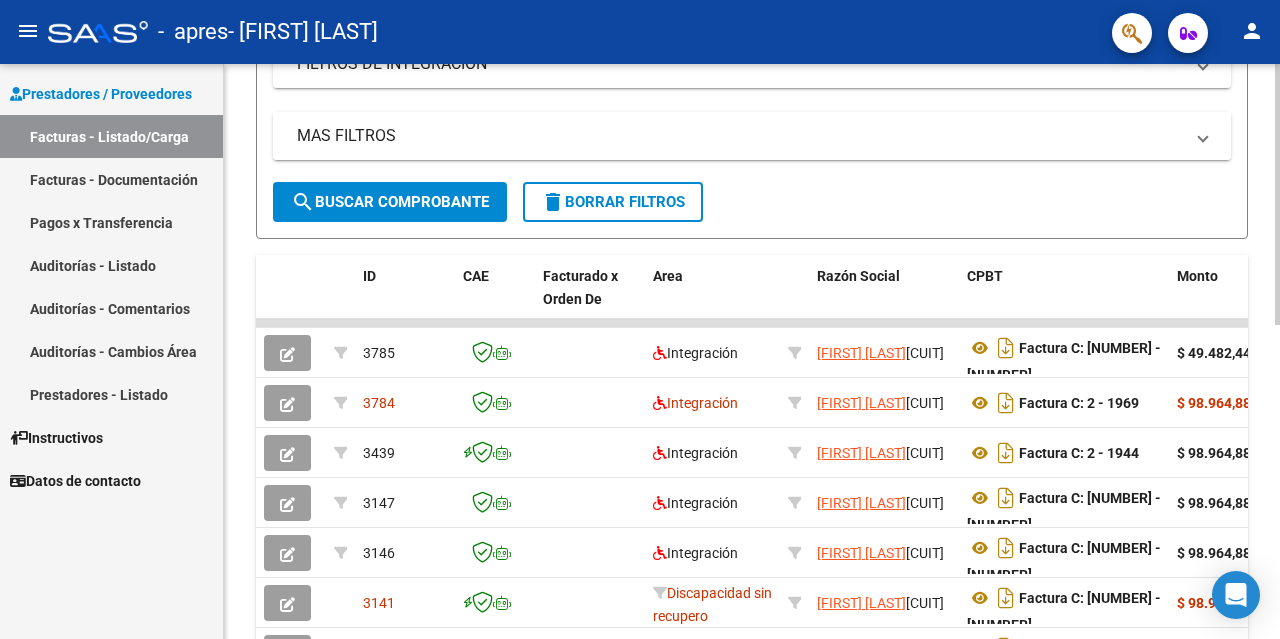scroll, scrollTop: 467, scrollLeft: 0, axis: vertical 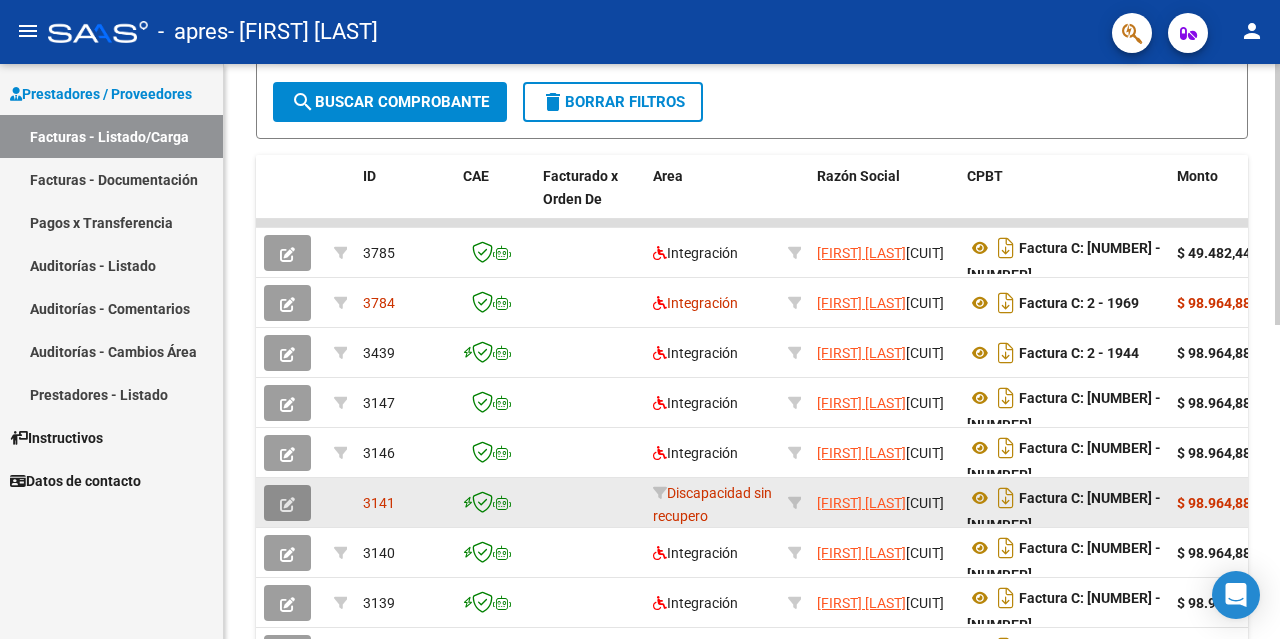 click 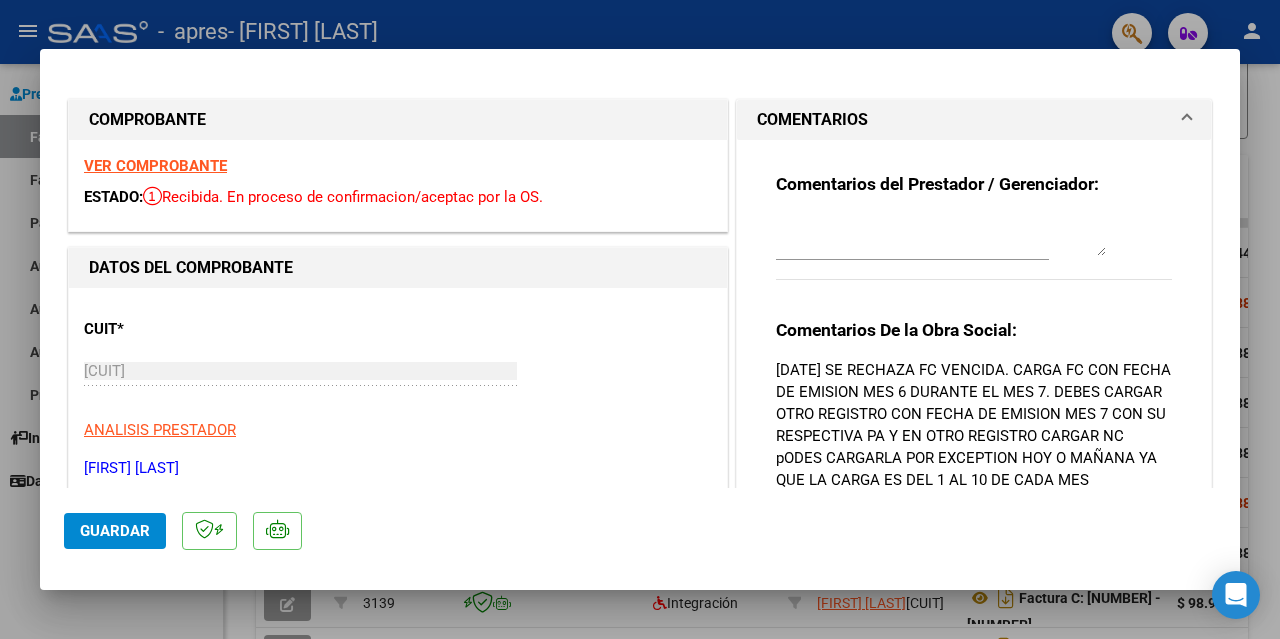 click at bounding box center [640, 319] 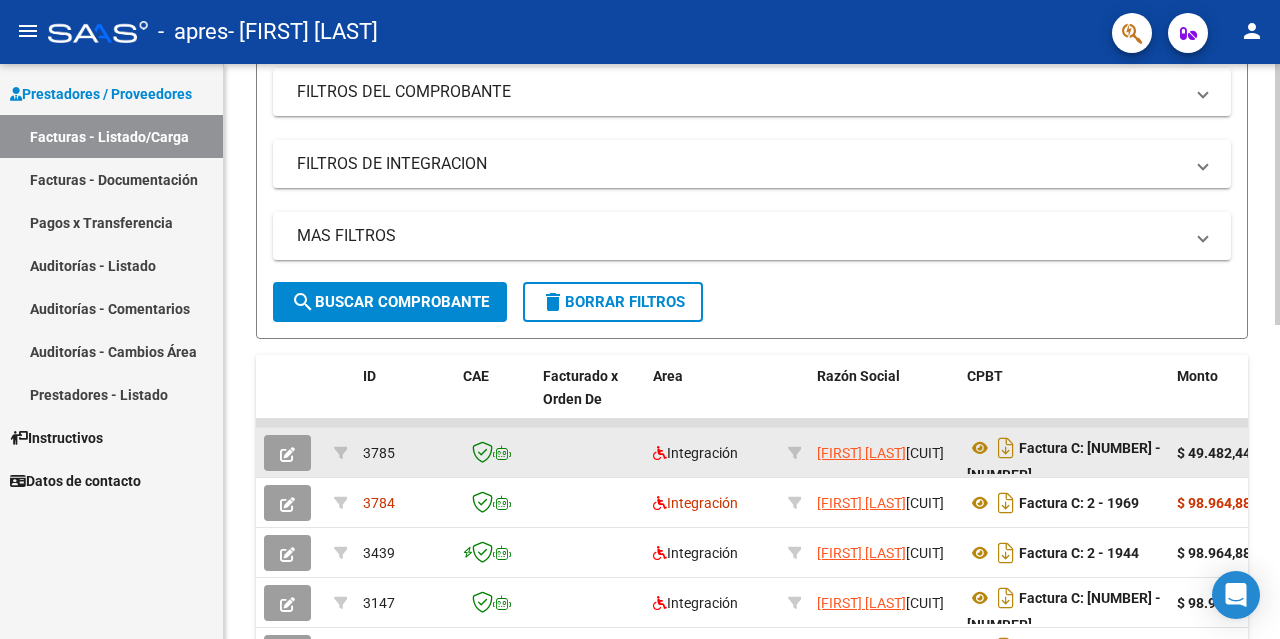 scroll, scrollTop: 367, scrollLeft: 0, axis: vertical 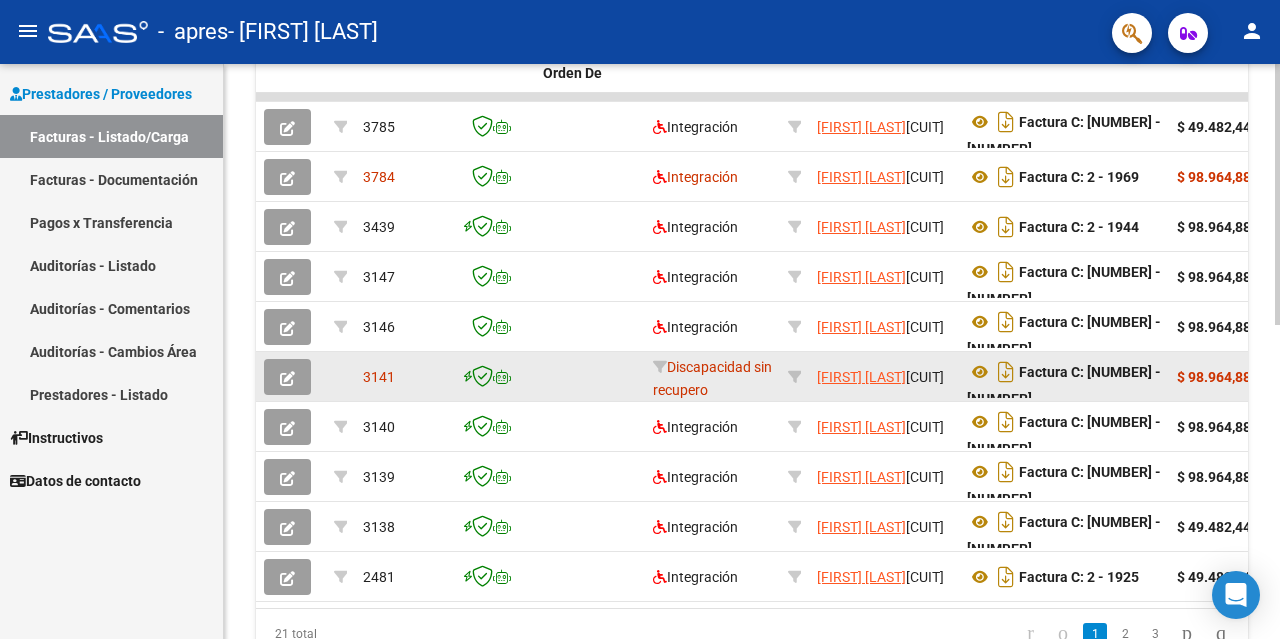 click 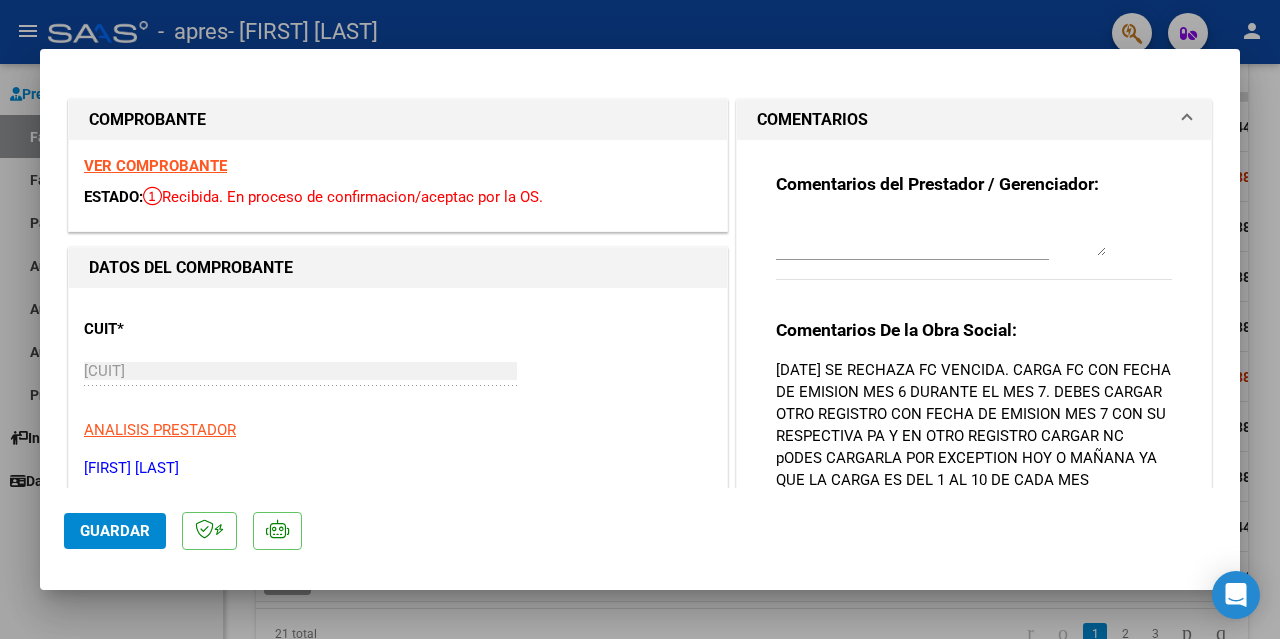 click on "Comentarios De la Obra Social: 23/7 SE RECHAZA FC VENCIDA. CARGA FC CON FECHA DE EMISION MES 6 DURANTE EL MES 7. DEBES CARGAR OTRO REGISTRO CON FECHA DE EMISION MES 7 CON SU RESPECTIVA PA Y EN OTRO REGISTRO CARGAR NC
pODES CARGARLA POR EXCEPTION HOY O MAÑANA YA QUE LA CARGA ES DEL 1 AL 10 DE CADA MES" at bounding box center (974, 435) 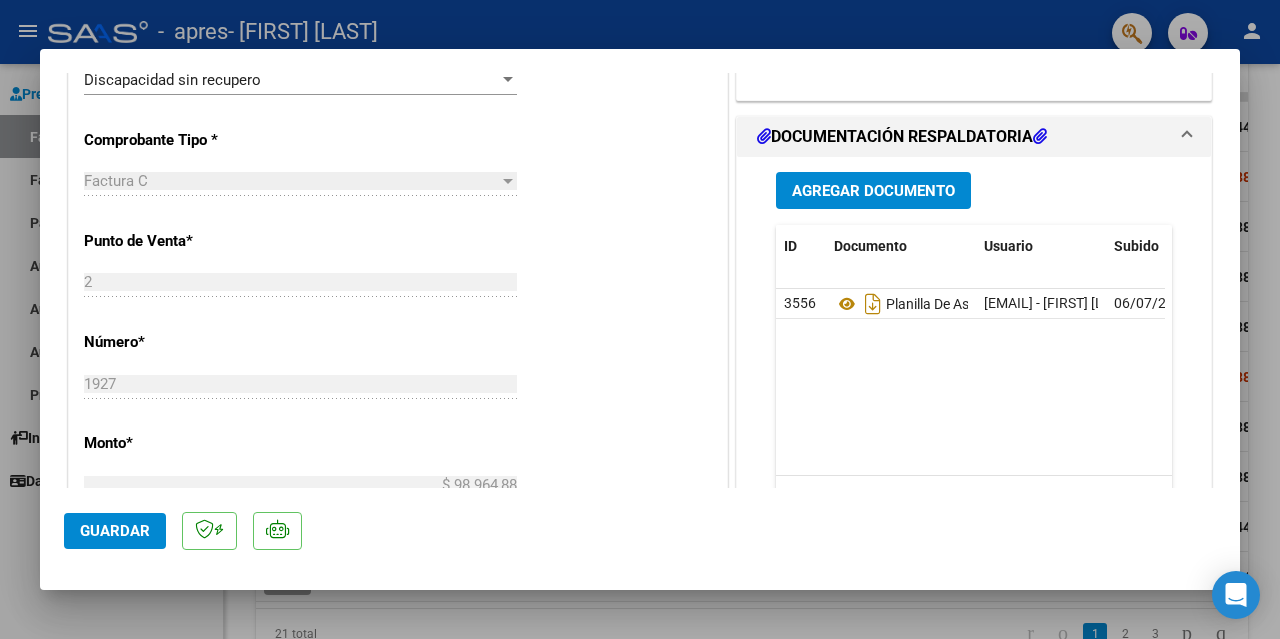 scroll, scrollTop: 519, scrollLeft: 0, axis: vertical 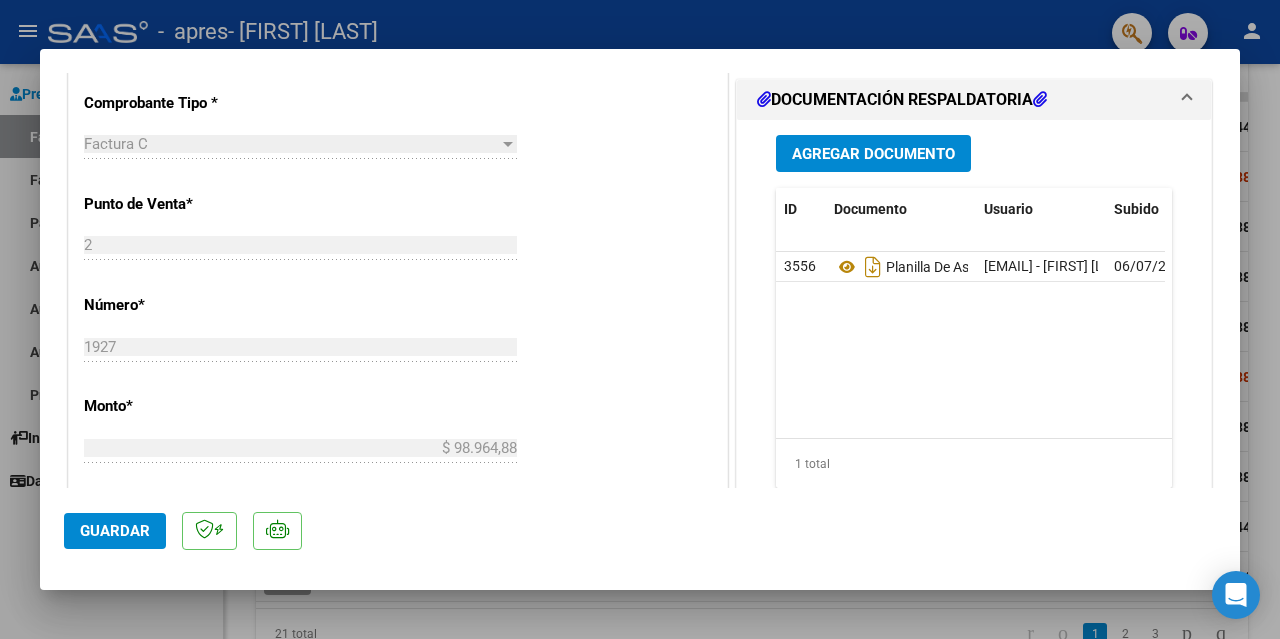 click on "Agregar Documento" at bounding box center (873, 154) 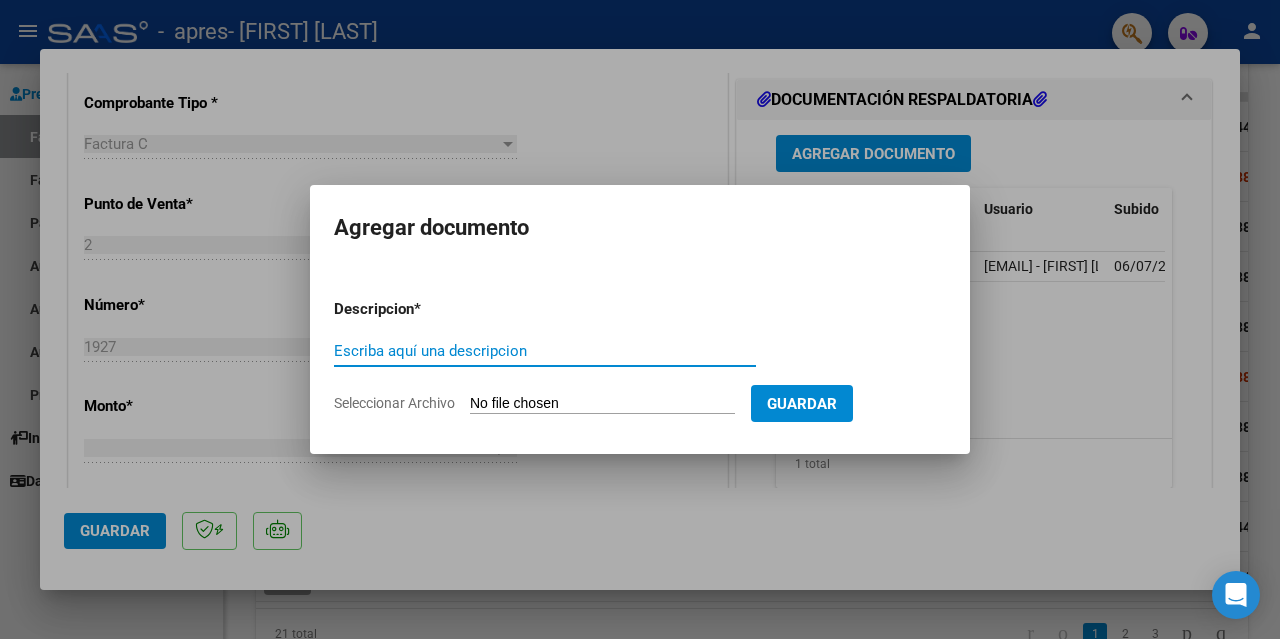 click on "Escriba aquí una descripcion" at bounding box center [545, 351] 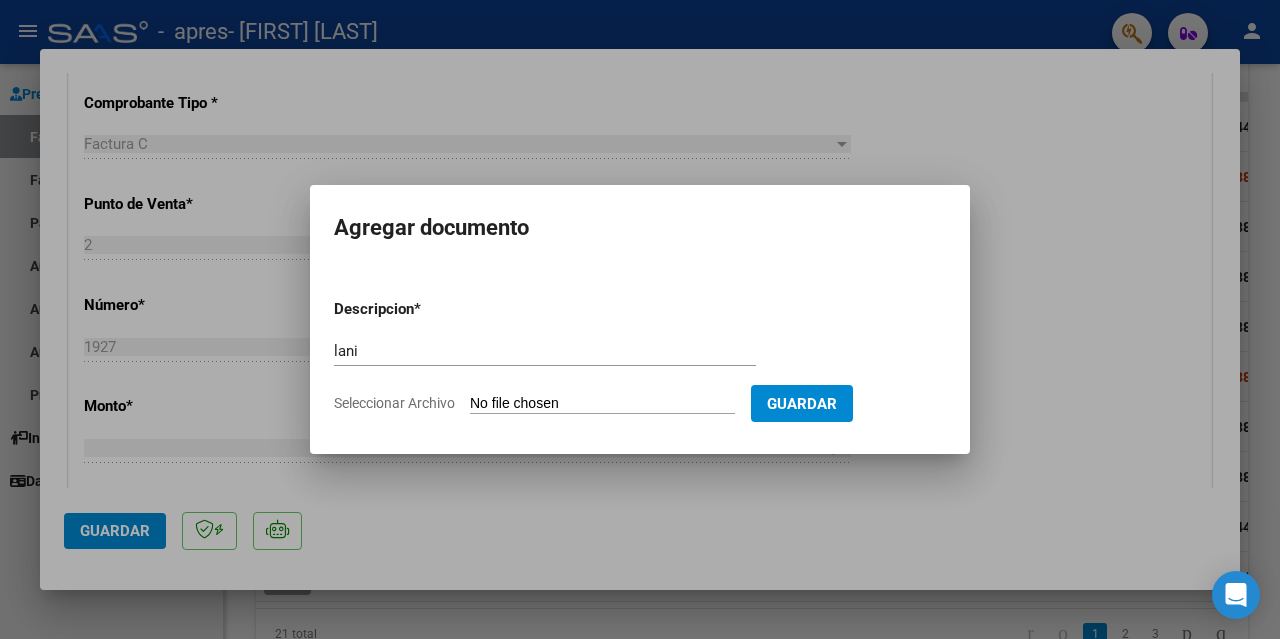 scroll, scrollTop: 0, scrollLeft: 0, axis: both 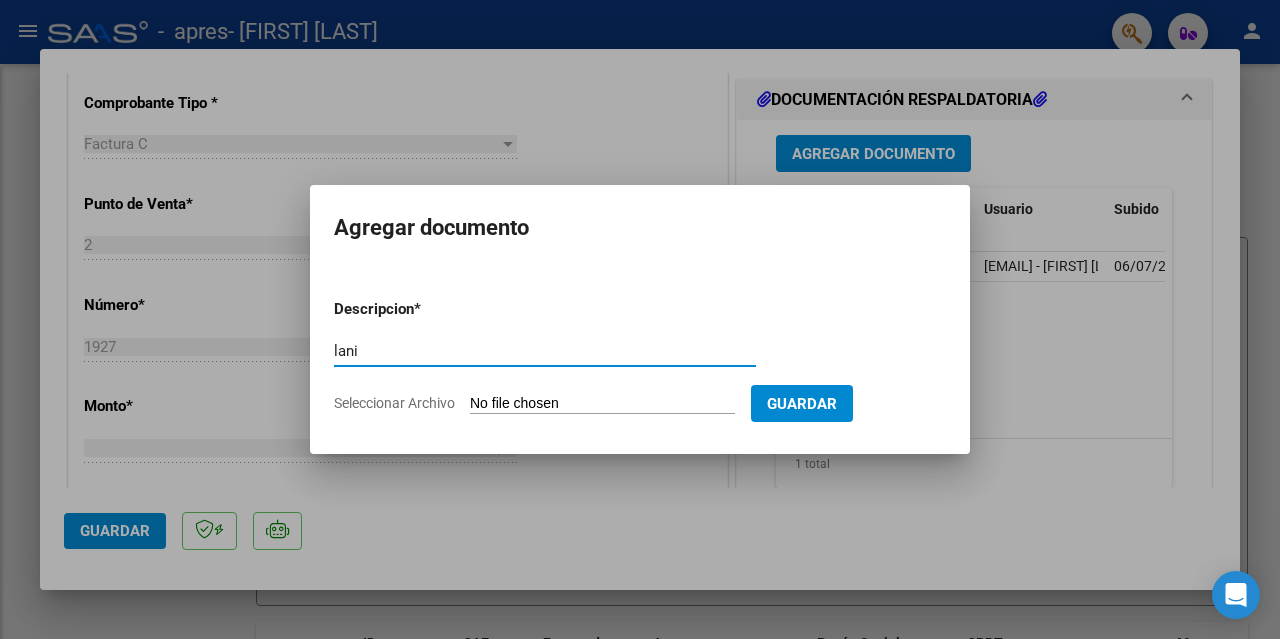 click on "lani Escriba aquí una descripcion" at bounding box center (545, 351) 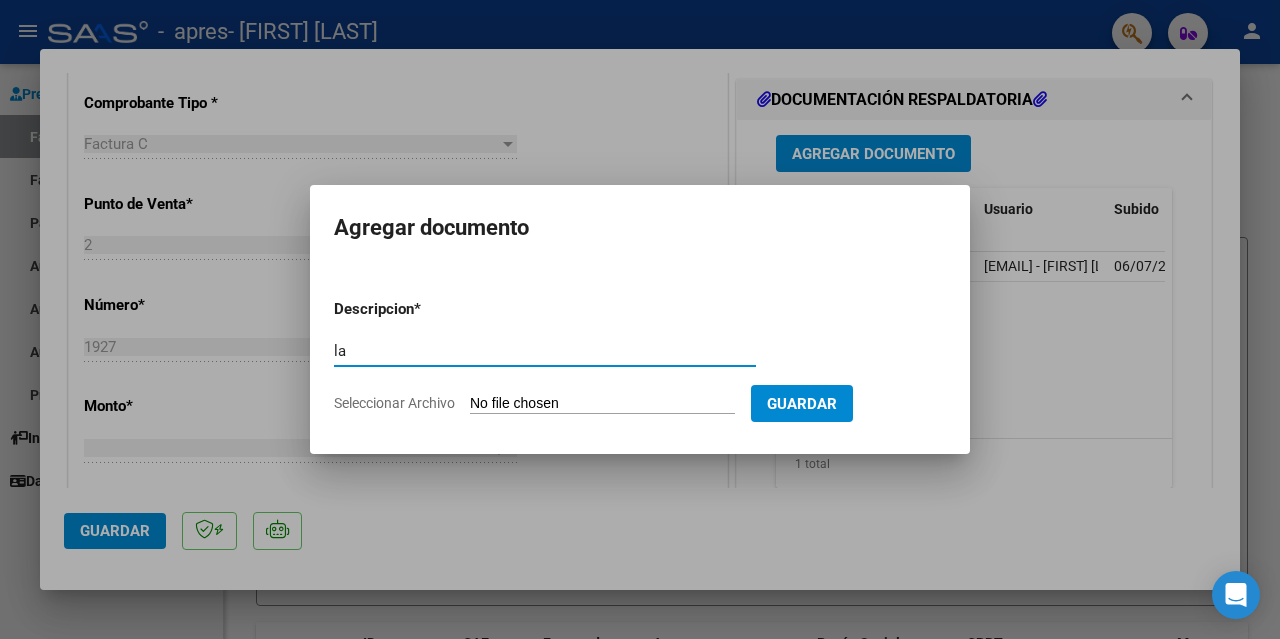 type on "l" 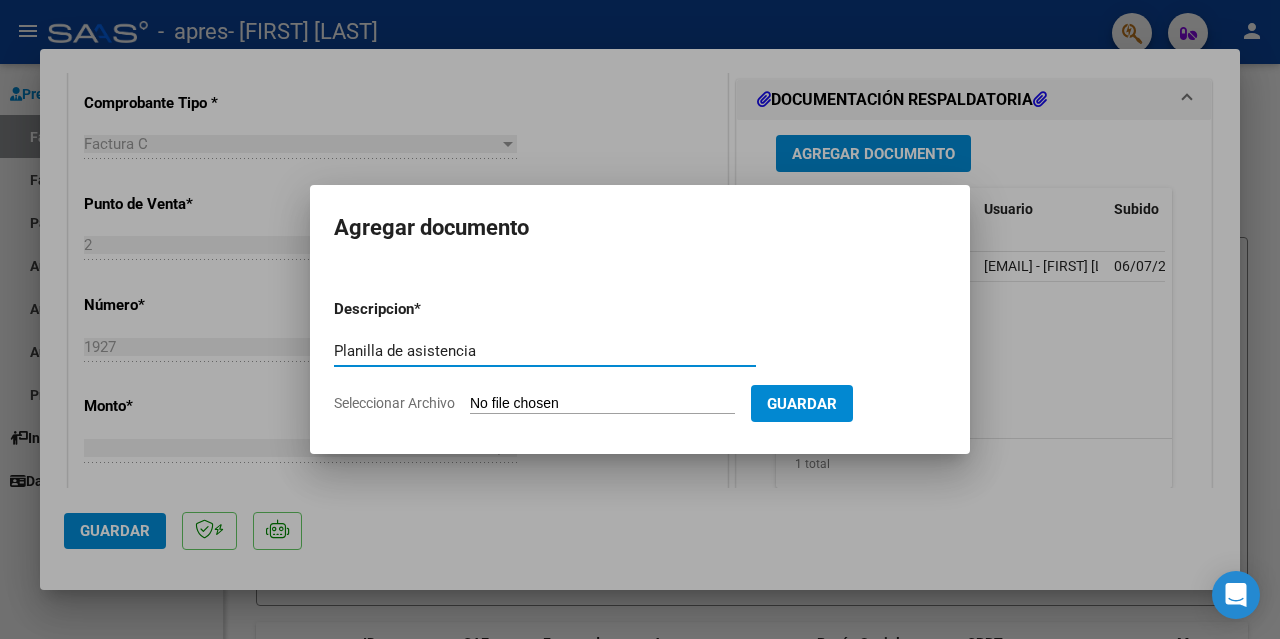 type on "Planilla de asistencia" 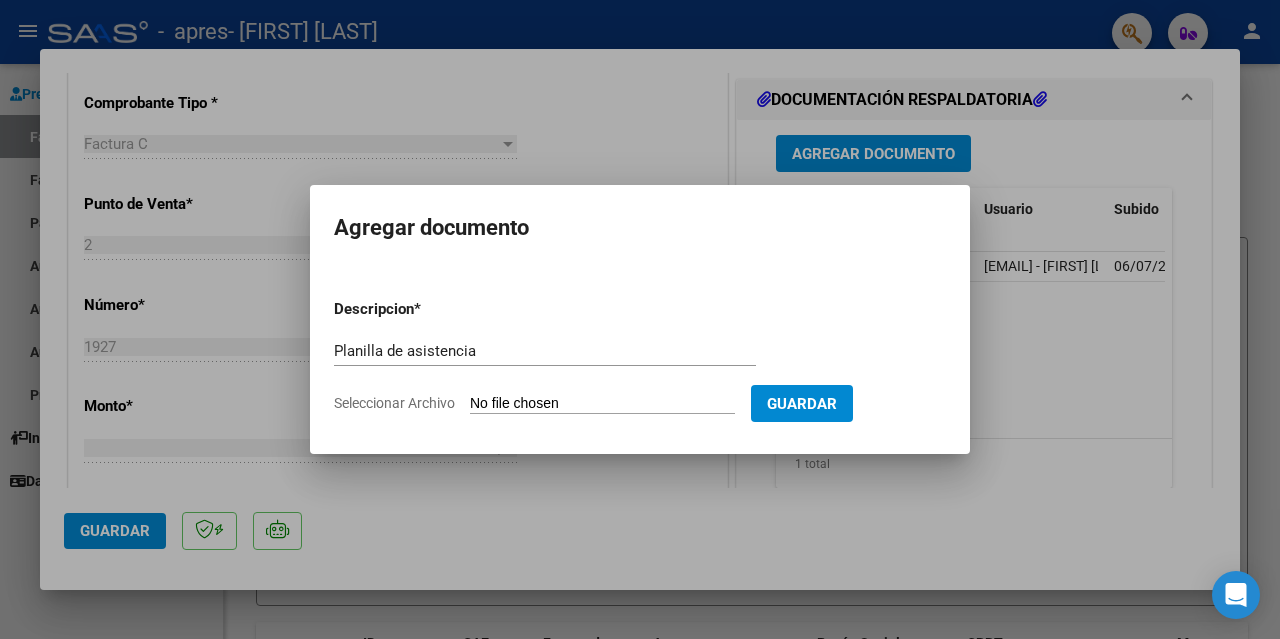 type on "C:\fakepath\Marcos Altamirano -Fact Psicologia- Julio- Planilla de asistencia-.pdf" 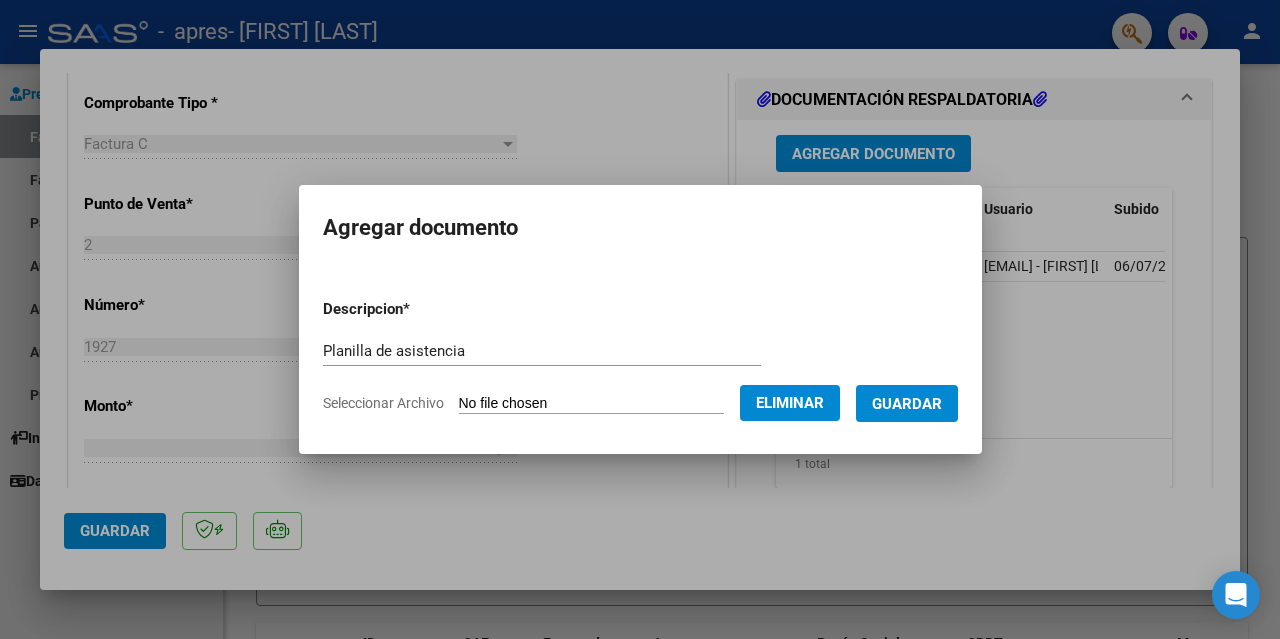 click on "Guardar" at bounding box center [907, 404] 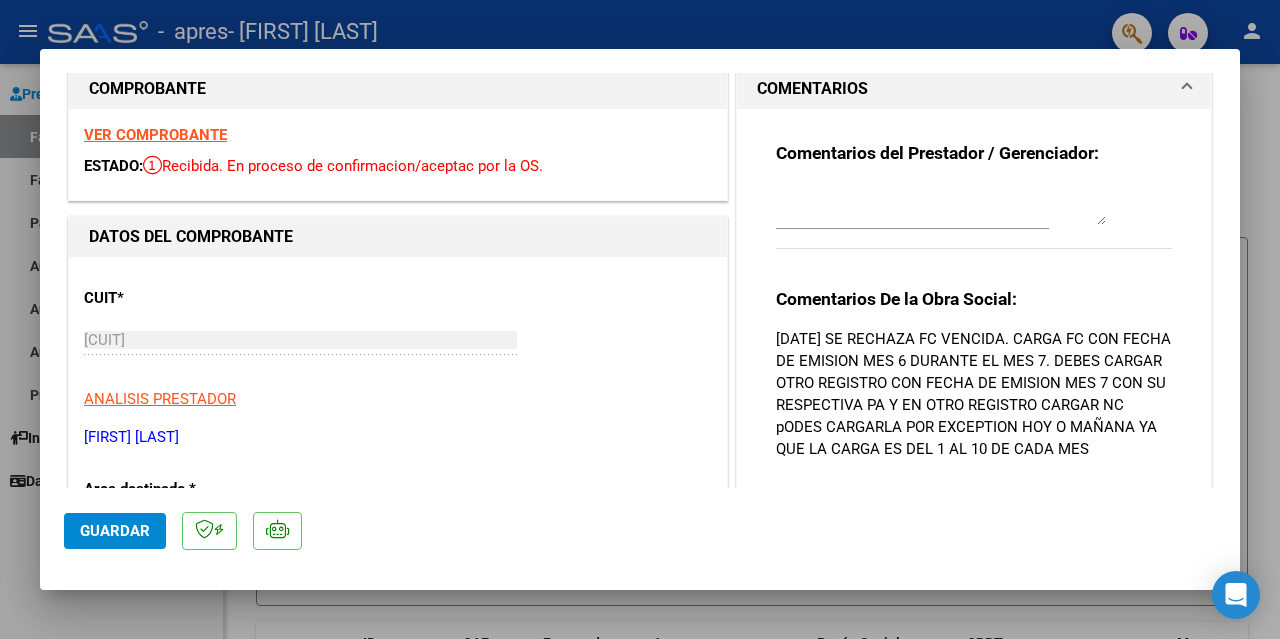 scroll, scrollTop: 0, scrollLeft: 0, axis: both 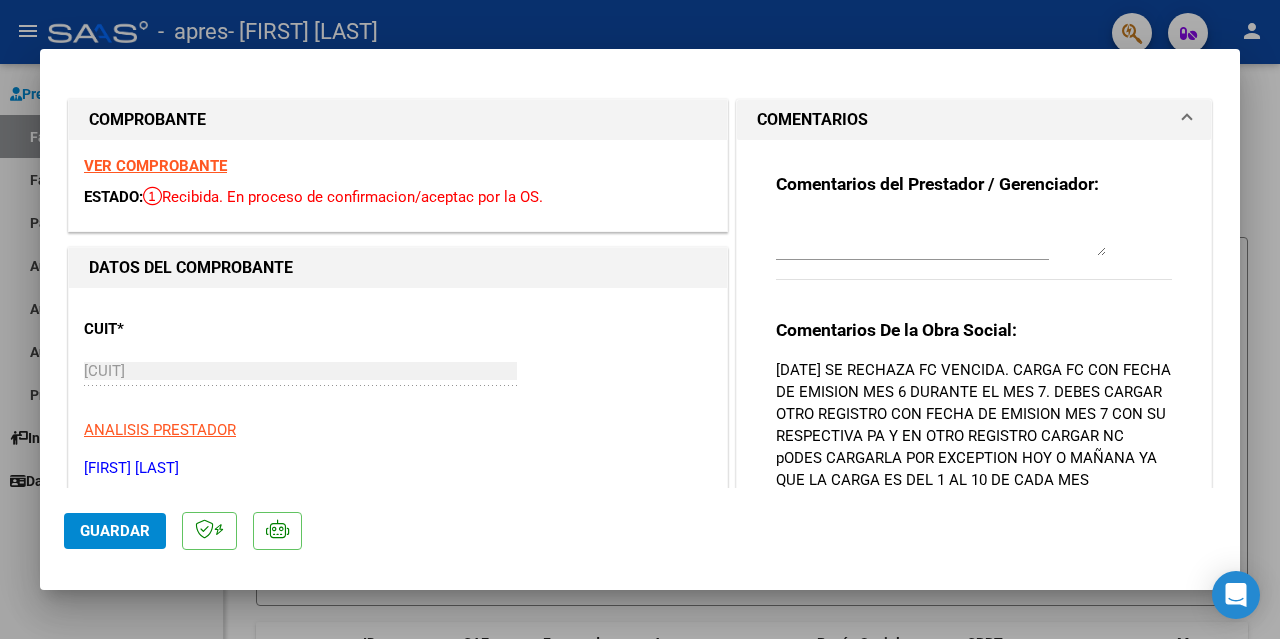 click at bounding box center (941, 236) 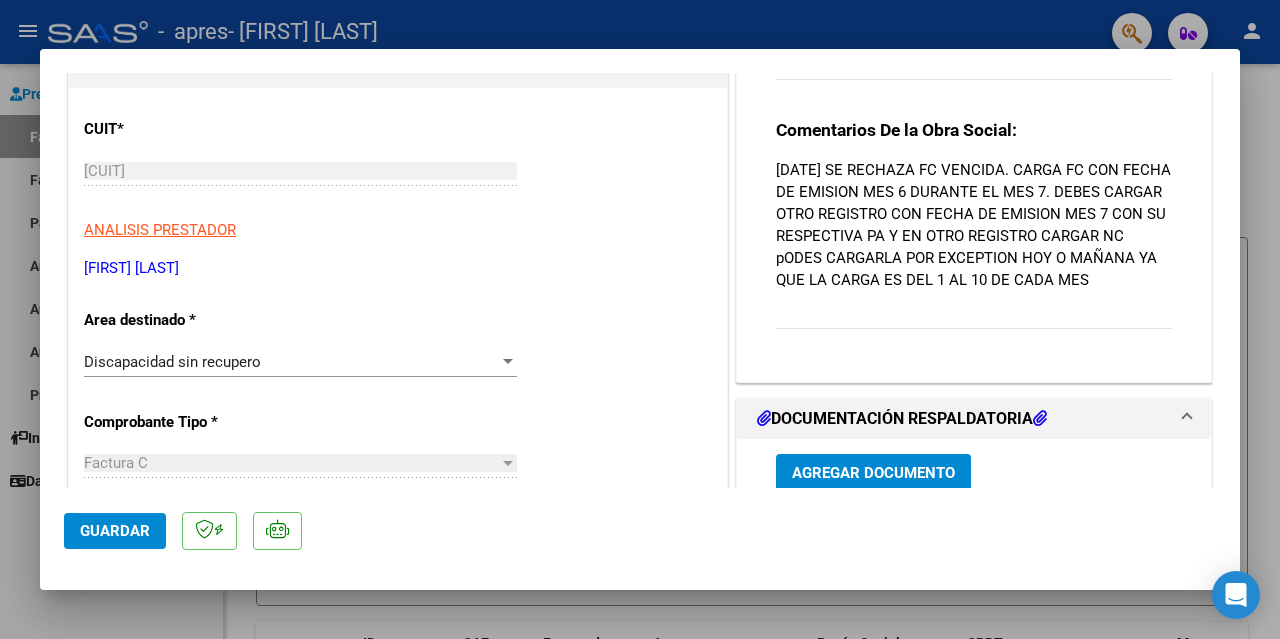 scroll, scrollTop: 0, scrollLeft: 0, axis: both 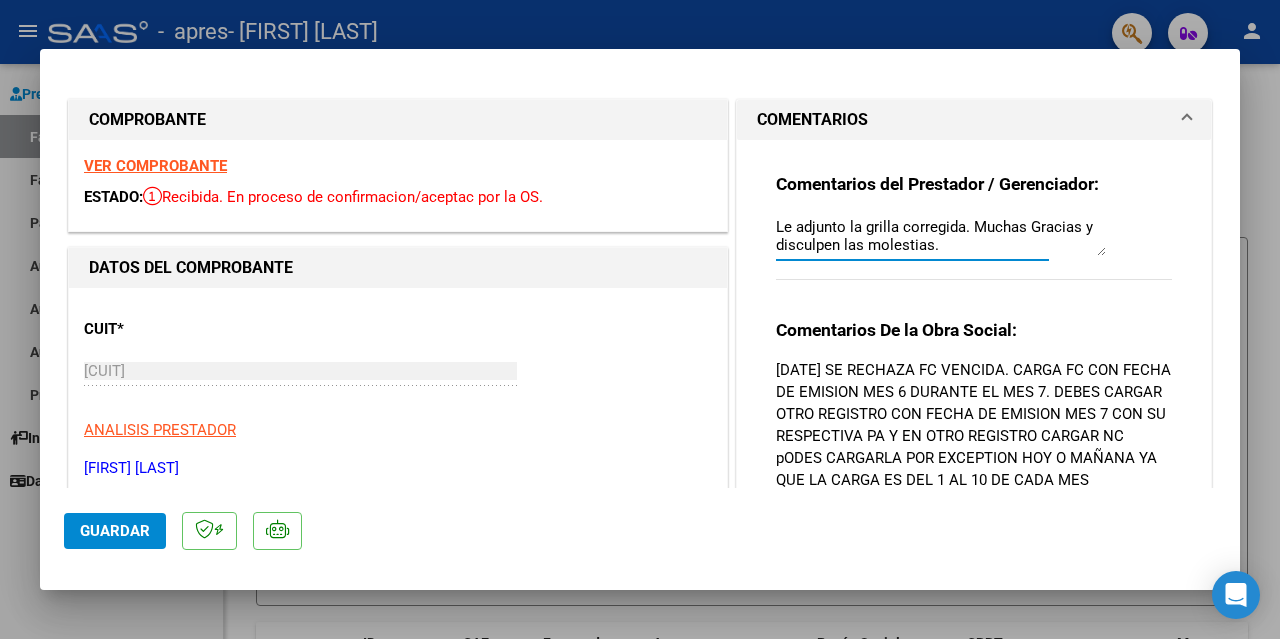 click on "Le adjunto la grilla corregida. Muchas Gracias y disculpen las molestias." at bounding box center (941, 236) 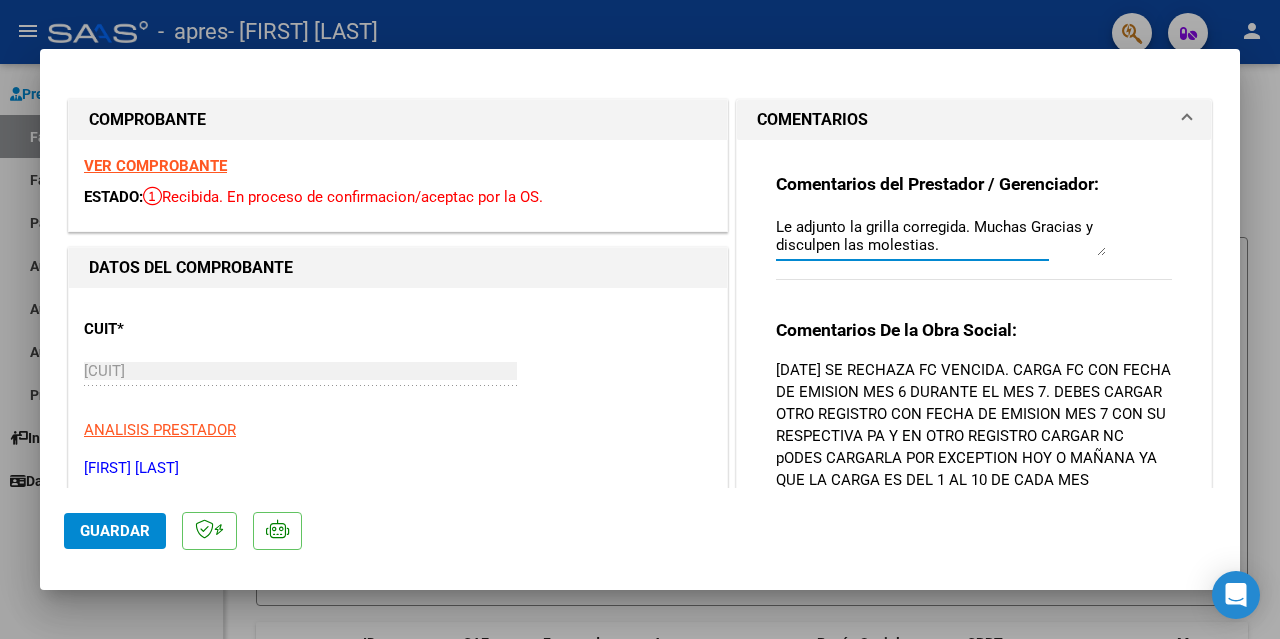 scroll, scrollTop: 0, scrollLeft: 0, axis: both 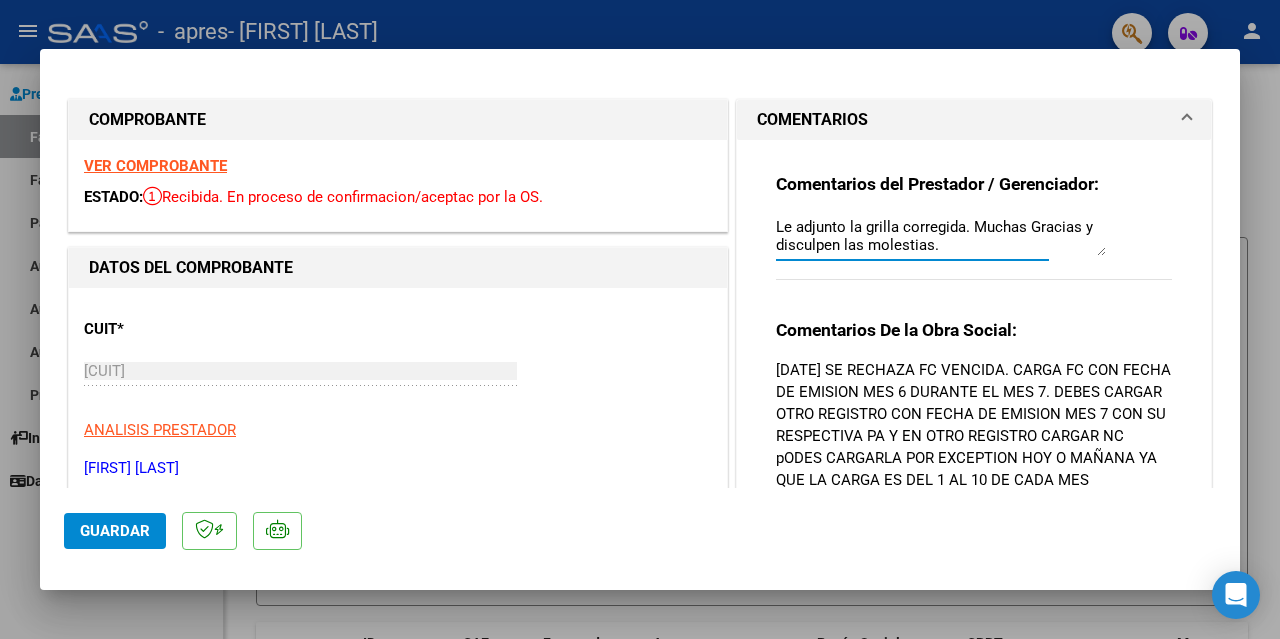 click on "Comentarios del Prestador / Gerenciador:  Le adjunto la grilla corregida. Muchas Gracias y disculpen las molestias." at bounding box center [974, 237] 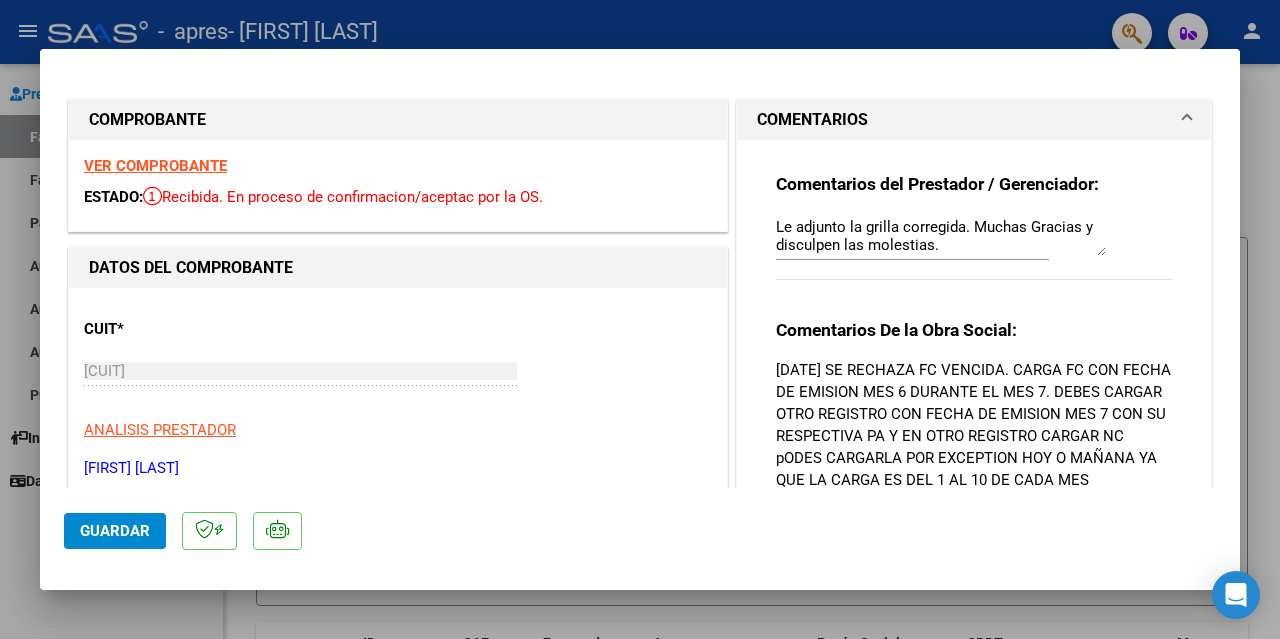 click at bounding box center [1187, 120] 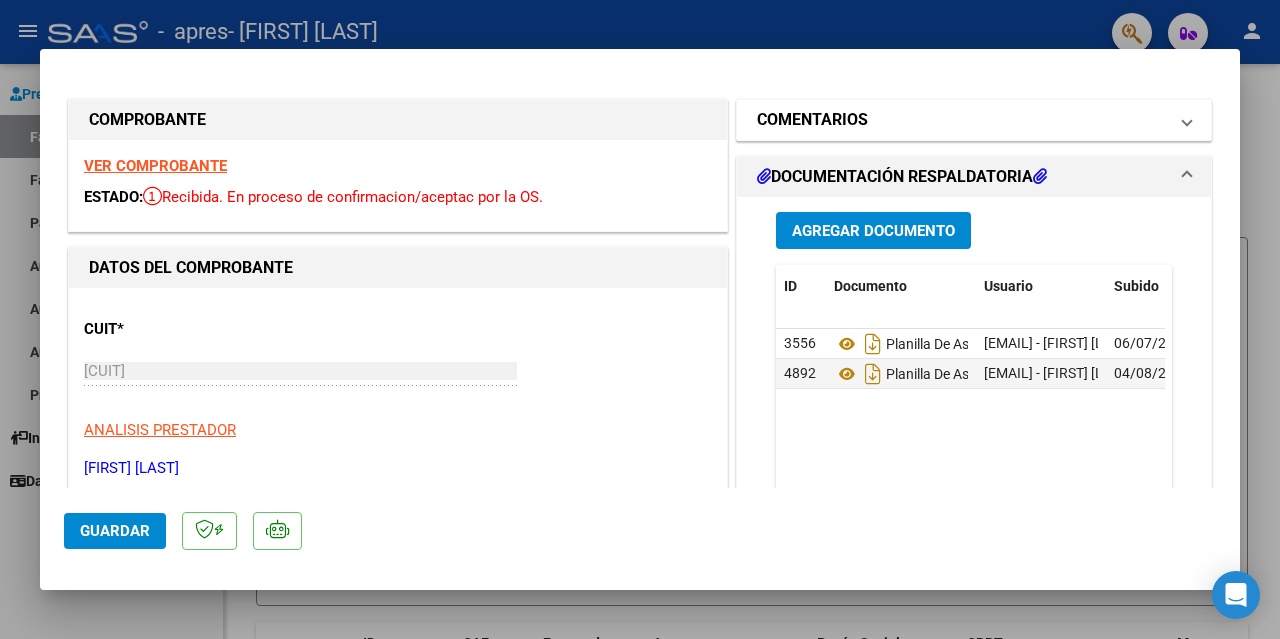 click at bounding box center (1187, 120) 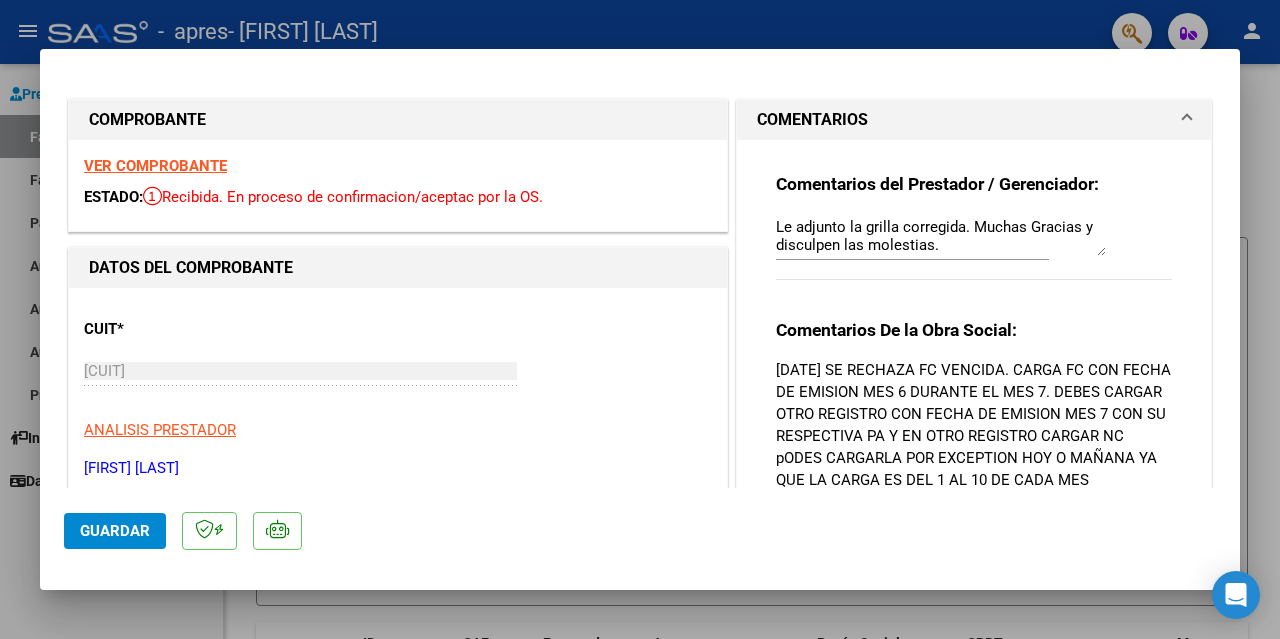click on "Le adjunto la grilla corregida. Muchas Gracias y disculpen las molestias." at bounding box center [941, 236] 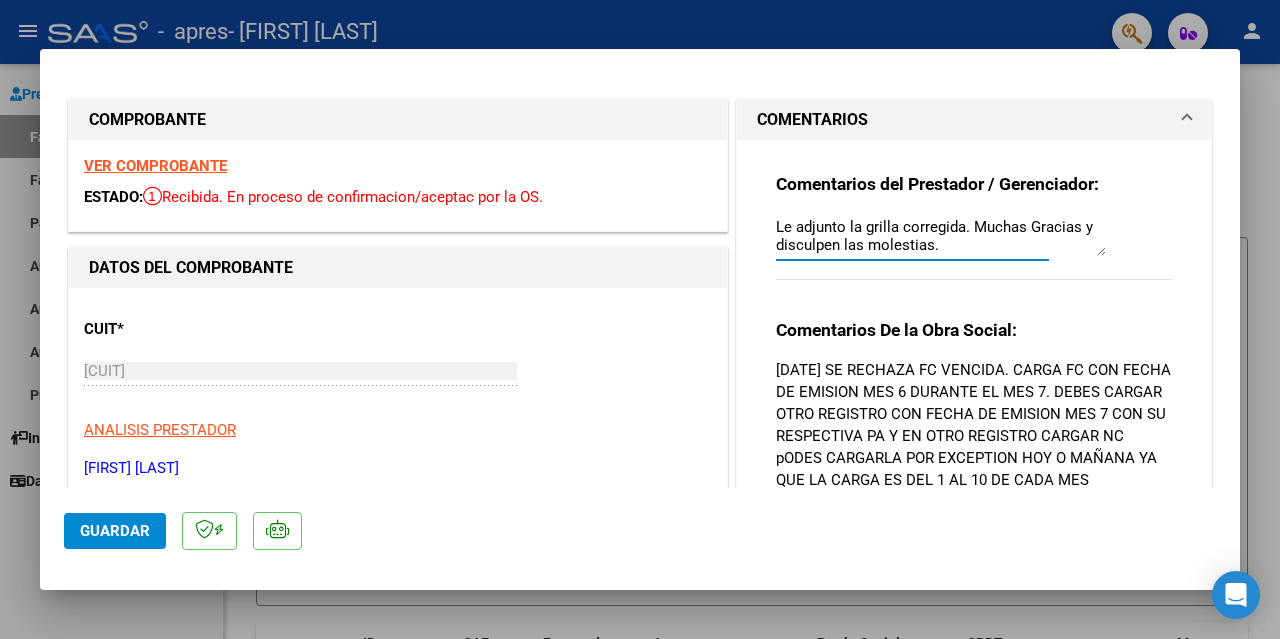 scroll, scrollTop: 17, scrollLeft: 0, axis: vertical 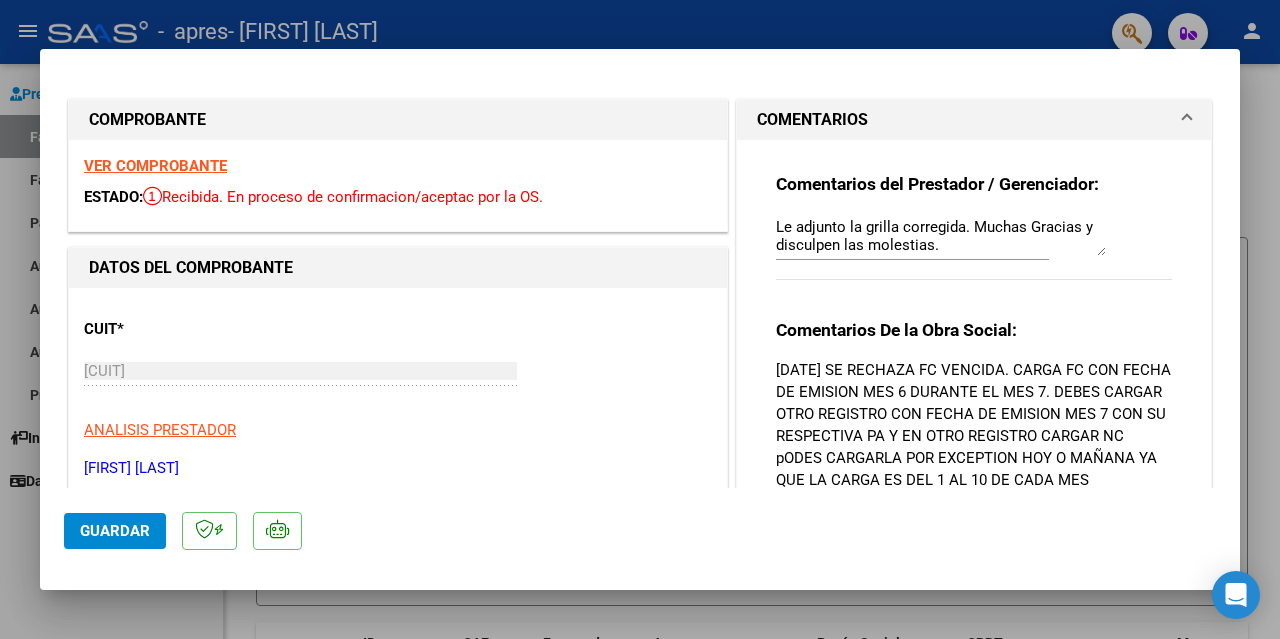 click on "23/7 SE RECHAZA FC VENCIDA. CARGA FC CON FECHA DE EMISION MES 6 DURANTE EL MES 7. DEBES CARGAR OTRO REGISTRO CON FECHA DE EMISION MES 7 CON SU RESPECTIVA PA Y EN OTRO REGISTRO CARGAR NC
pODES CARGARLA POR EXCEPTION HOY O MAÑANA YA QUE LA CARGA ES DEL 1 AL 10 DE CADA MES" at bounding box center (974, 425) 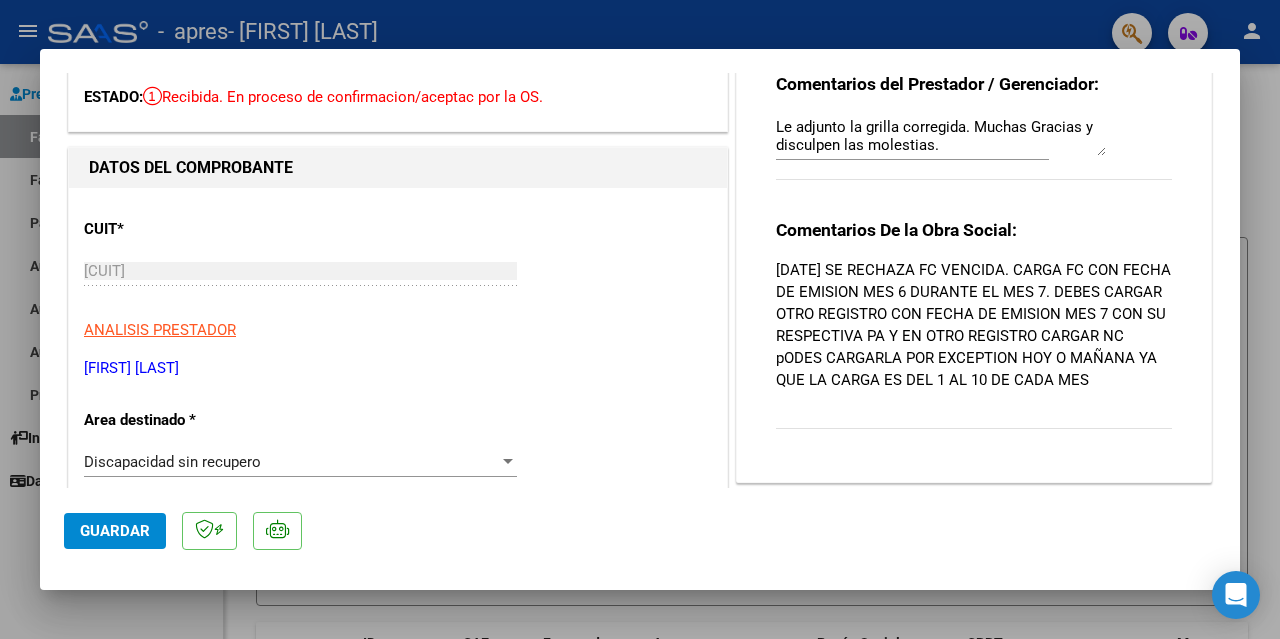 scroll, scrollTop: 200, scrollLeft: 0, axis: vertical 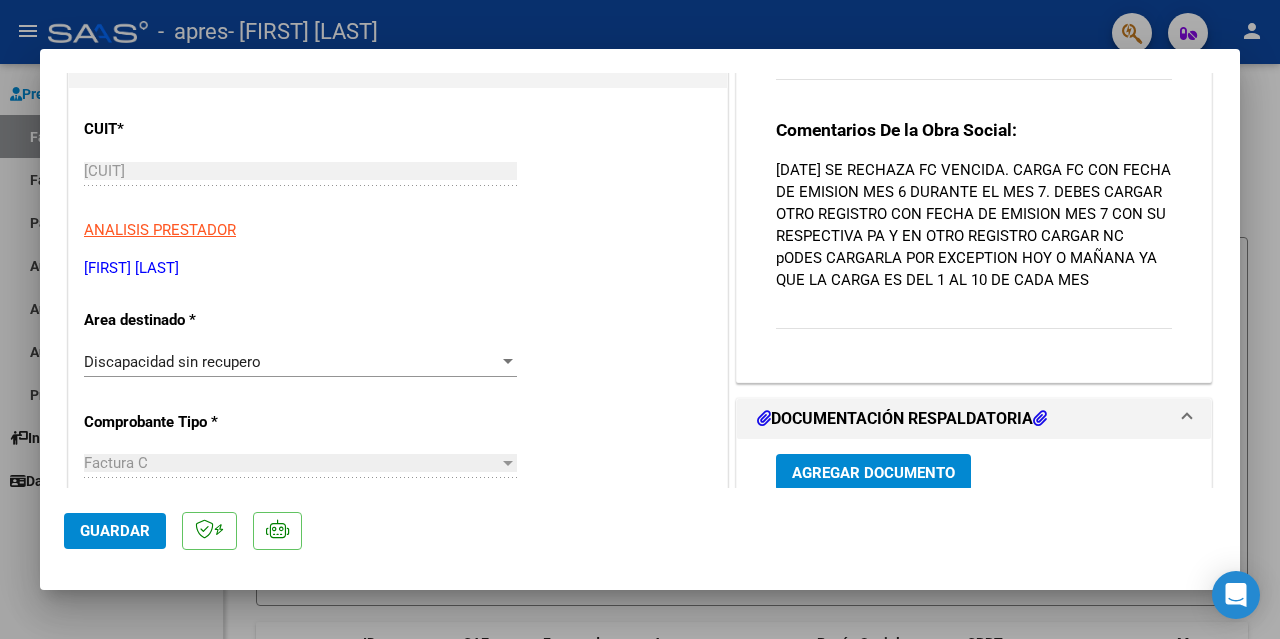 click on "Guardar" 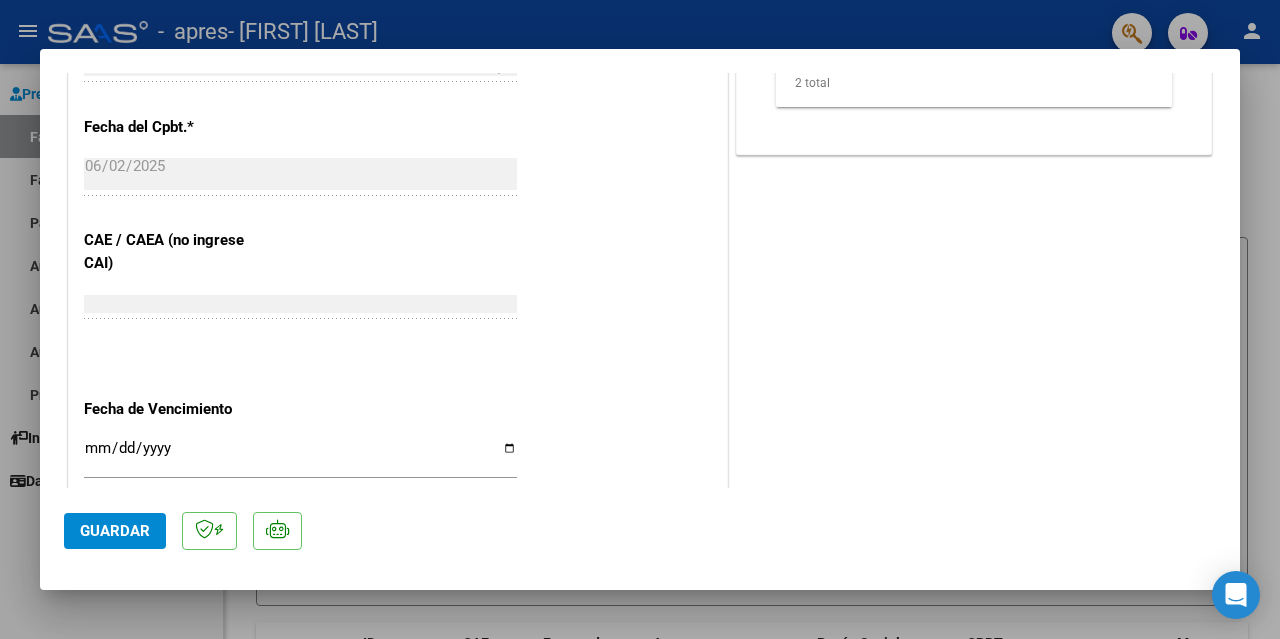 scroll, scrollTop: 1131, scrollLeft: 0, axis: vertical 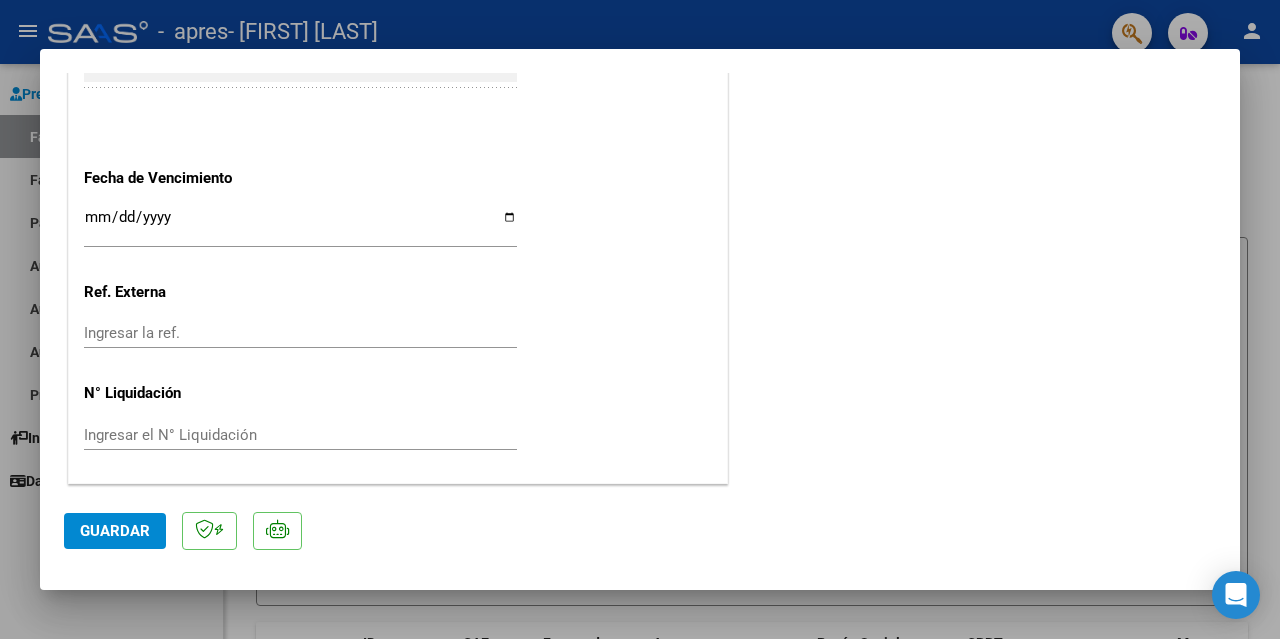 click at bounding box center (640, 319) 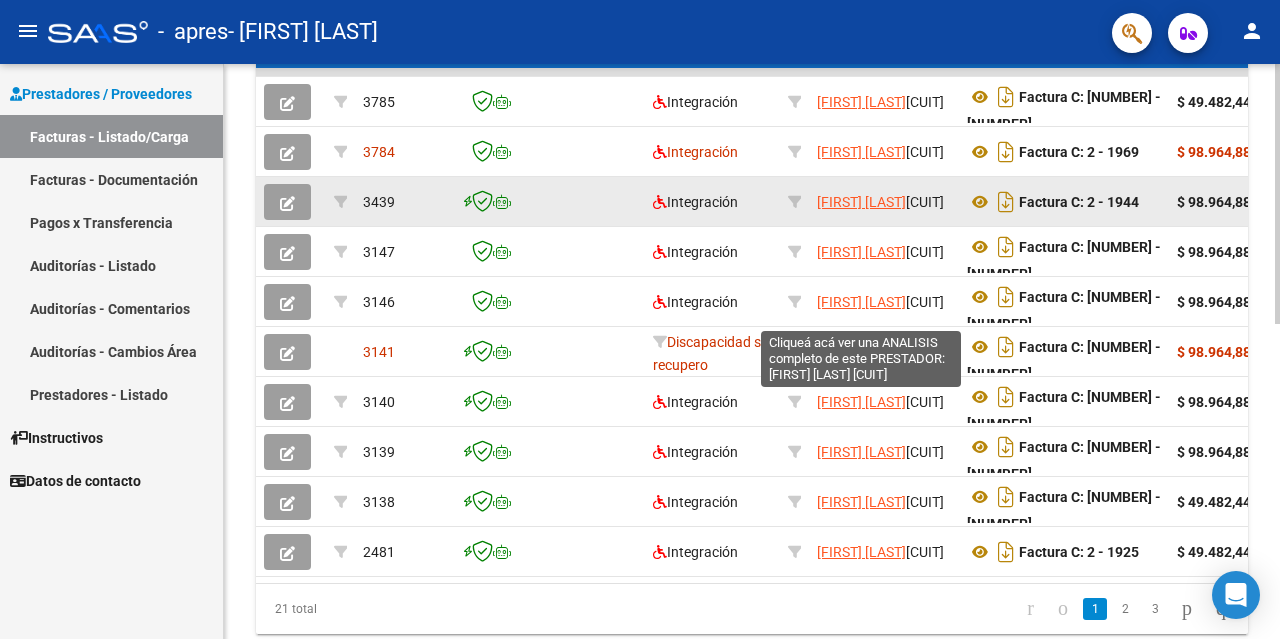 scroll, scrollTop: 523, scrollLeft: 0, axis: vertical 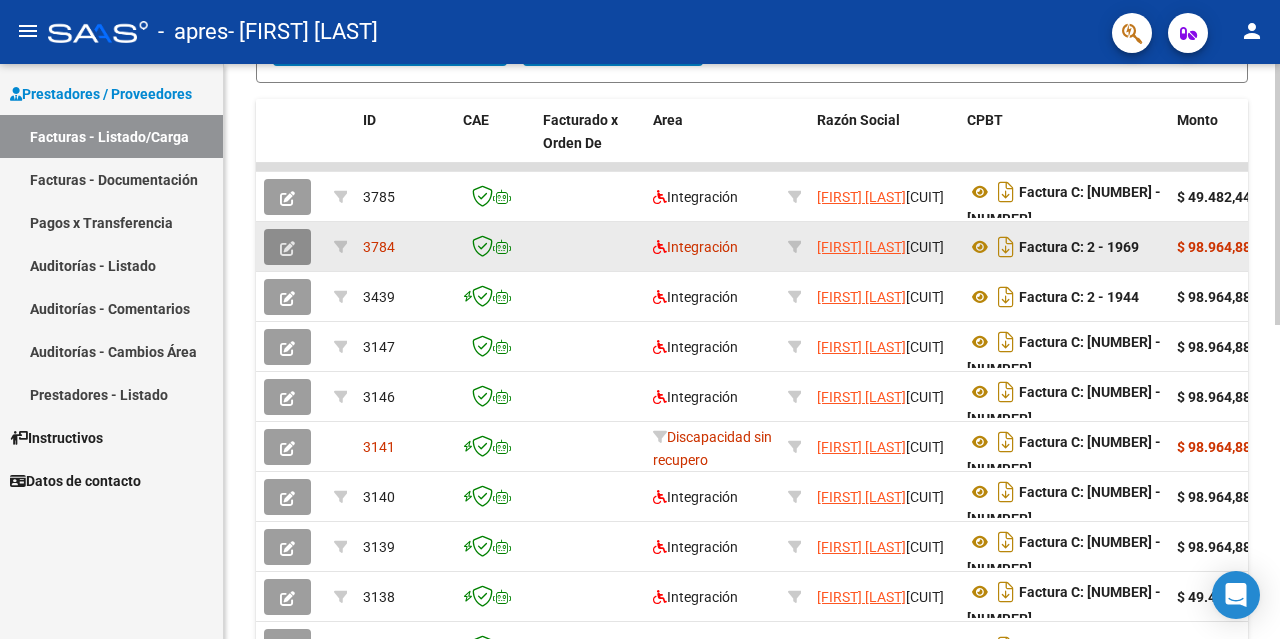click 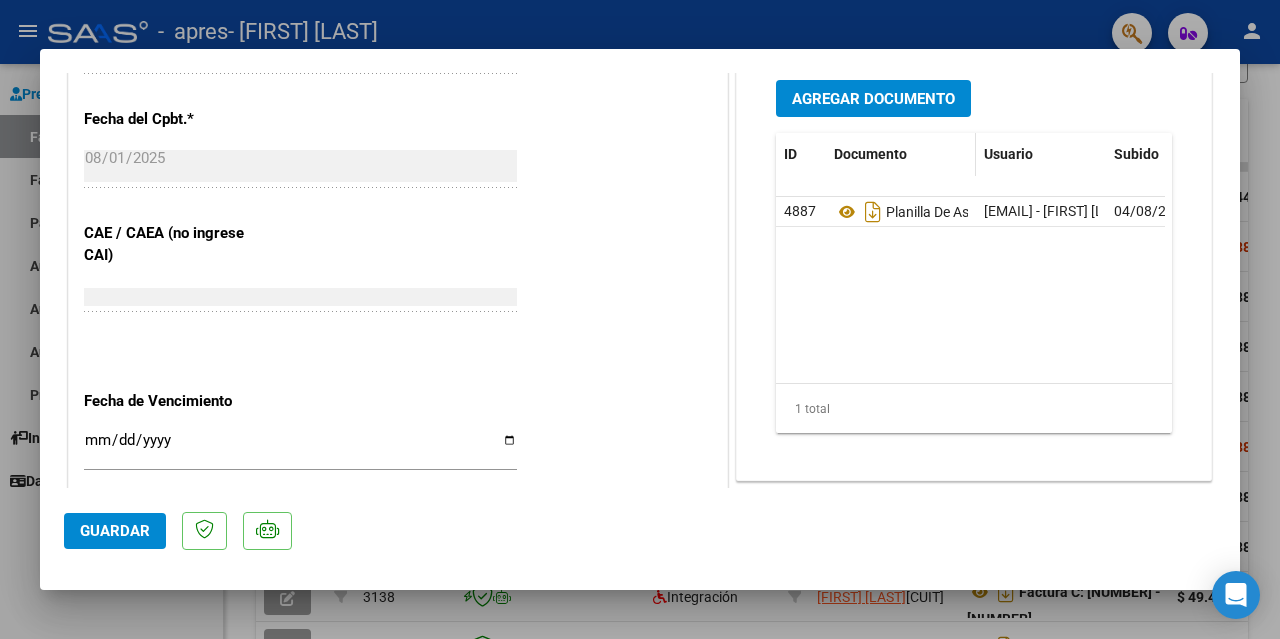 scroll, scrollTop: 1000, scrollLeft: 0, axis: vertical 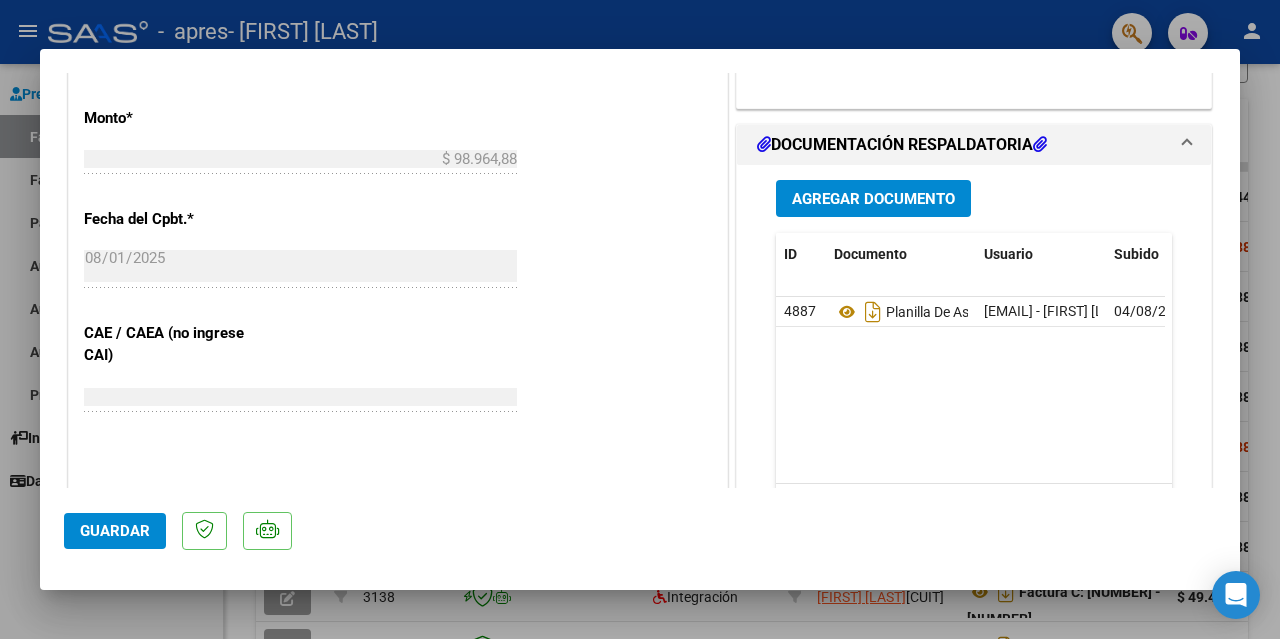 click at bounding box center (640, 319) 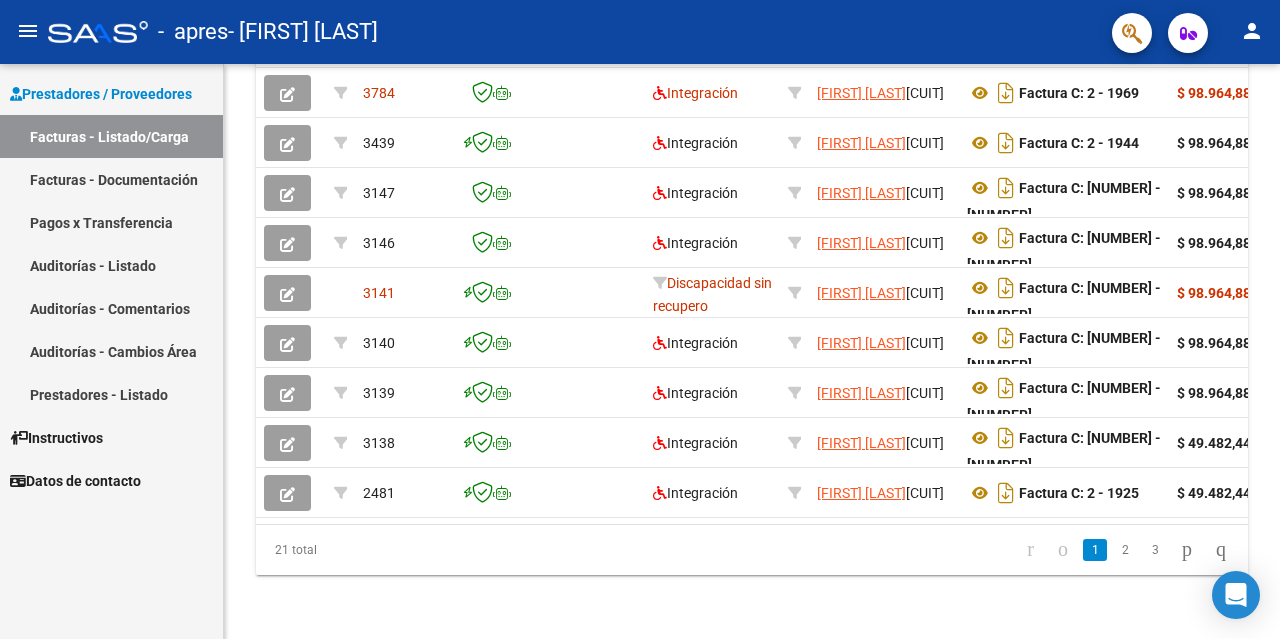 scroll, scrollTop: 393, scrollLeft: 0, axis: vertical 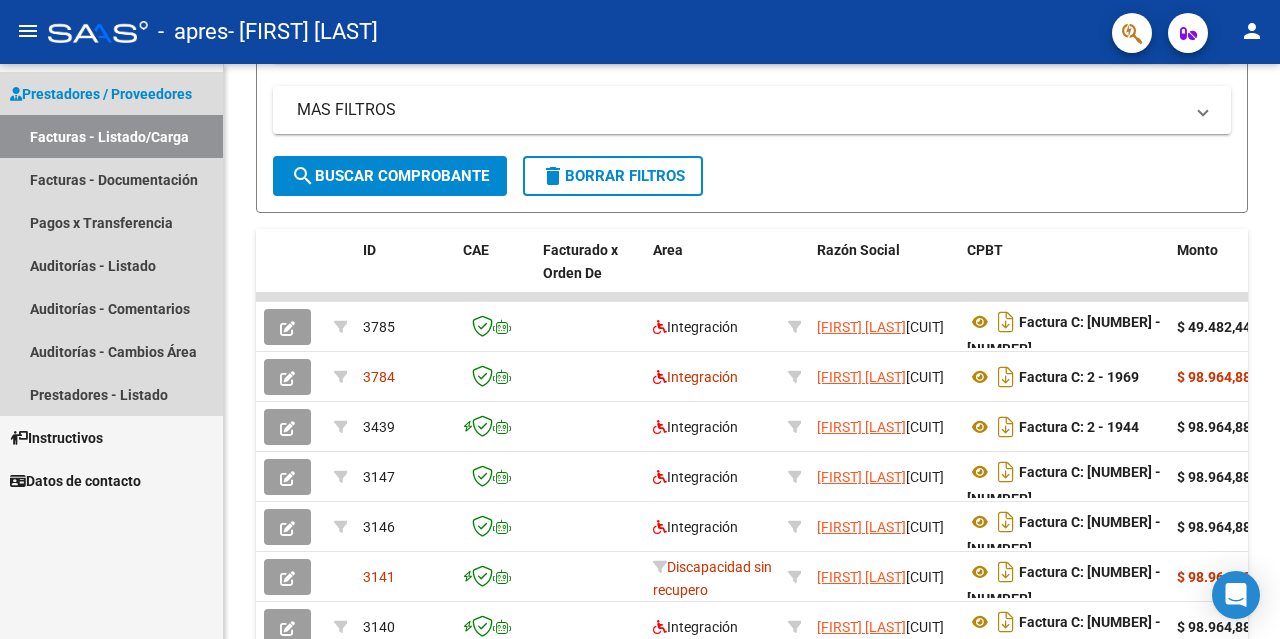 click on "Prestadores / Proveedores" at bounding box center [101, 94] 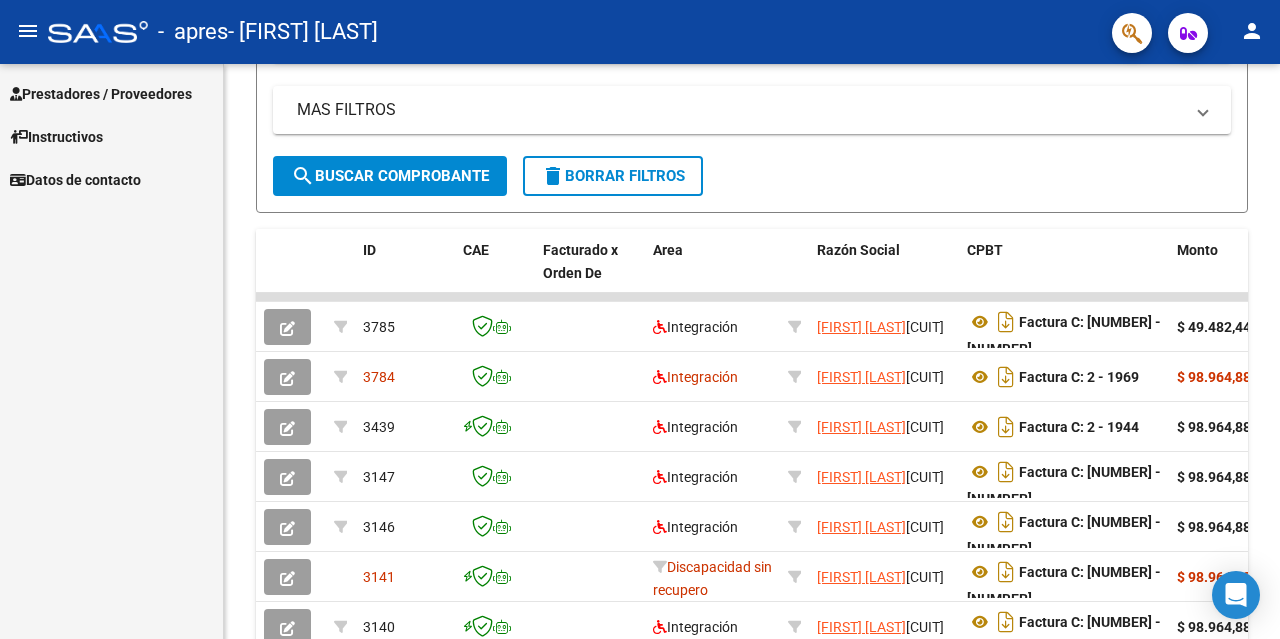 click on "Prestadores / Proveedores" at bounding box center [101, 94] 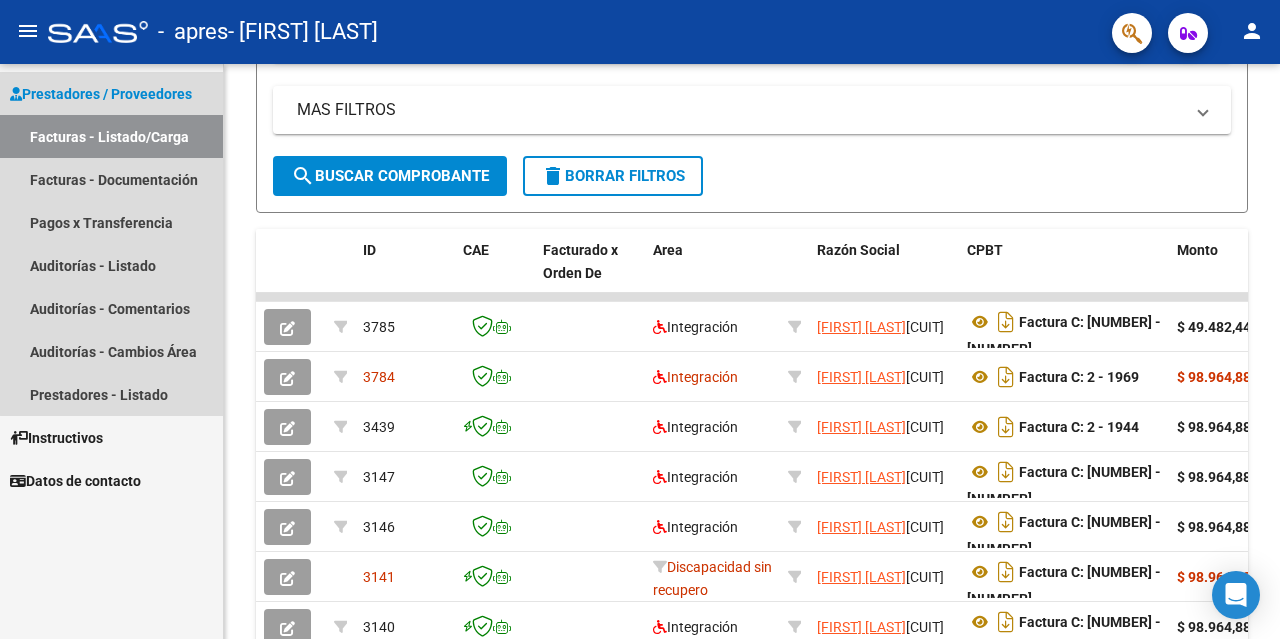 click on "Facturas - Listado/Carga" at bounding box center (111, 136) 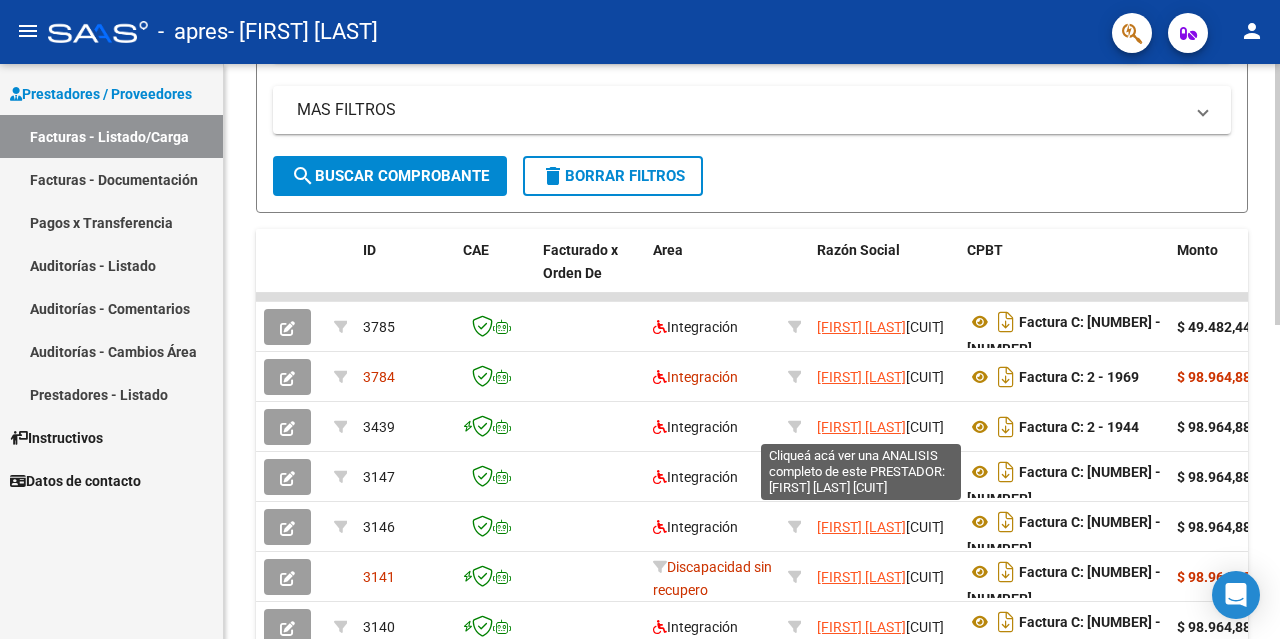 scroll, scrollTop: 593, scrollLeft: 0, axis: vertical 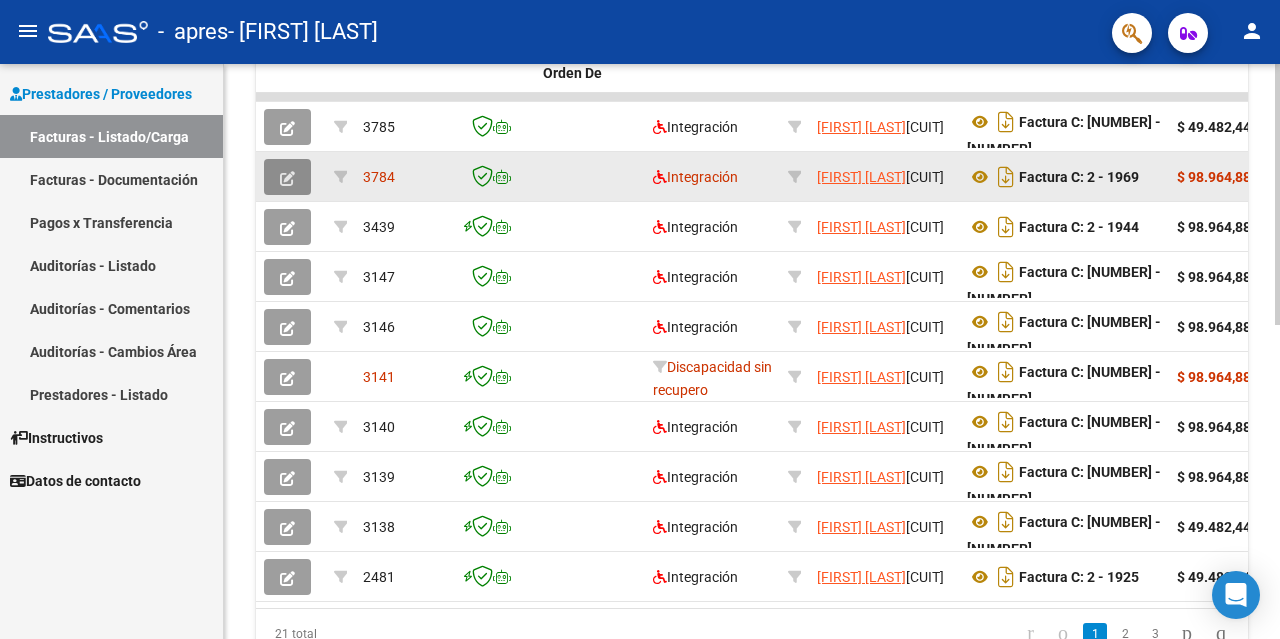click 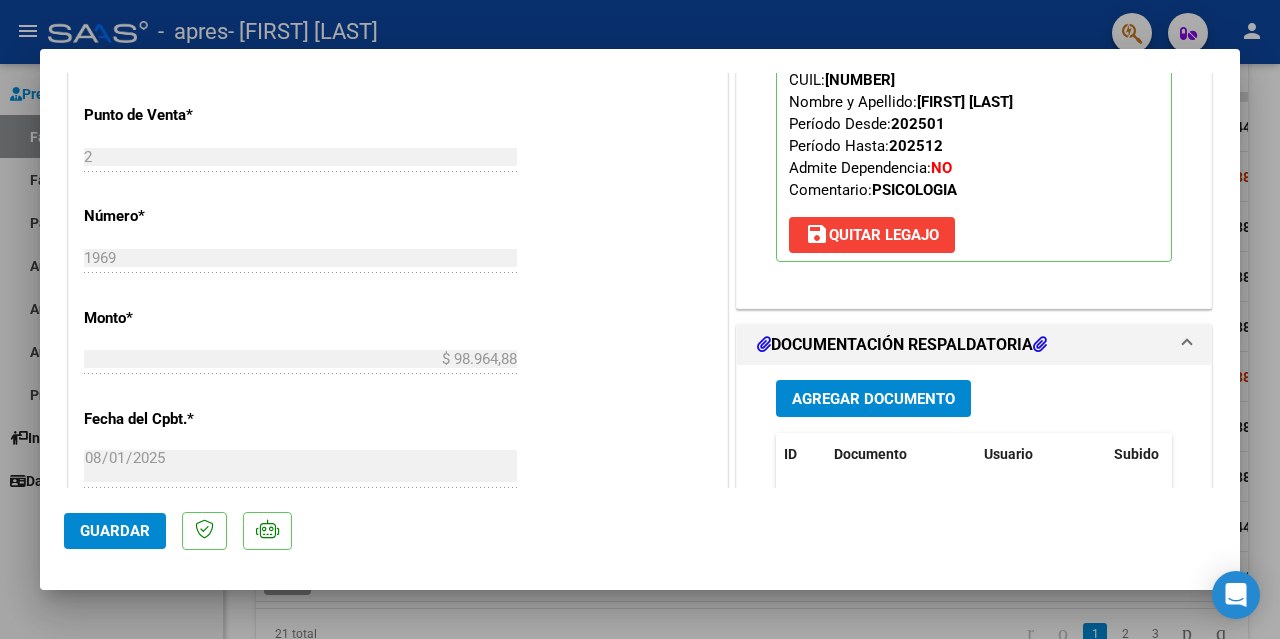 scroll, scrollTop: 1000, scrollLeft: 0, axis: vertical 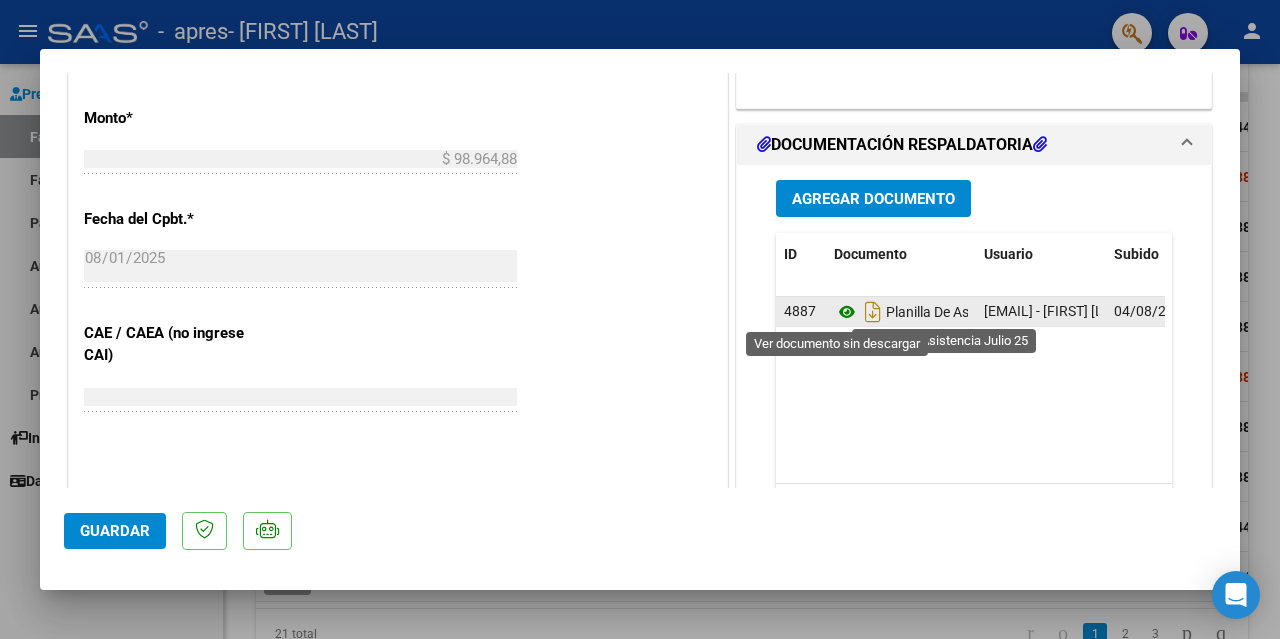 click 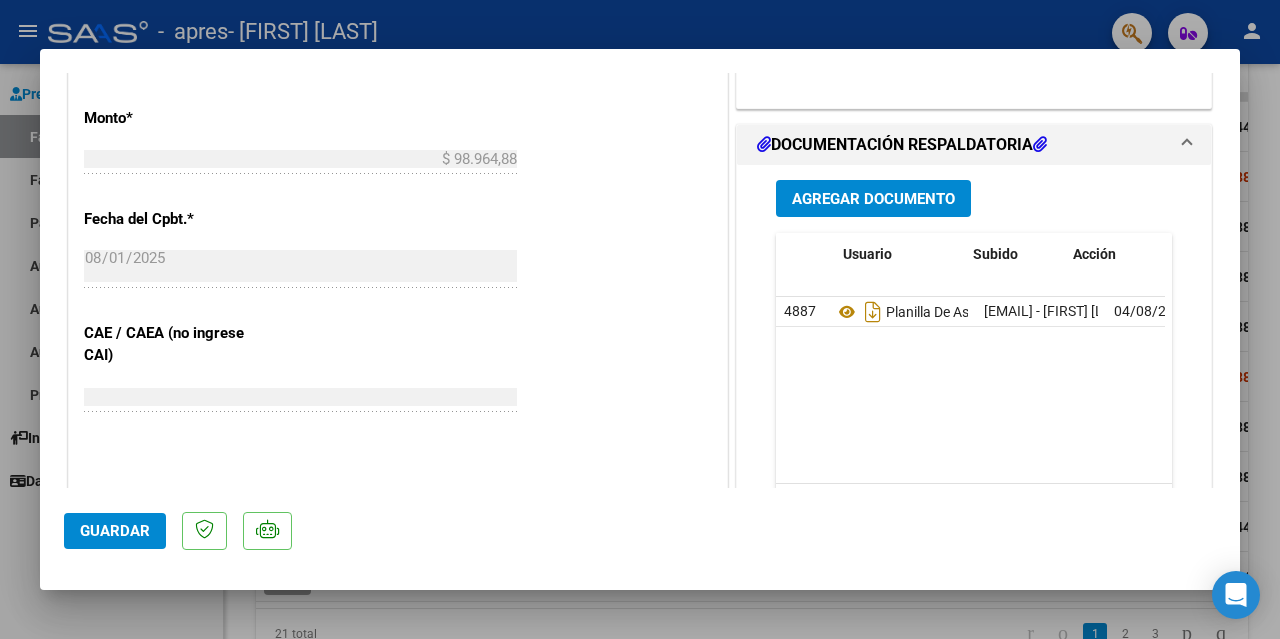 scroll, scrollTop: 0, scrollLeft: 141, axis: horizontal 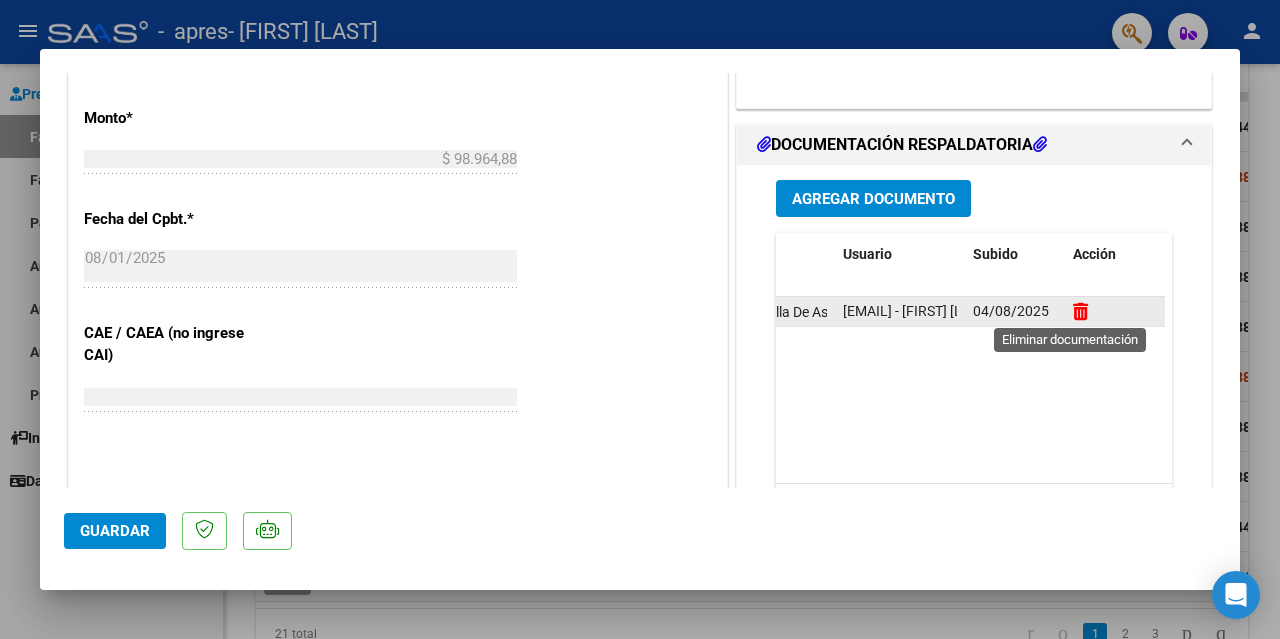 click 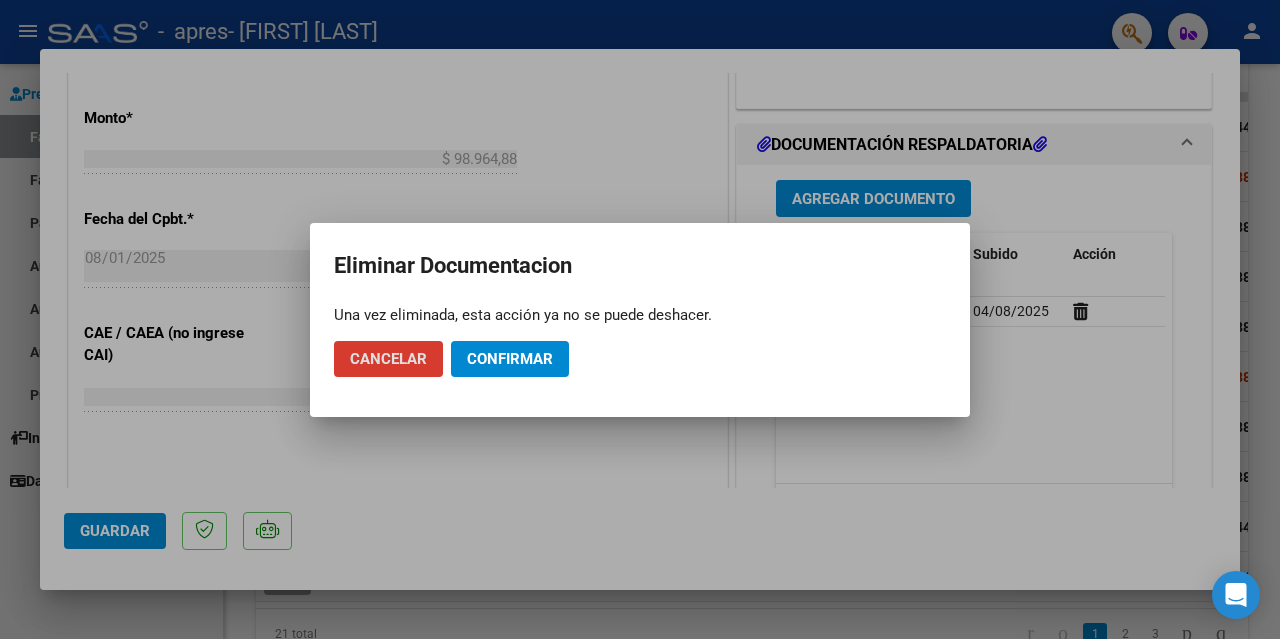 click on "Confirmar" 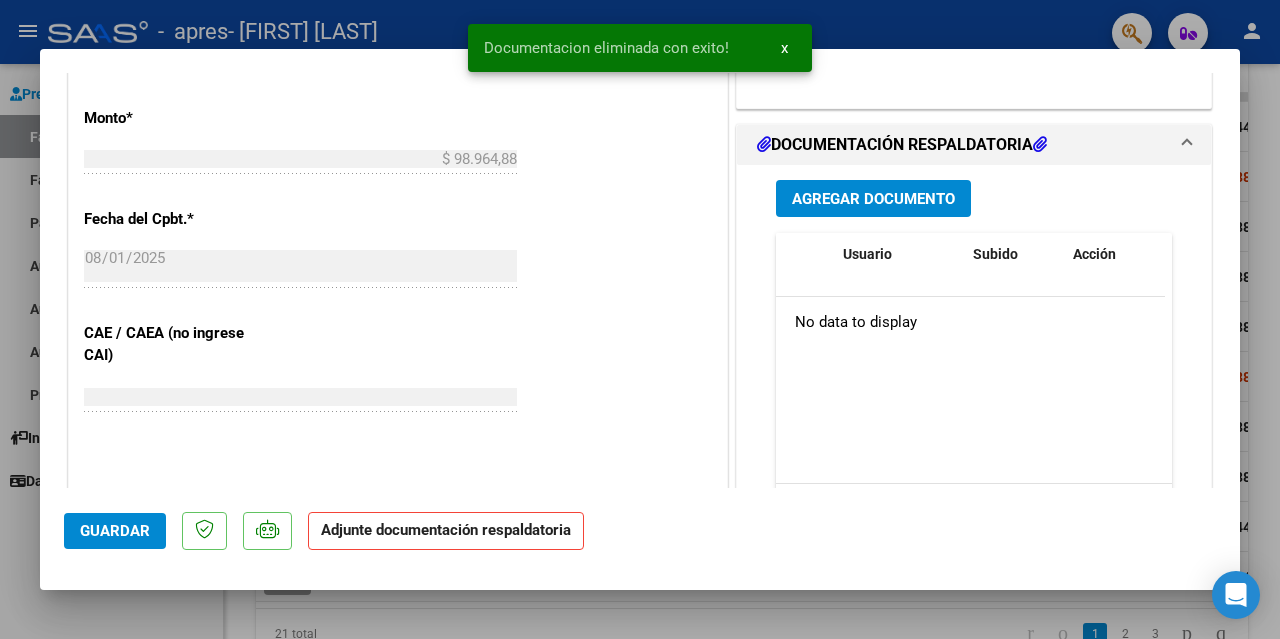 scroll, scrollTop: 0, scrollLeft: 0, axis: both 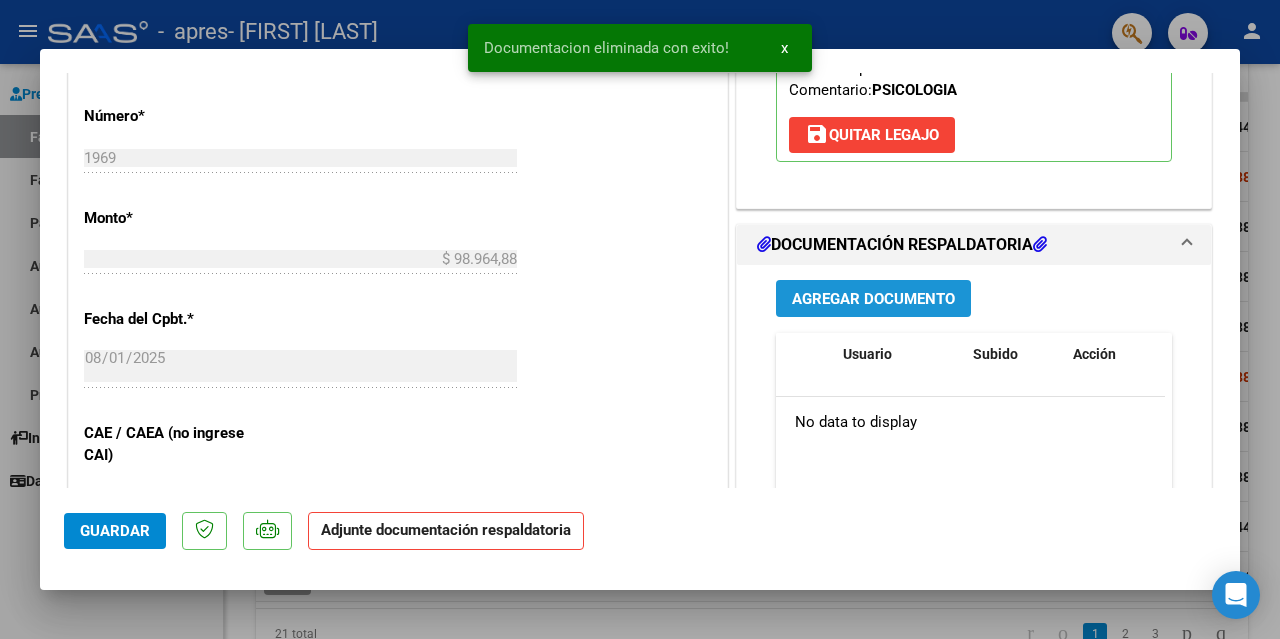 click on "Agregar Documento" at bounding box center [873, 299] 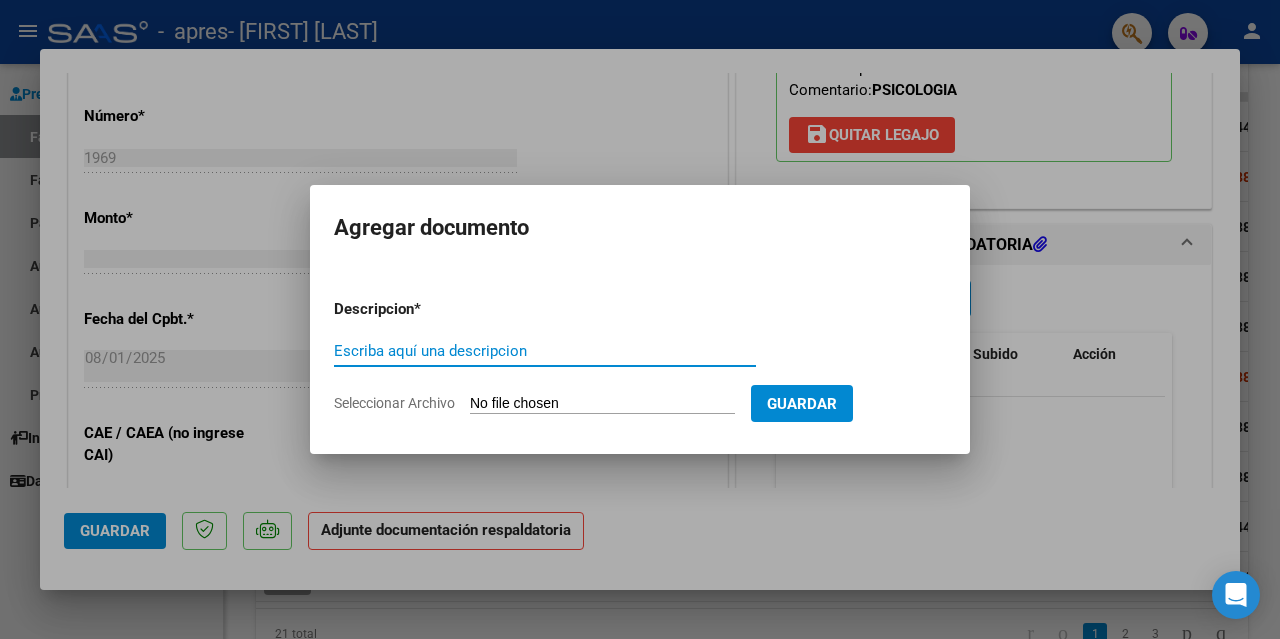 click on "Escriba aquí una descripcion" at bounding box center (545, 351) 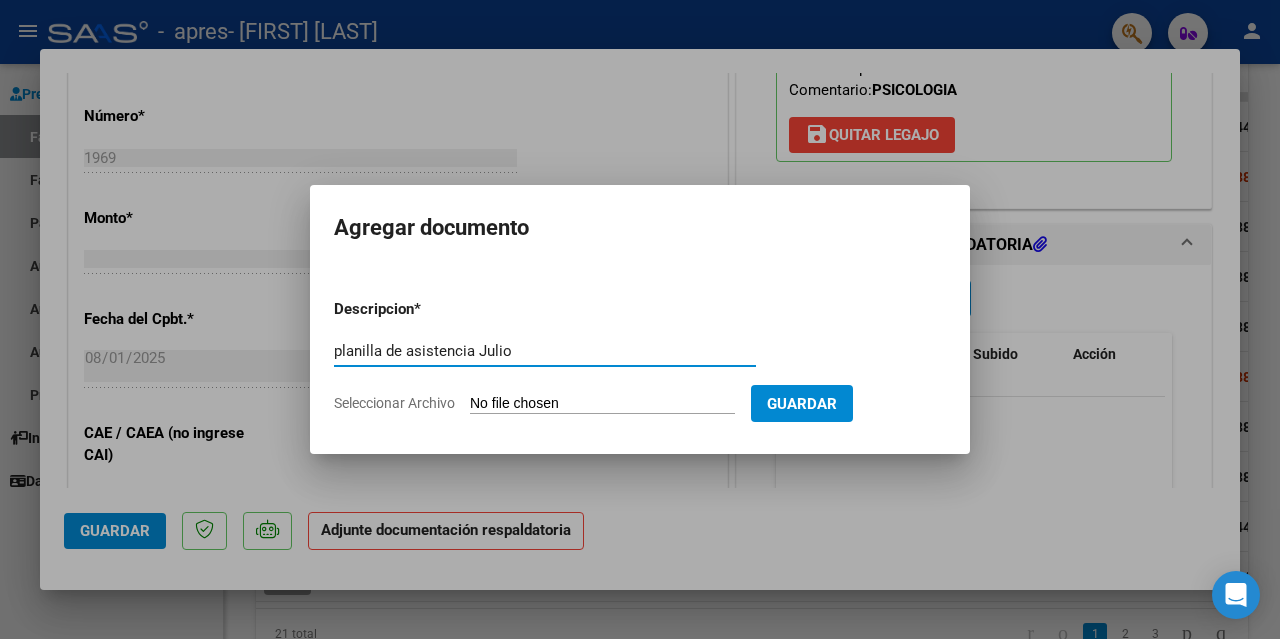 type on "planilla de asistencia Julio" 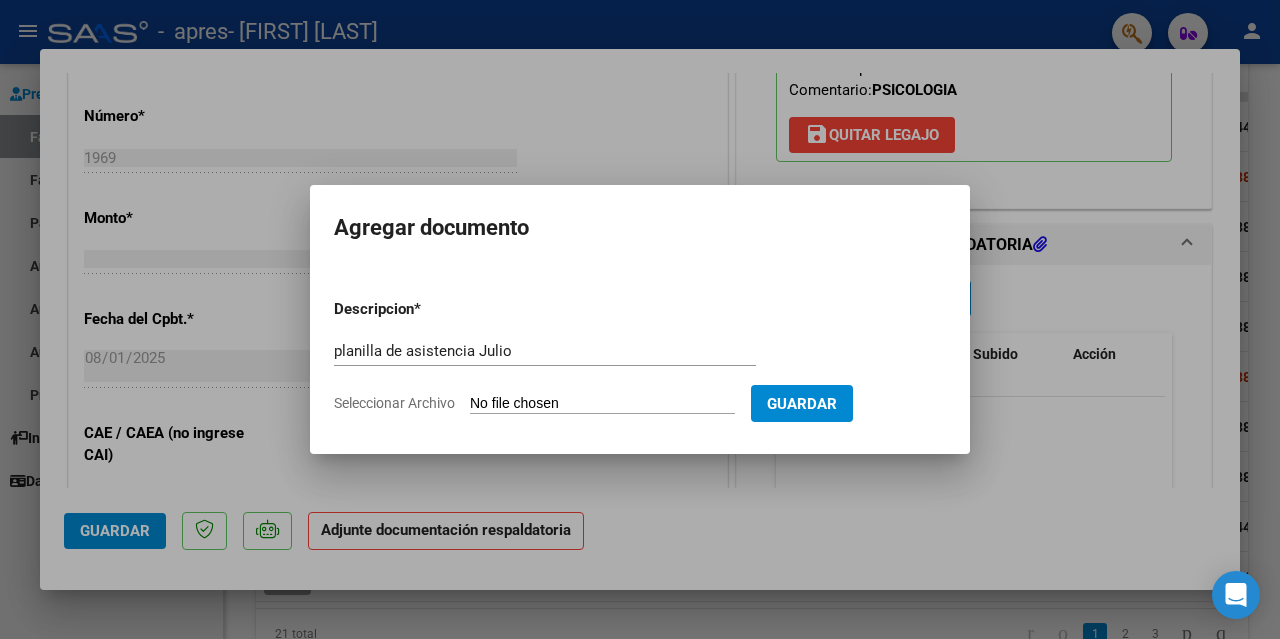 type on "C:\fakepath\Marcos Altamirano -Fact Psicologia- Julio- Planilla de asistencia-.pdf" 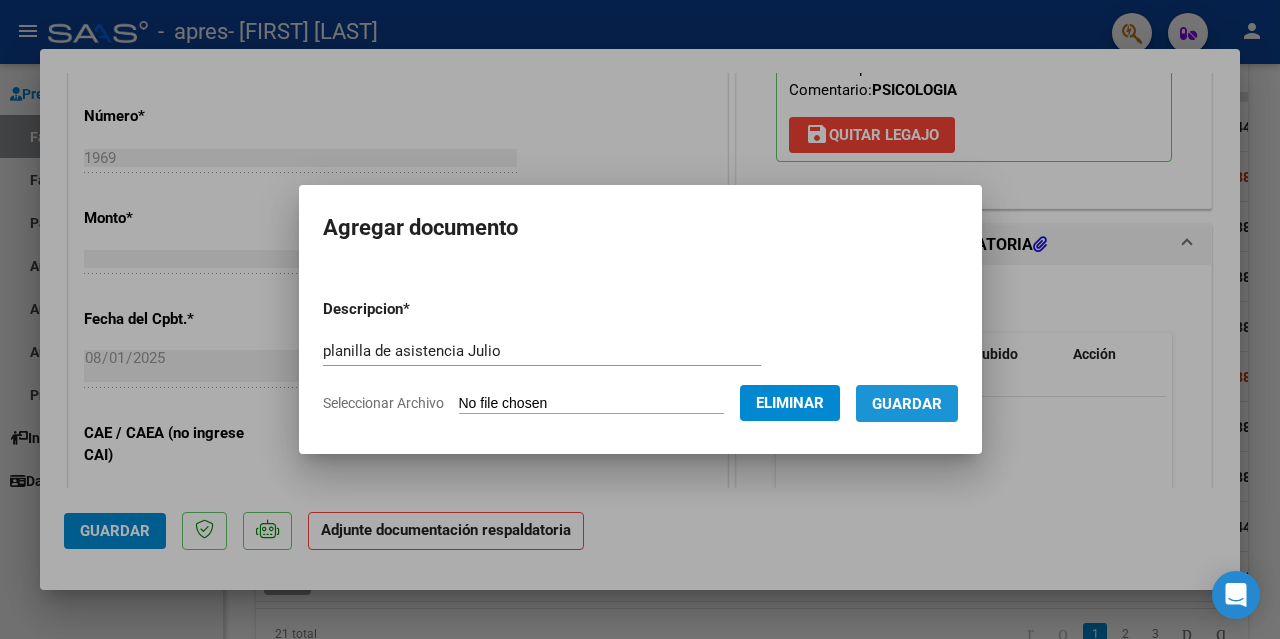 click on "Guardar" at bounding box center [907, 404] 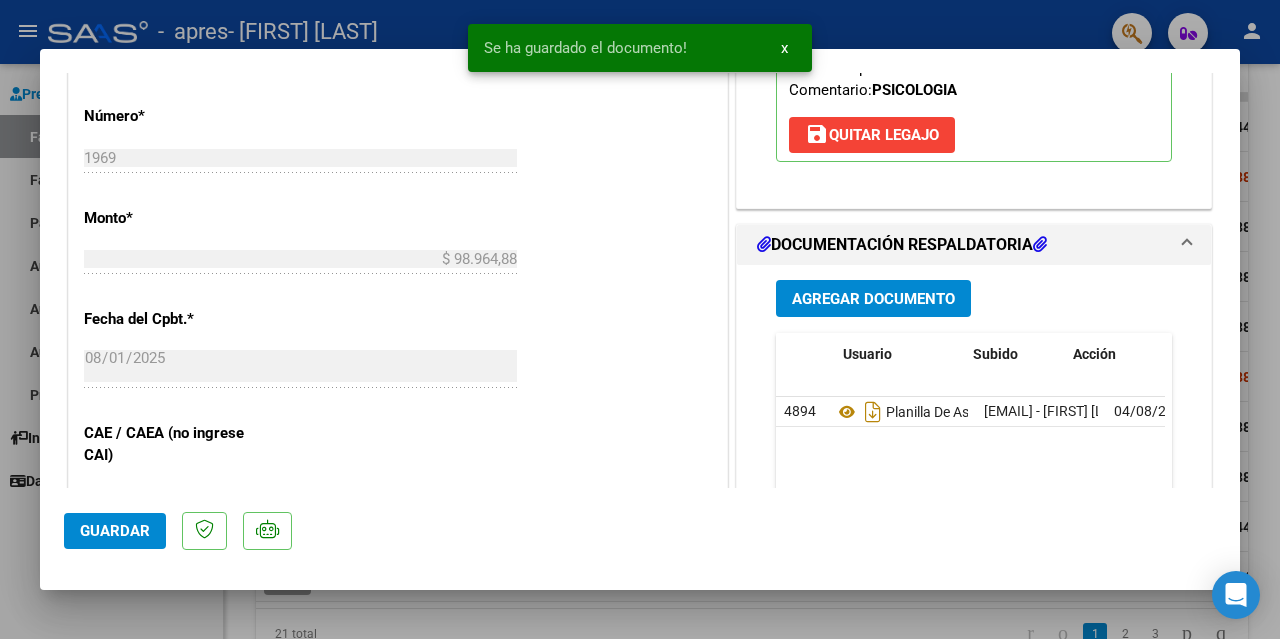 click on "COMPROBANTE VER COMPROBANTE       ESTADO:   Recibida. En proceso de confirmacion/aceptac por la OS.  DATOS DEL COMPROBANTE CUIT  *   27-29954741-3 Ingresar CUIT  ANALISIS PRESTADOR  KELLY GISELE ALEJANDRA  ARCA Padrón  Area destinado * Integración Seleccionar Area Período de Prestación (Ej: 202305 para Mayo 2023    202507 Ingrese el Período de Prestación como indica el ejemplo   Una vez que se asoció a un legajo aprobado no se puede cambiar el período de prestación.   Comprobante Tipo * Factura C Seleccionar Tipo Punto de Venta  *   2 Ingresar el Nro.  Número  *   1969 Ingresar el Nro.  Monto  *   $ 98.964,88 Ingresar el monto  Fecha del Cpbt.  *   2025-08-01 Ingresar la fecha  CAE / CAEA (no ingrese CAI)    75313649256441 Ingresar el CAE o CAEA (no ingrese CAI)  Fecha de Vencimiento    Ingresar la fecha  Ref. Externa    Ingresar la ref.  N° Liquidación    Ingresar el N° Liquidación  COMENTARIOS Comentarios del Prestador / Gerenciador:  Comentarios De la Obra Social: 202506     FTP SSS 202507" at bounding box center (640, 280) 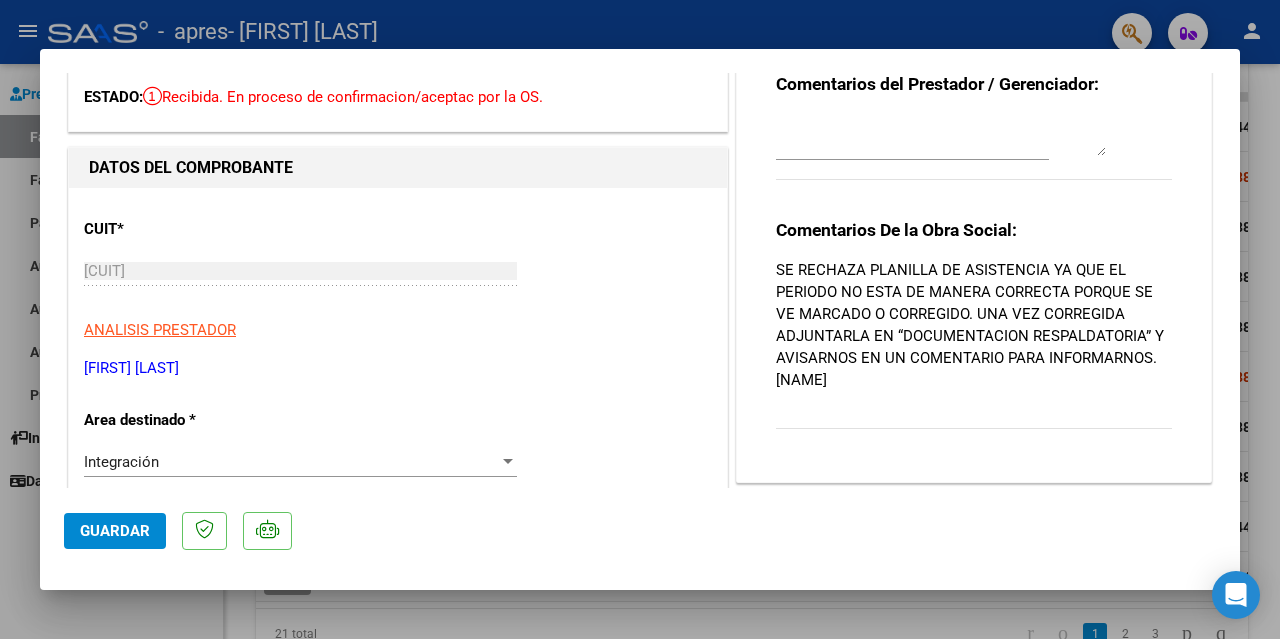 scroll, scrollTop: 0, scrollLeft: 0, axis: both 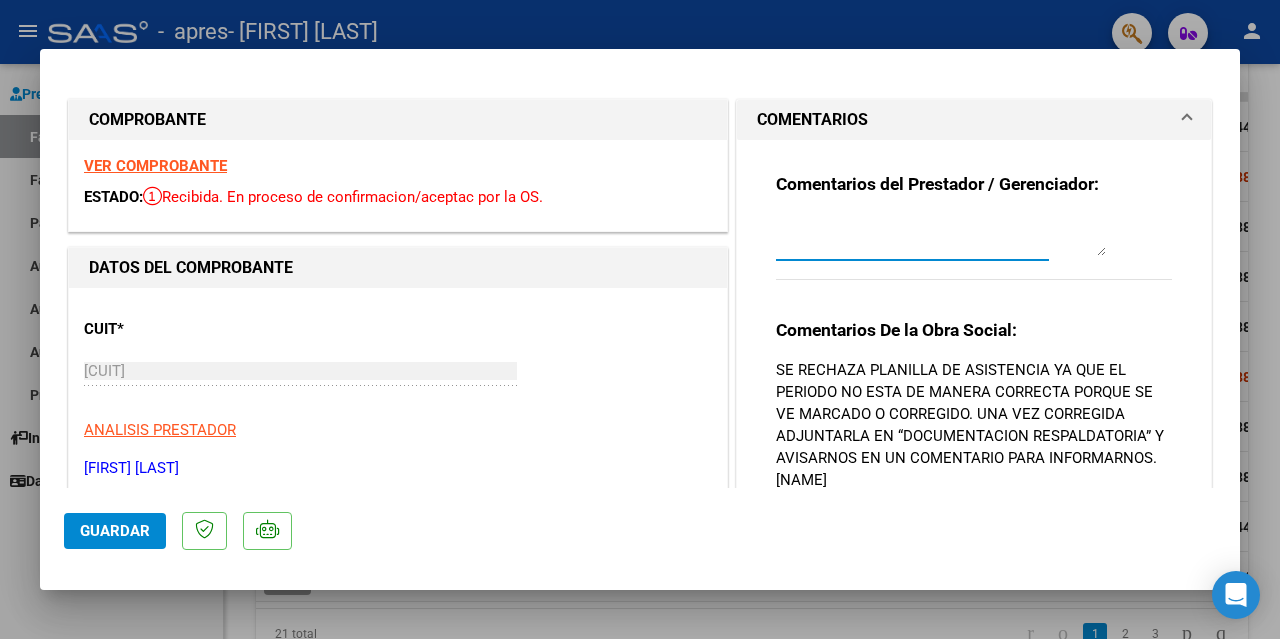 click at bounding box center (941, 236) 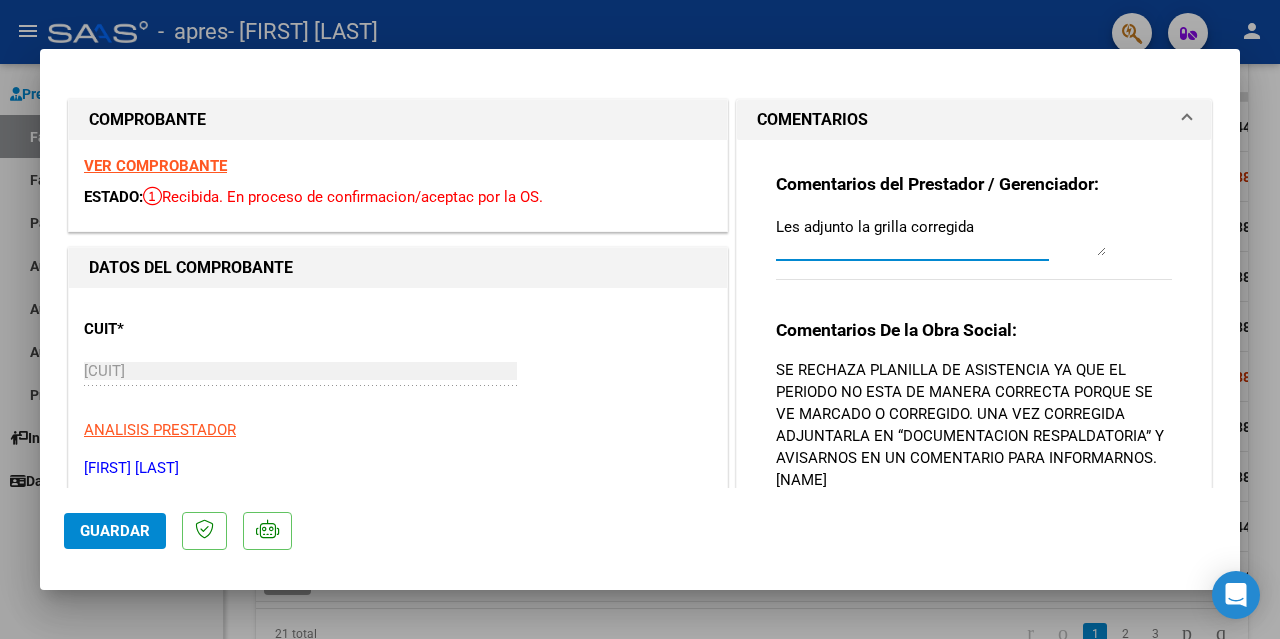 type on "Les adjunto la grilla corregida" 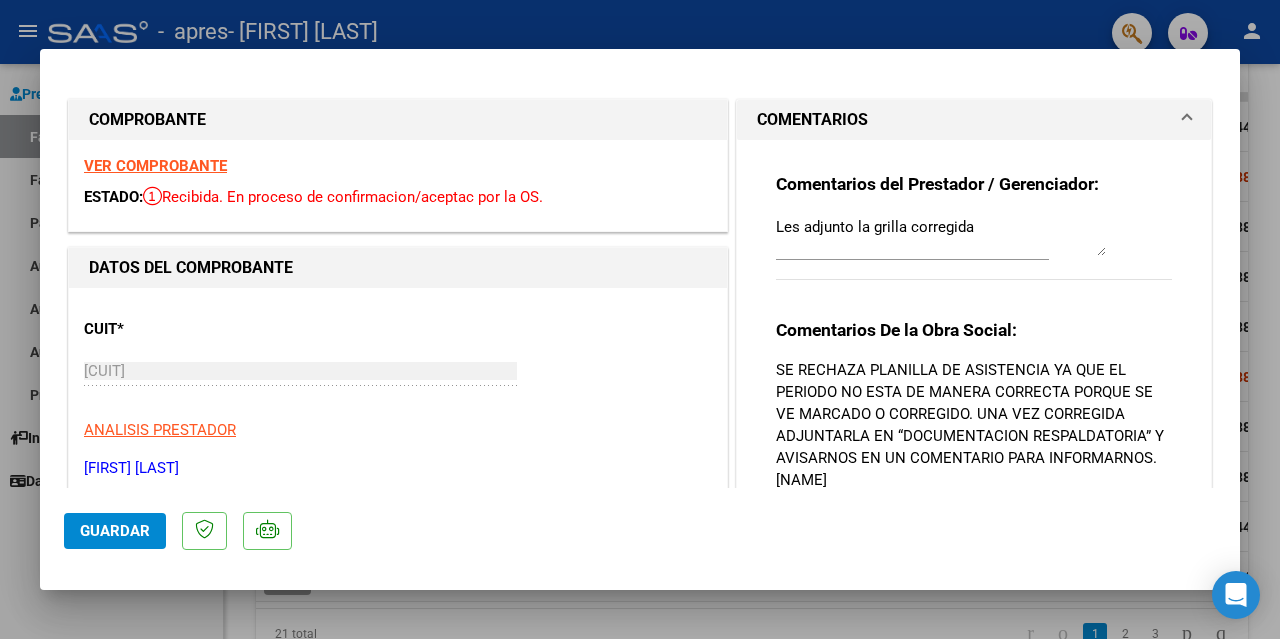 click on "Comentarios del Prestador / Gerenciador:  Les adjunto la grilla corregida Comentarios De la Obra Social: SE RECHAZA PLANILLA DE ASISTENCIA YA QUE EL PERIODO NO ESTA DE MANERA CORRECTA PORQUE SE VE MARCADO O CORREGIDO.
UNA VEZ CORREGIDA ADJUNTARLA EN “DOCUMENTACION RESPALDATORIA” Y AVISARNOS EN UN COMENTARIO PARA INFORMARNOS.
ANA" at bounding box center [974, 361] 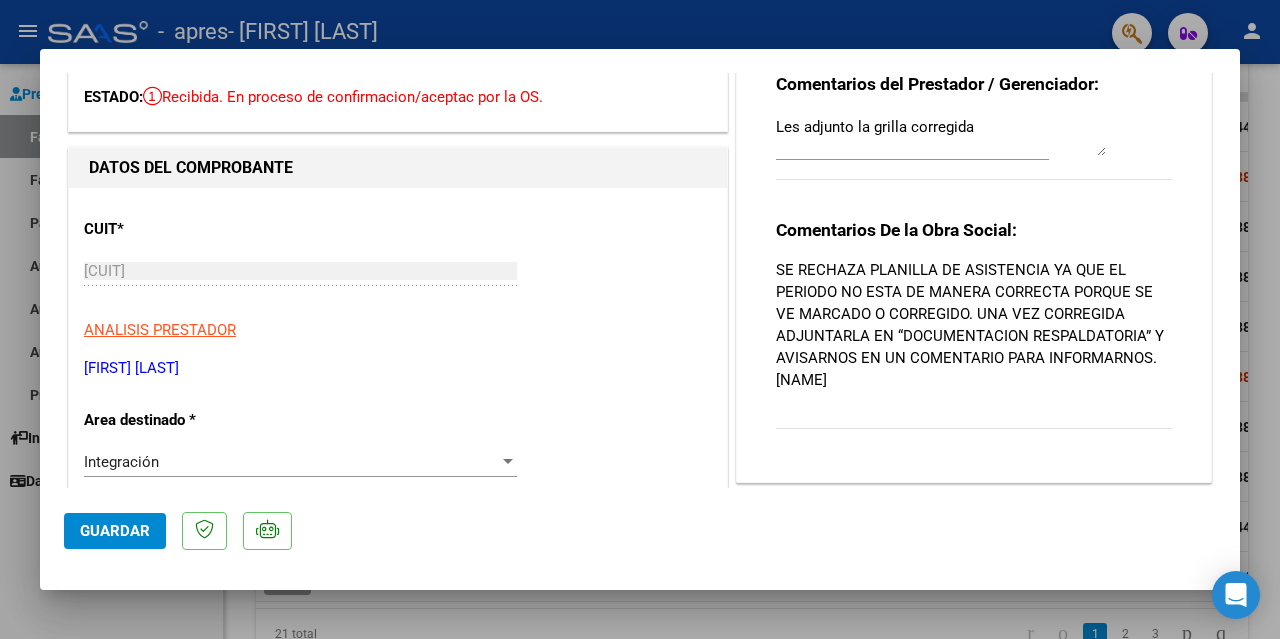 click on "SE RECHAZA PLANILLA DE ASISTENCIA YA QUE EL PERIODO NO ESTA DE MANERA CORRECTA PORQUE SE VE MARCADO O CORREGIDO.
UNA VEZ CORREGIDA ADJUNTARLA EN “DOCUMENTACION RESPALDATORIA” Y AVISARNOS EN UN COMENTARIO PARA INFORMARNOS.
ANA" at bounding box center [974, 325] 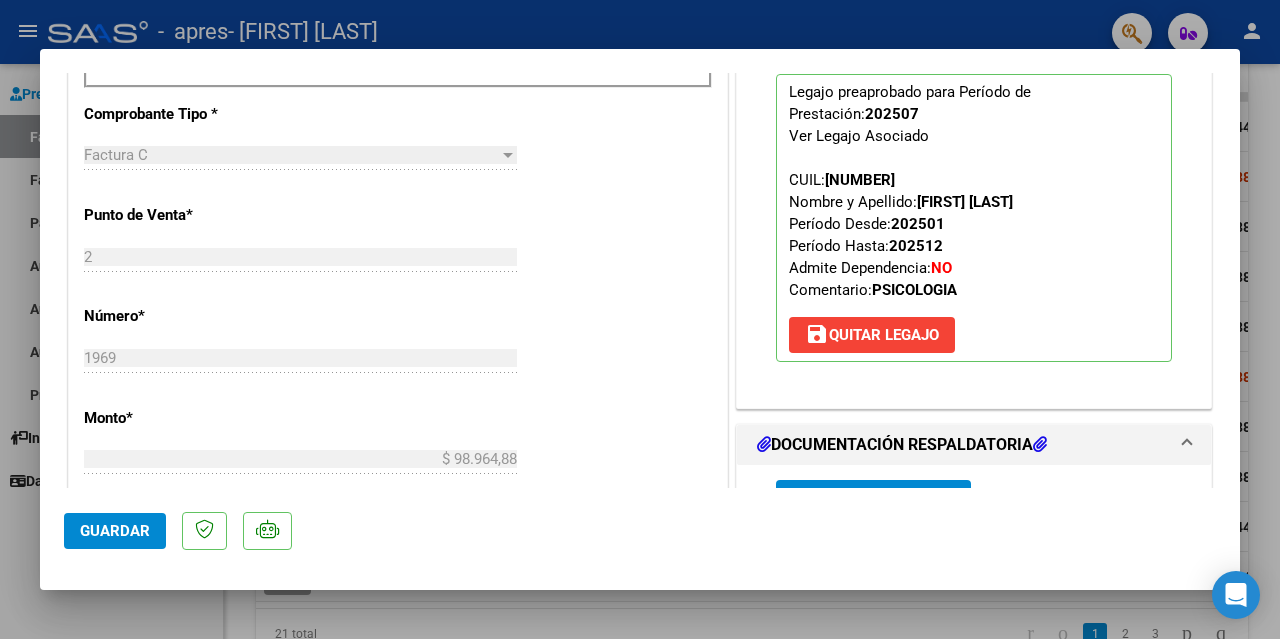 scroll, scrollTop: 1000, scrollLeft: 0, axis: vertical 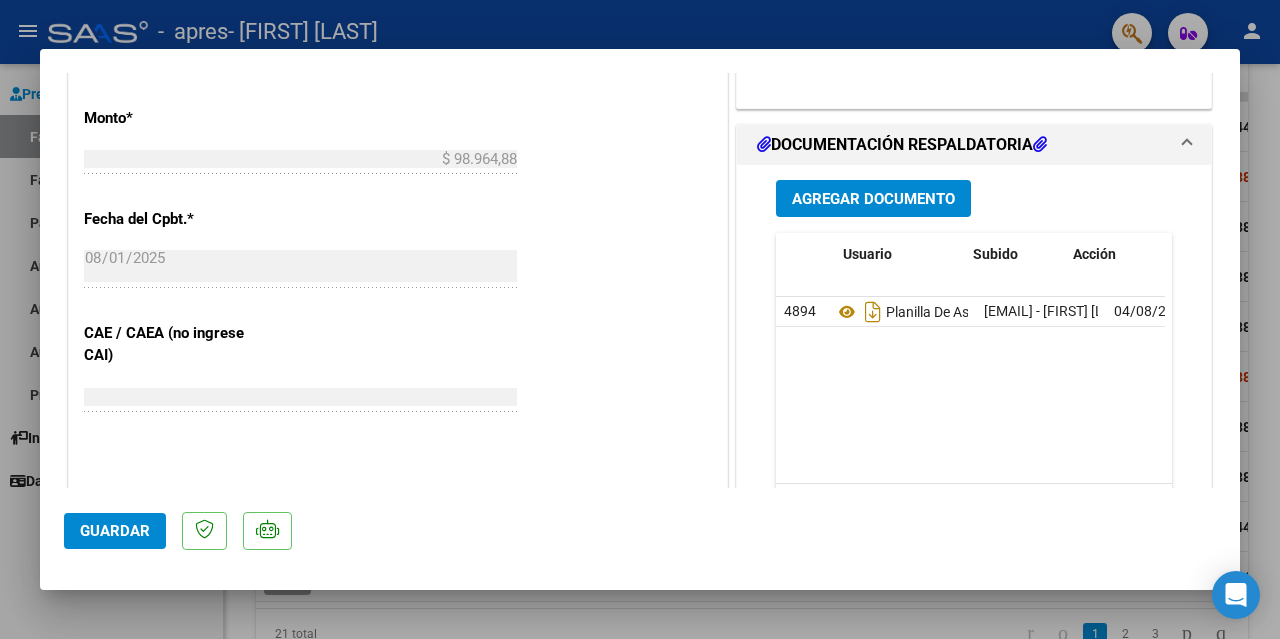 click on "Guardar" 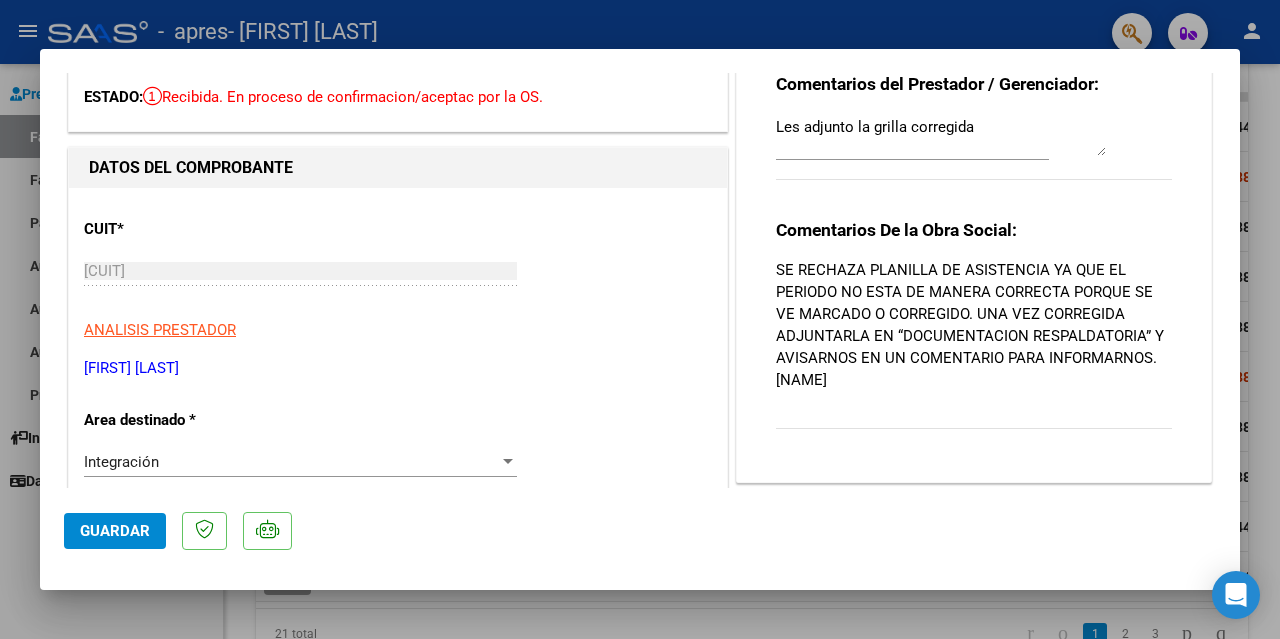scroll, scrollTop: 0, scrollLeft: 0, axis: both 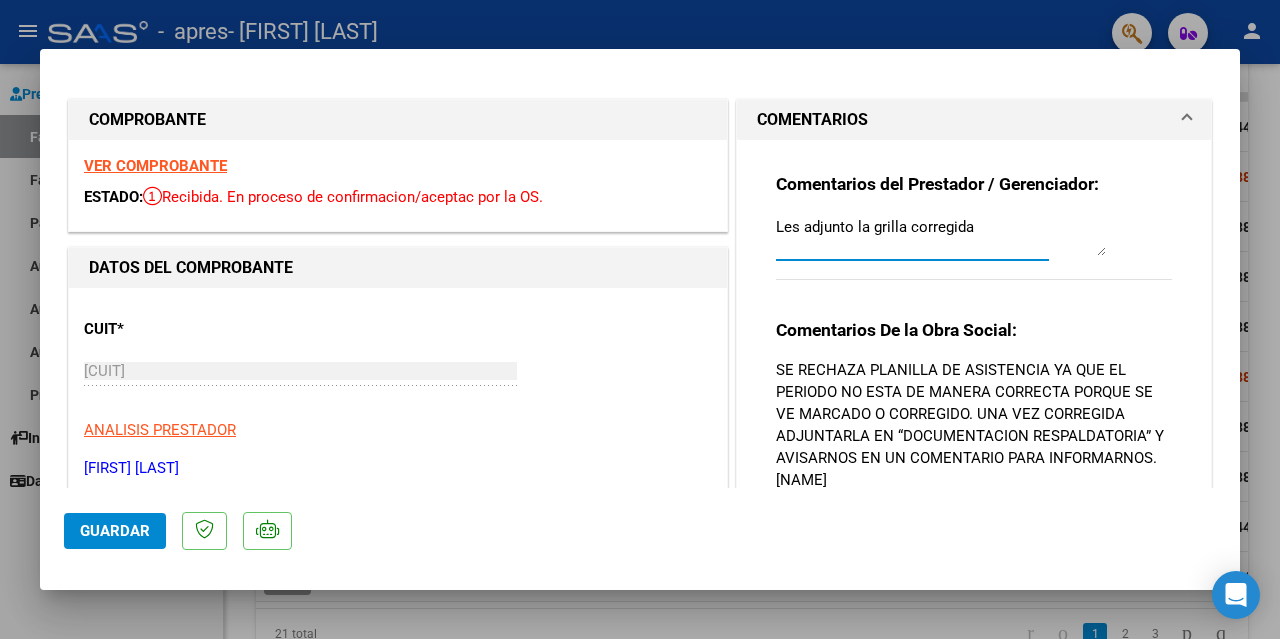 click on "Les adjunto la grilla corregida" at bounding box center (941, 236) 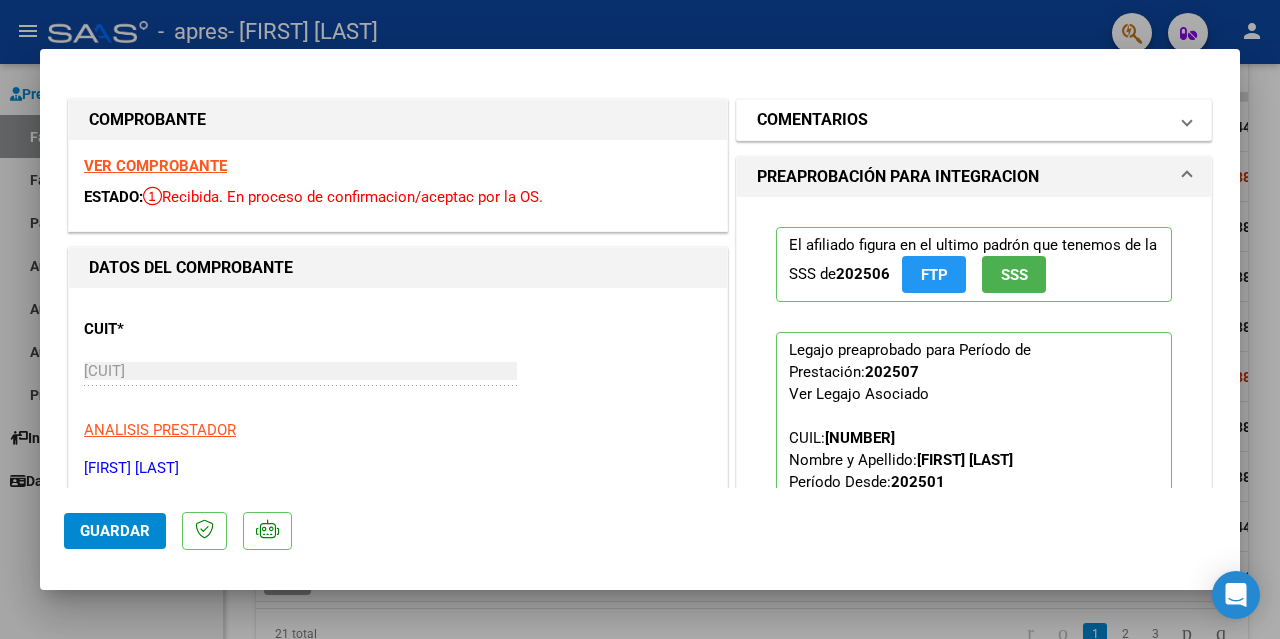 click on "COMENTARIOS" at bounding box center [962, 120] 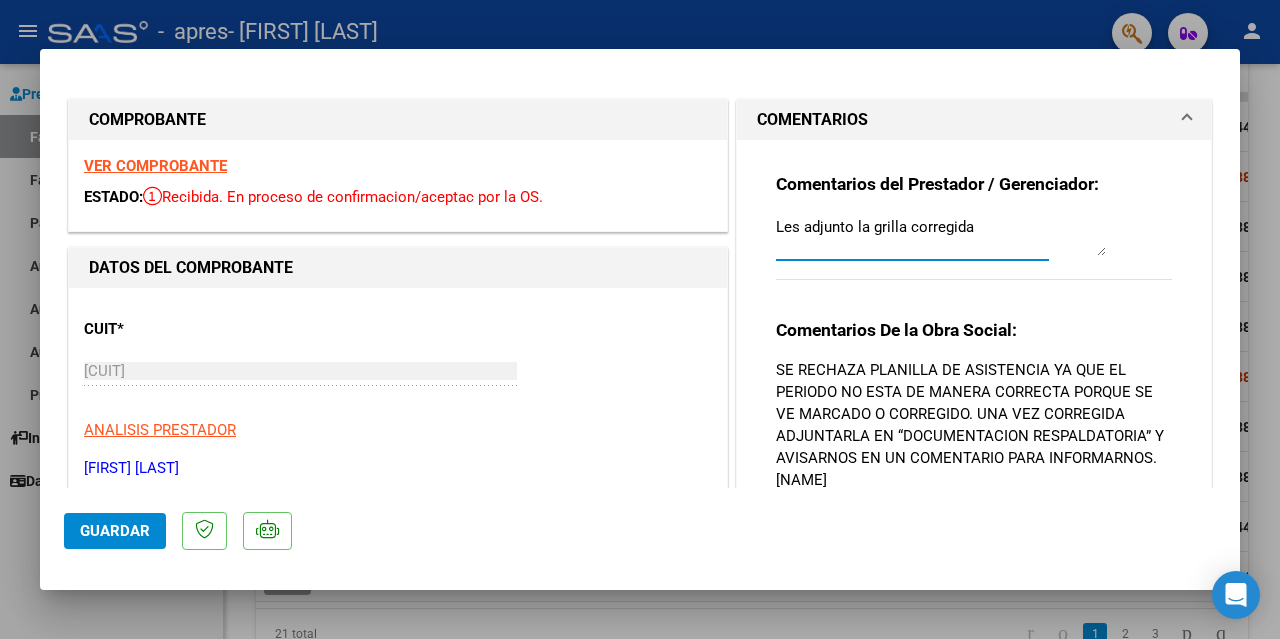click on "Les adjunto la grilla corregida" at bounding box center [941, 236] 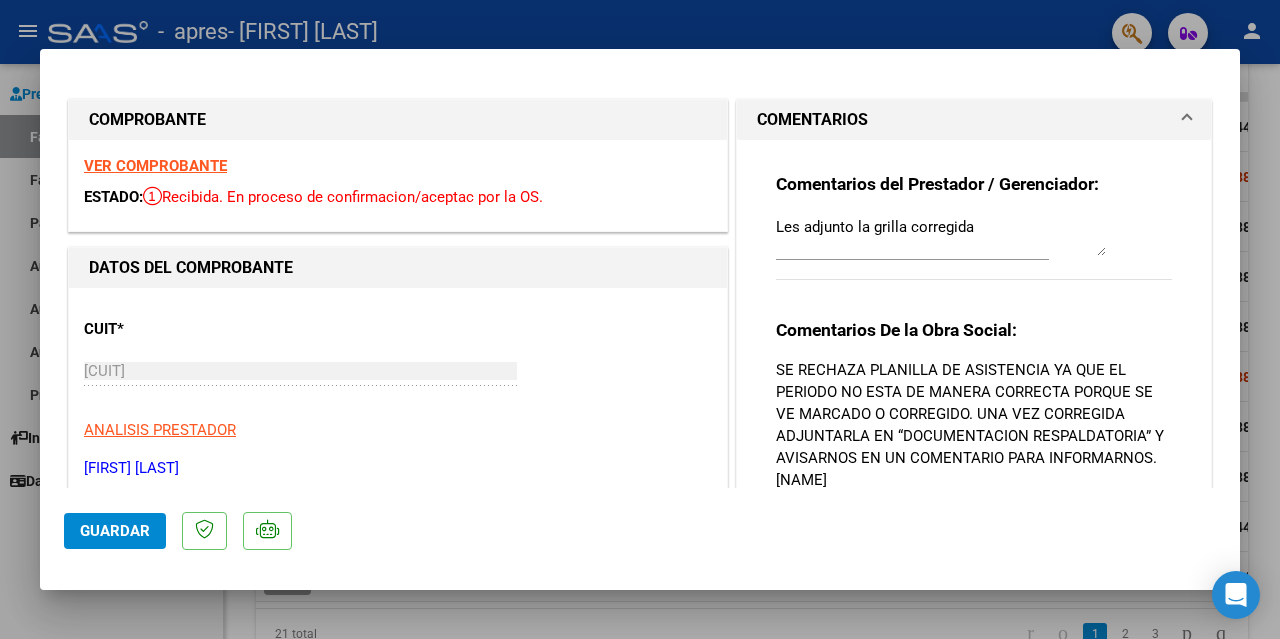 click at bounding box center [640, 319] 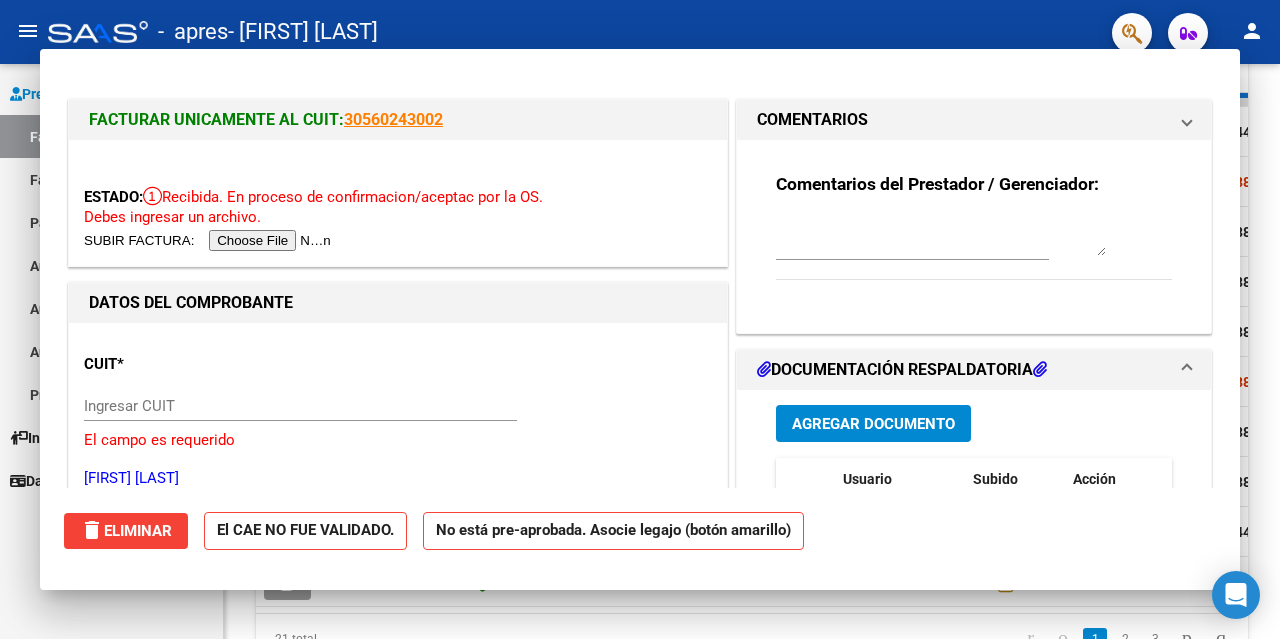 click on "-   apres   - KELLY GISELE ALEJANDRA" 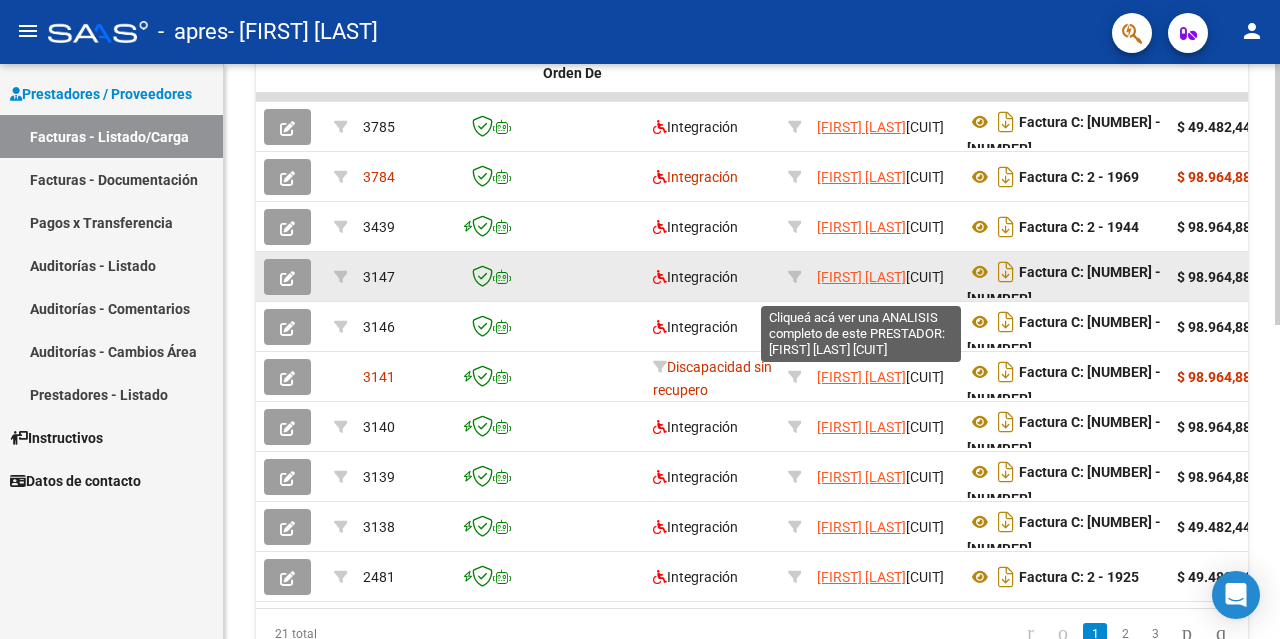 scroll, scrollTop: 493, scrollLeft: 0, axis: vertical 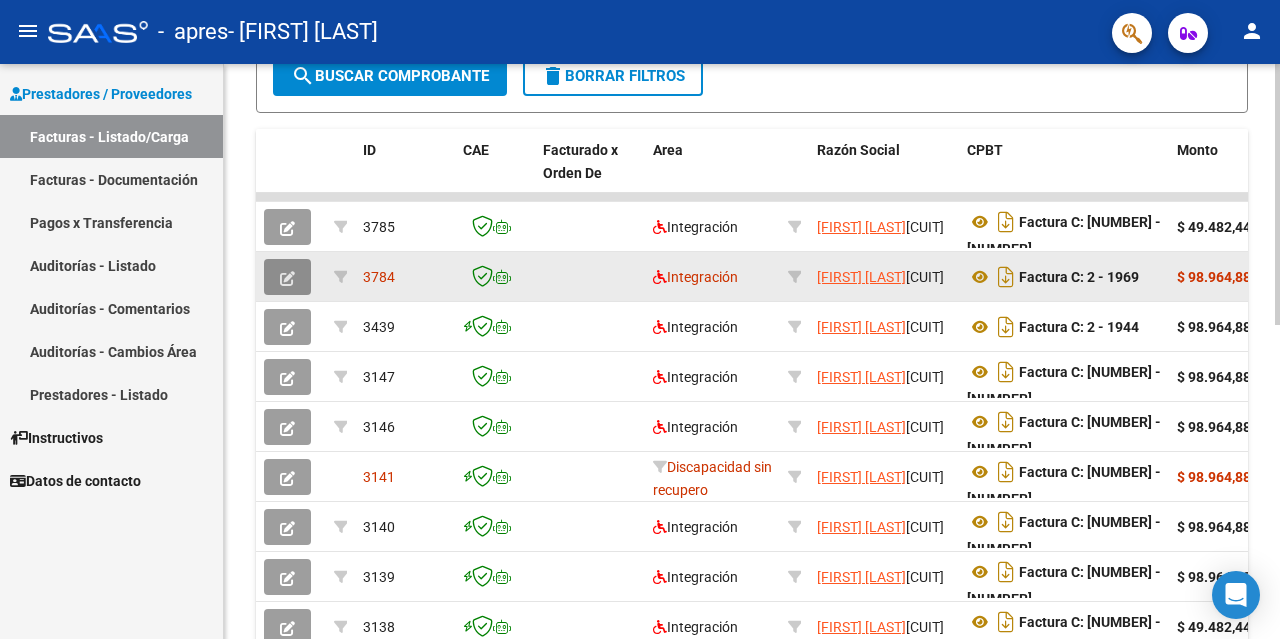 click 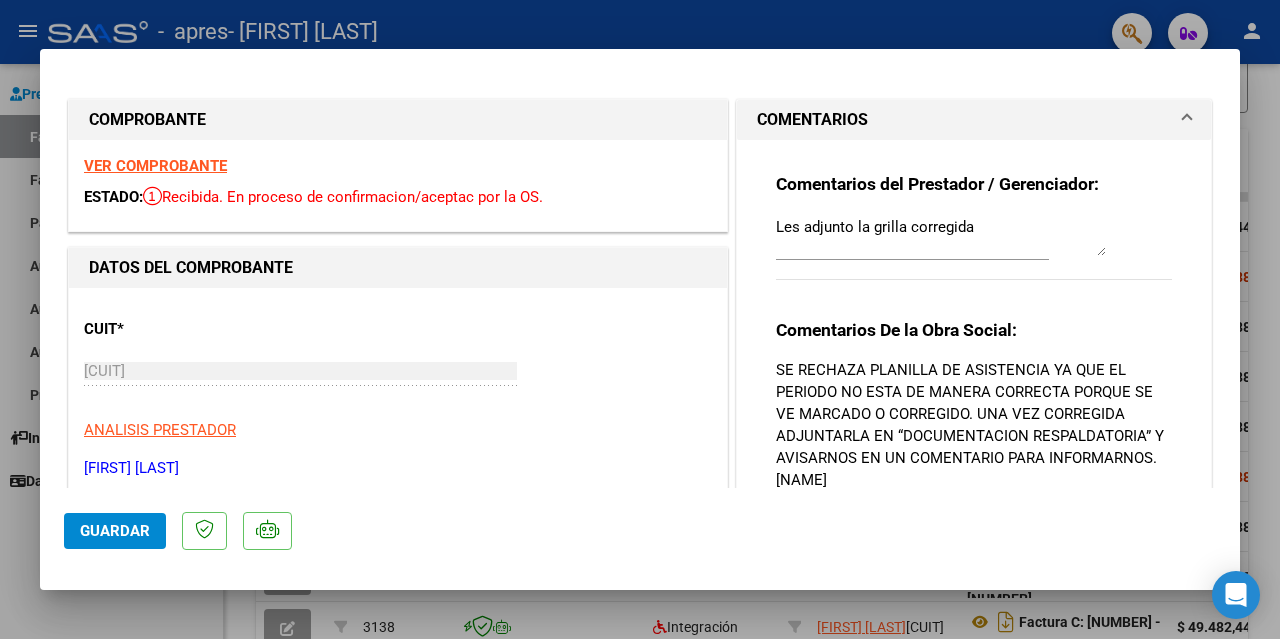 click on "Les adjunto la grilla corregida" at bounding box center [941, 236] 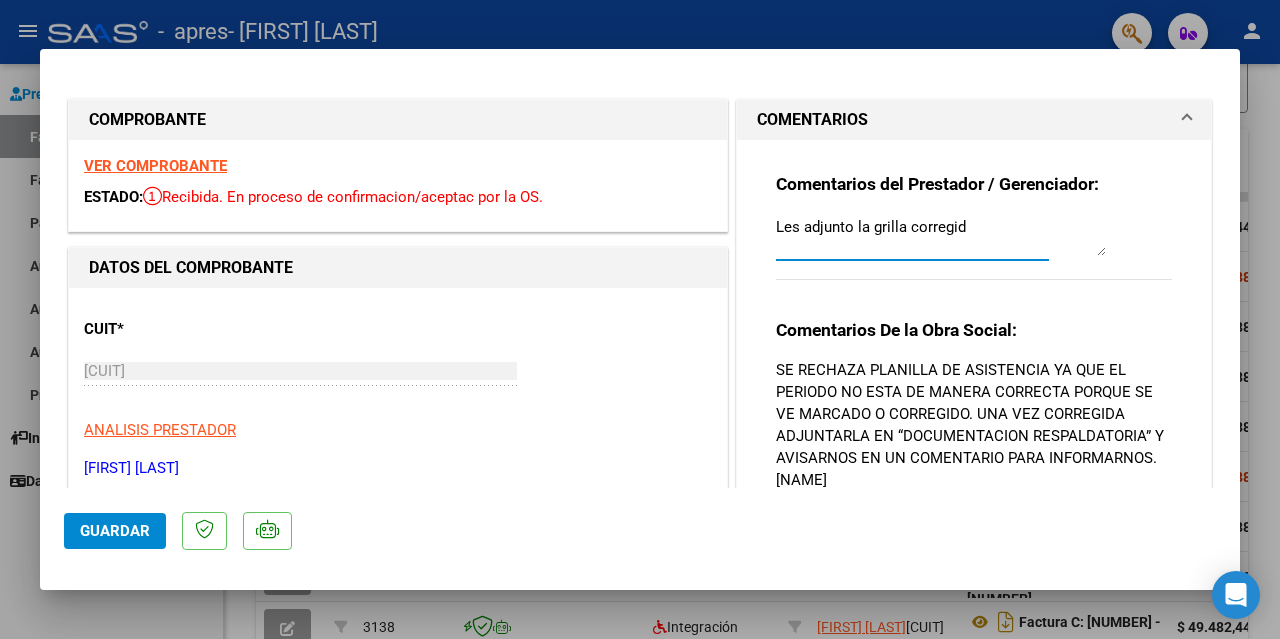 type on "Les adjunto la grilla corregida" 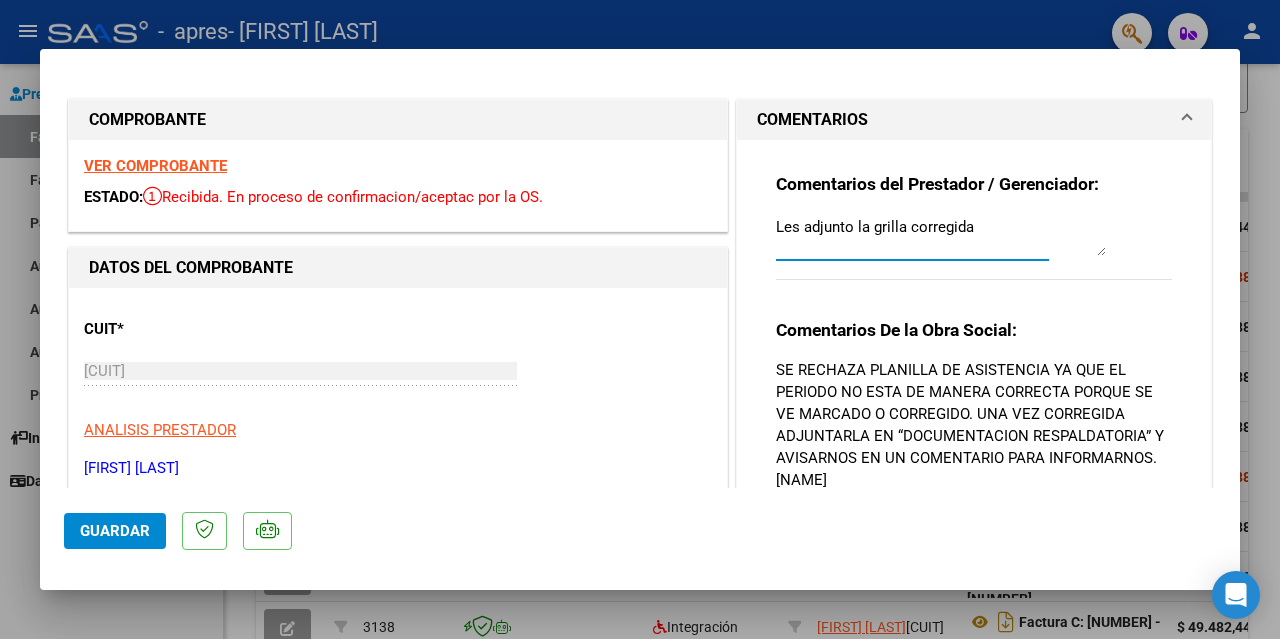 click on "Comentarios del Prestador / Gerenciador:  Les adjunto la grilla corregida" at bounding box center (974, 237) 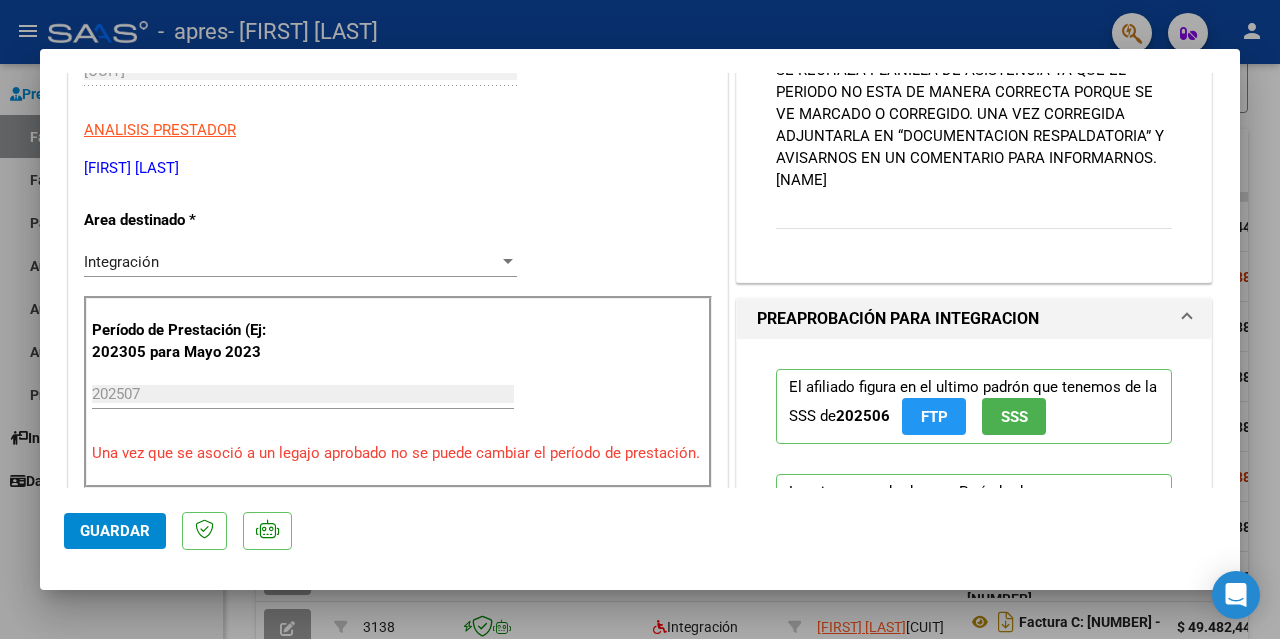 scroll, scrollTop: 100, scrollLeft: 0, axis: vertical 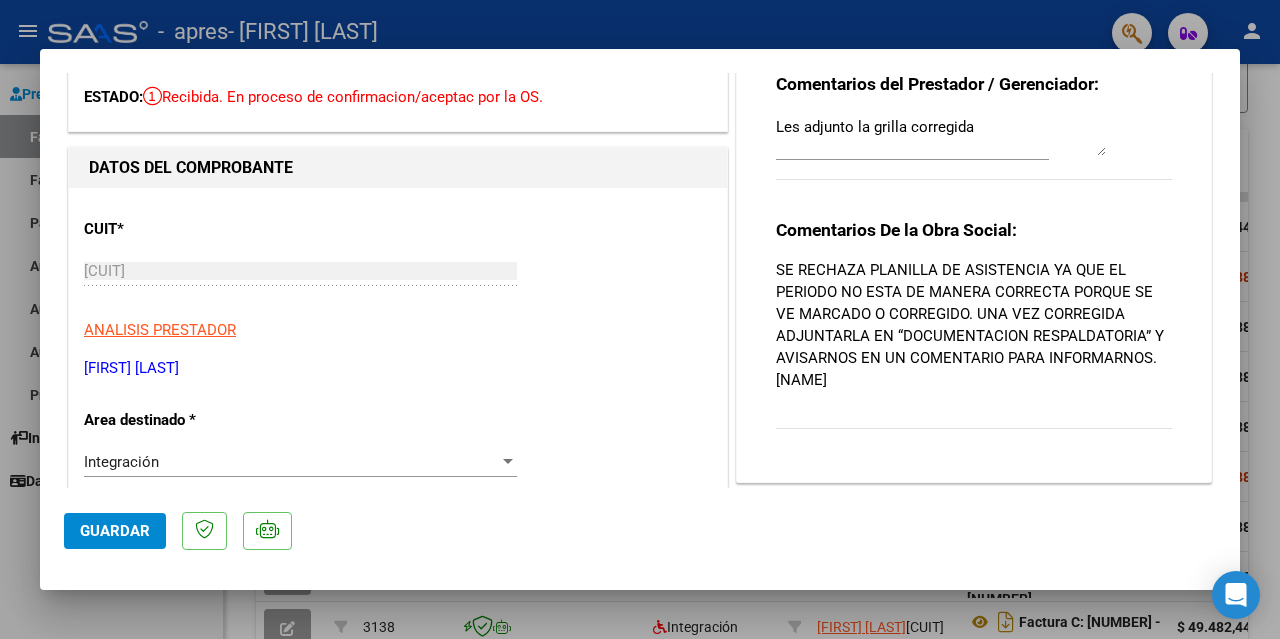 click on "COMPROBANTE VER COMPROBANTE       ESTADO:   Recibida. En proceso de confirmacion/aceptac por la OS.  DATOS DEL COMPROBANTE CUIT  *   27-29954741-3 Ingresar CUIT  ANALISIS PRESTADOR  KELLY GISELE ALEJANDRA  ARCA Padrón  Area destinado * Integración Seleccionar Area Período de Prestación (Ej: 202305 para Mayo 2023    202507 Ingrese el Período de Prestación como indica el ejemplo   Una vez que se asoció a un legajo aprobado no se puede cambiar el período de prestación.   Comprobante Tipo * Factura C Seleccionar Tipo Punto de Venta  *   2 Ingresar el Nro.  Número  *   1969 Ingresar el Nro.  Monto  *   $ 98.964,88 Ingresar el monto  Fecha del Cpbt.  *   2025-08-01 Ingresar la fecha  CAE / CAEA (no ingrese CAI)    75313649256441 Ingresar el CAE o CAEA (no ingrese CAI)  Fecha de Vencimiento    Ingresar la fecha  Ref. Externa    Ingresar la ref.  N° Liquidación    Ingresar el N° Liquidación  COMENTARIOS Comentarios del Prestador / Gerenciador:  Les adjunto la grilla corregida 202506     FTP SSS  NO" at bounding box center (640, 280) 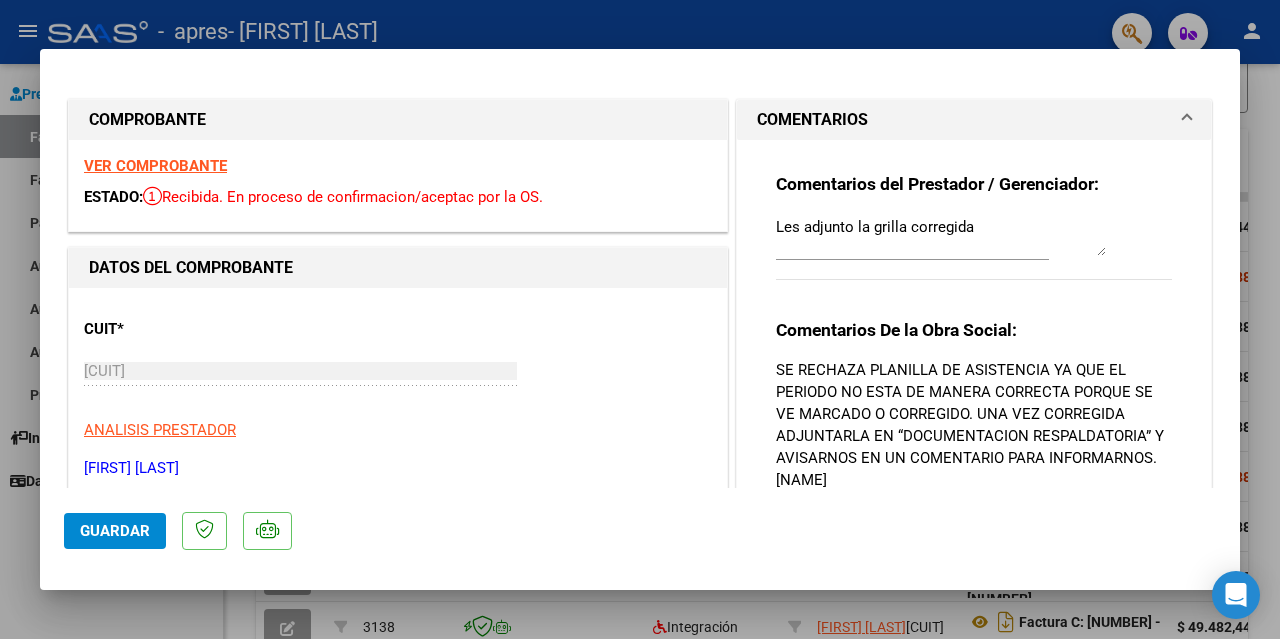 click on "COMENTARIOS" at bounding box center (962, 120) 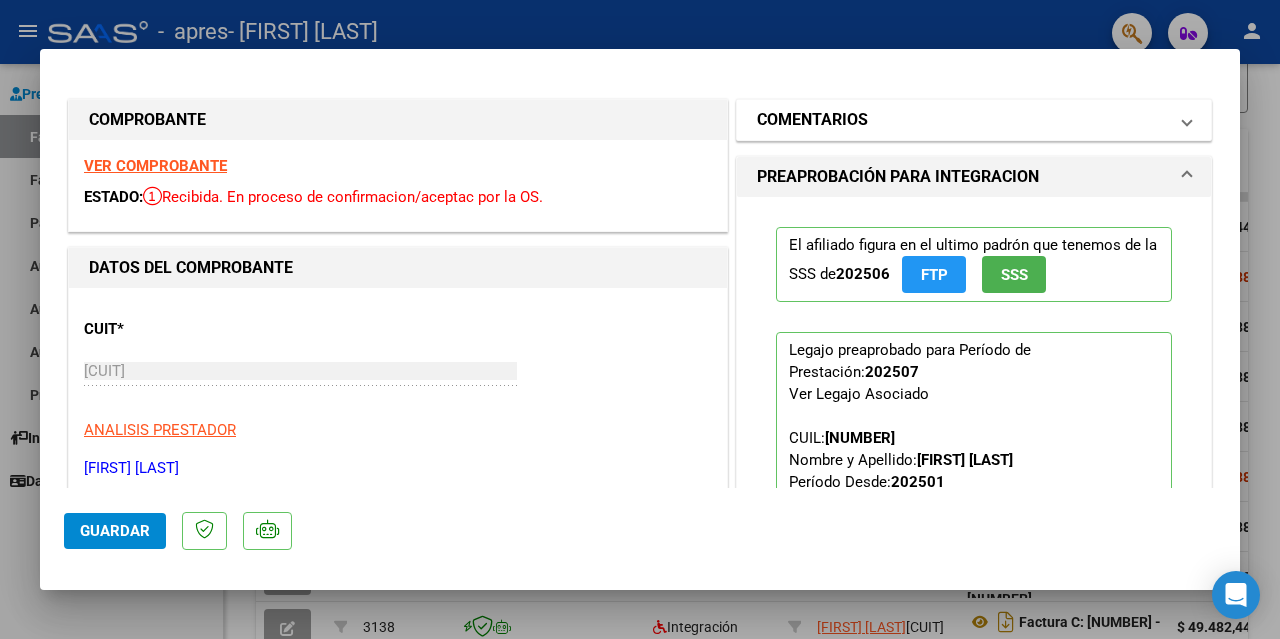 click on "COMENTARIOS" at bounding box center (962, 120) 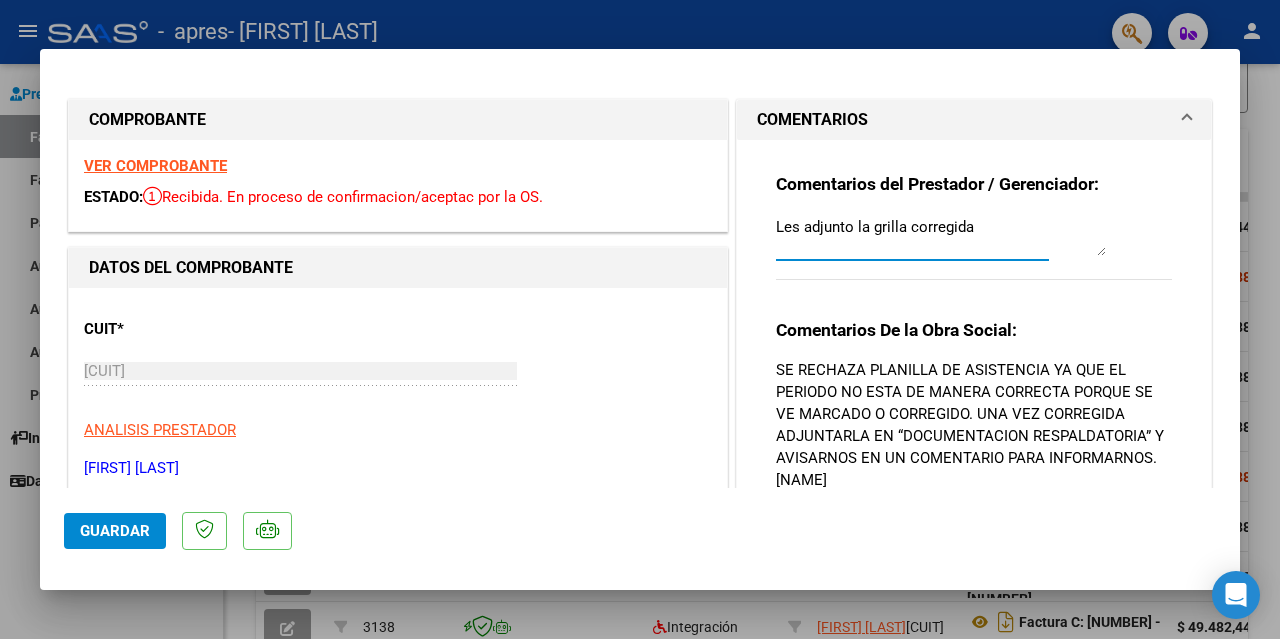 click on "Les adjunto la grilla corregida" at bounding box center (941, 236) 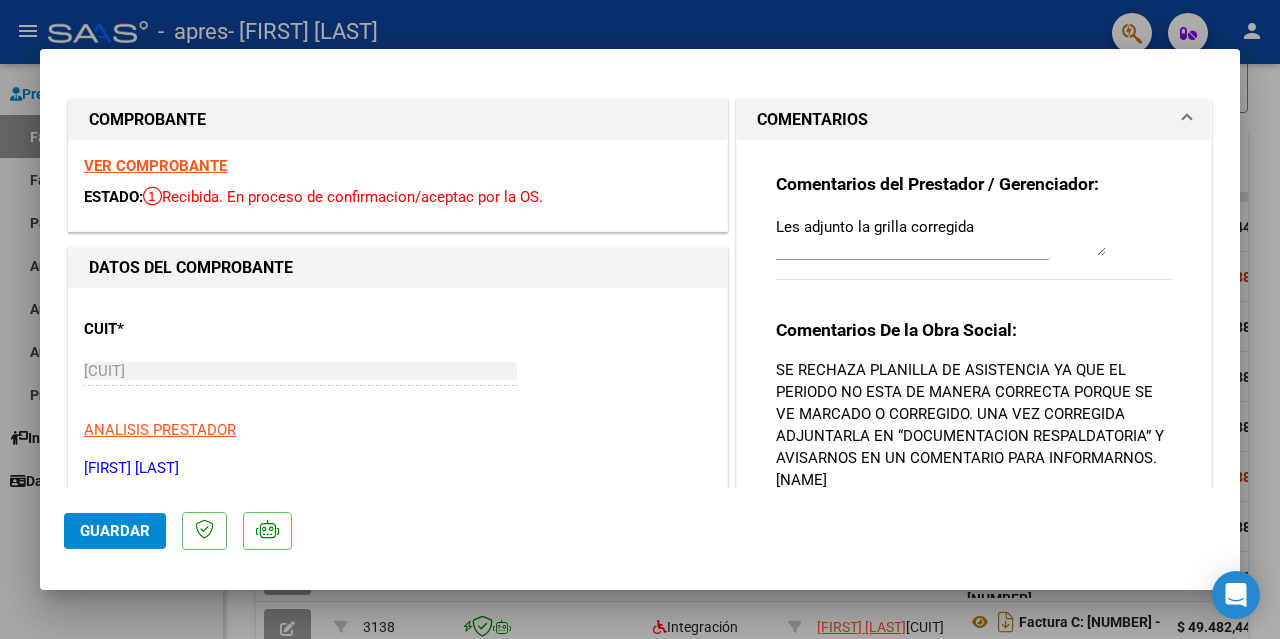 click on "COMPROBANTE VER COMPROBANTE       ESTADO:   Recibida. En proceso de confirmacion/aceptac por la OS.  DATOS DEL COMPROBANTE CUIT  *   27-29954741-3 Ingresar CUIT  ANALISIS PRESTADOR  KELLY GISELE ALEJANDRA  ARCA Padrón  Area destinado * Integración Seleccionar Area Período de Prestación (Ej: 202305 para Mayo 2023    202507 Ingrese el Período de Prestación como indica el ejemplo   Una vez que se asoció a un legajo aprobado no se puede cambiar el período de prestación.   Comprobante Tipo * Factura C Seleccionar Tipo Punto de Venta  *   2 Ingresar el Nro.  Número  *   1969 Ingresar el Nro.  Monto  *   $ 98.964,88 Ingresar el monto  Fecha del Cpbt.  *   2025-08-01 Ingresar la fecha  CAE / CAEA (no ingrese CAI)    75313649256441 Ingresar el CAE o CAEA (no ingrese CAI)  Fecha de Vencimiento    Ingresar la fecha  Ref. Externa    Ingresar la ref.  N° Liquidación    Ingresar el N° Liquidación  COMENTARIOS Comentarios del Prestador / Gerenciador:  Les adjunto la grilla corregida 202506     FTP SSS  NO" at bounding box center [640, 320] 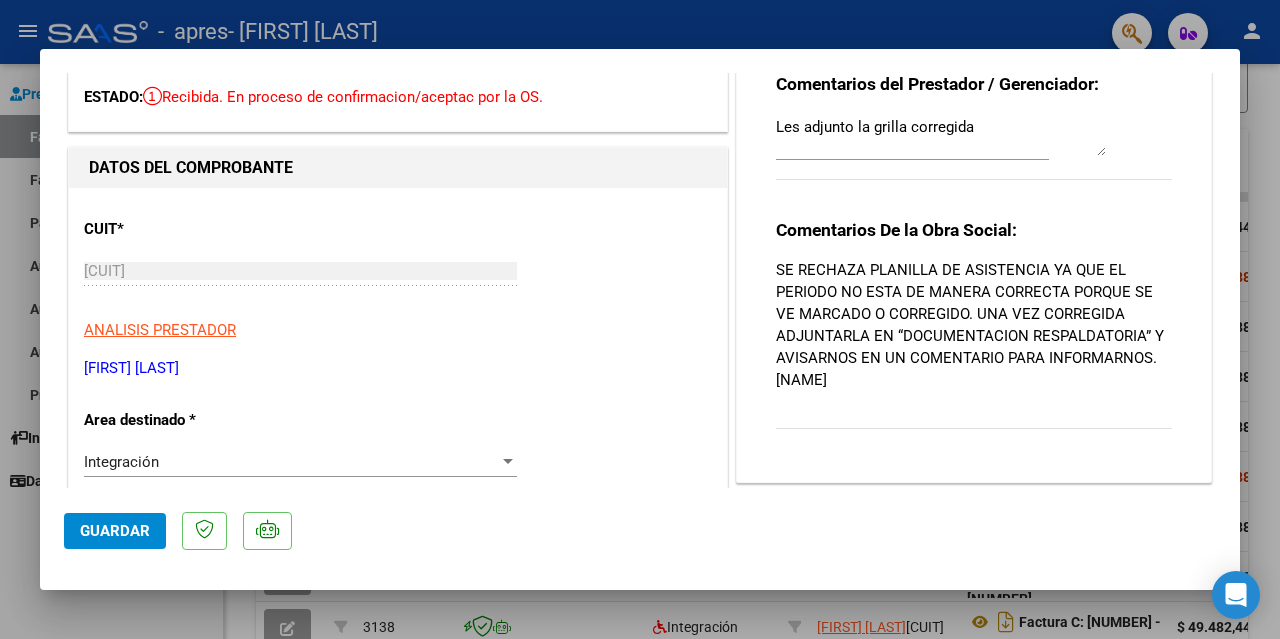 scroll, scrollTop: 200, scrollLeft: 0, axis: vertical 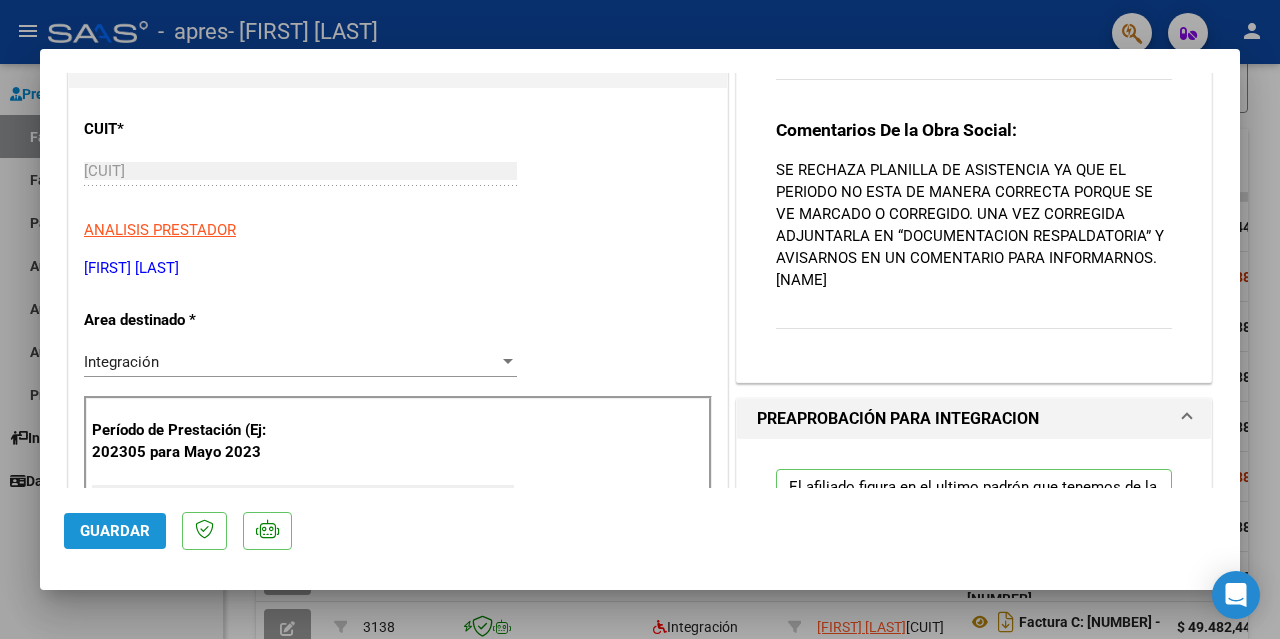 click on "Guardar" 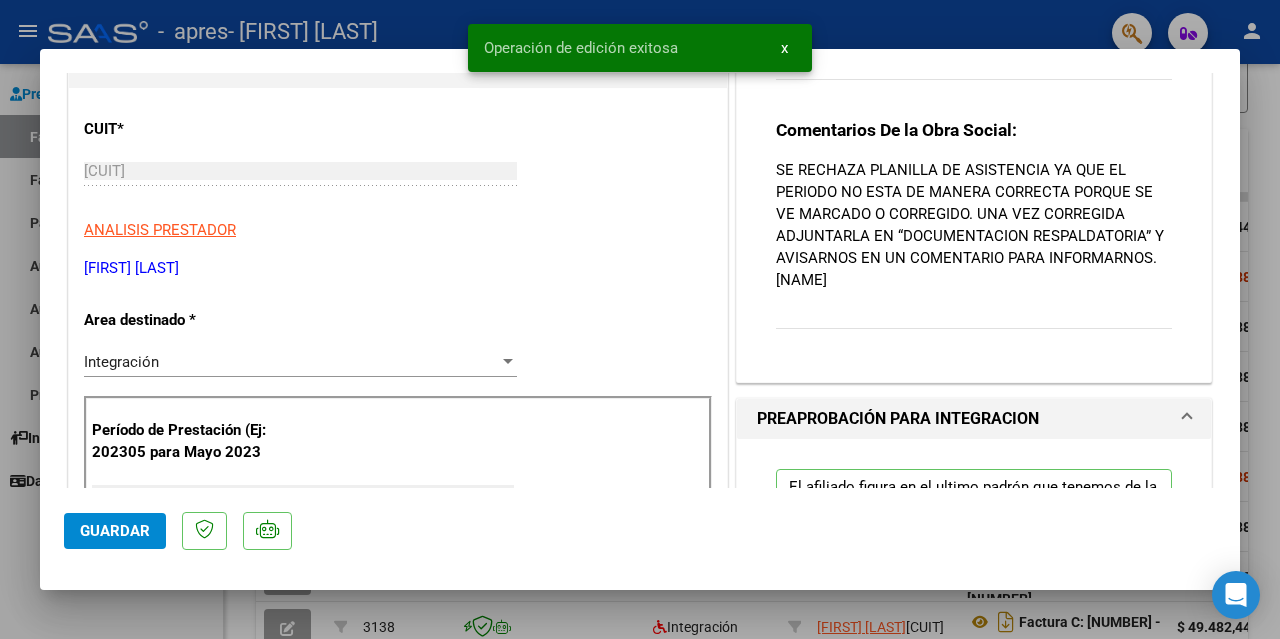 click at bounding box center (640, 319) 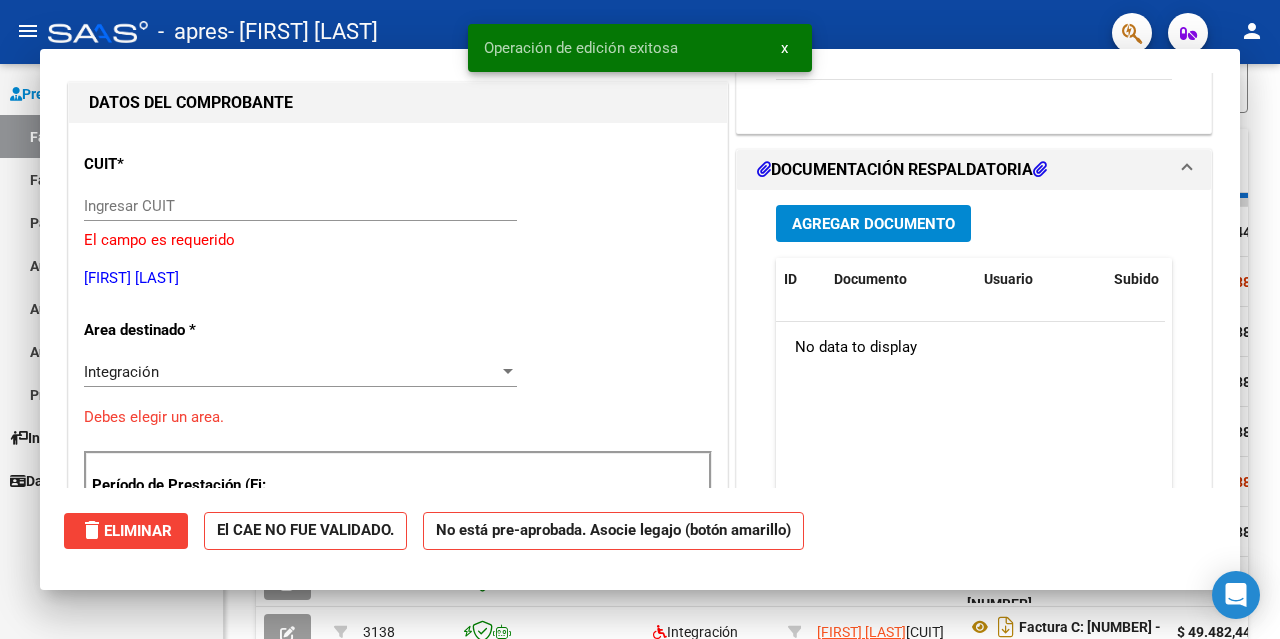 click on "Prestadores / Proveedores Facturas - Listado/Carga Facturas - Documentación Pagos x Transferencia Auditorías - Listado Auditorías - Comentarios Auditorías - Cambios Área Prestadores - Listado    Instructivos    Datos de contacto" at bounding box center [111, 351] 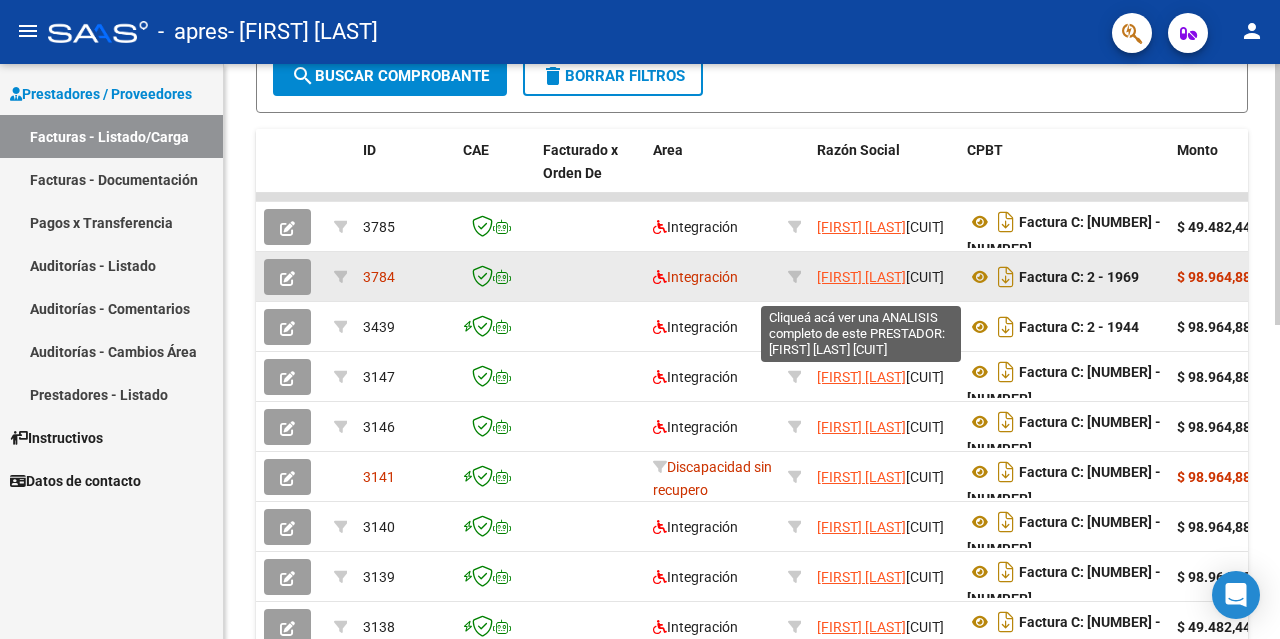 scroll, scrollTop: 26, scrollLeft: 0, axis: vertical 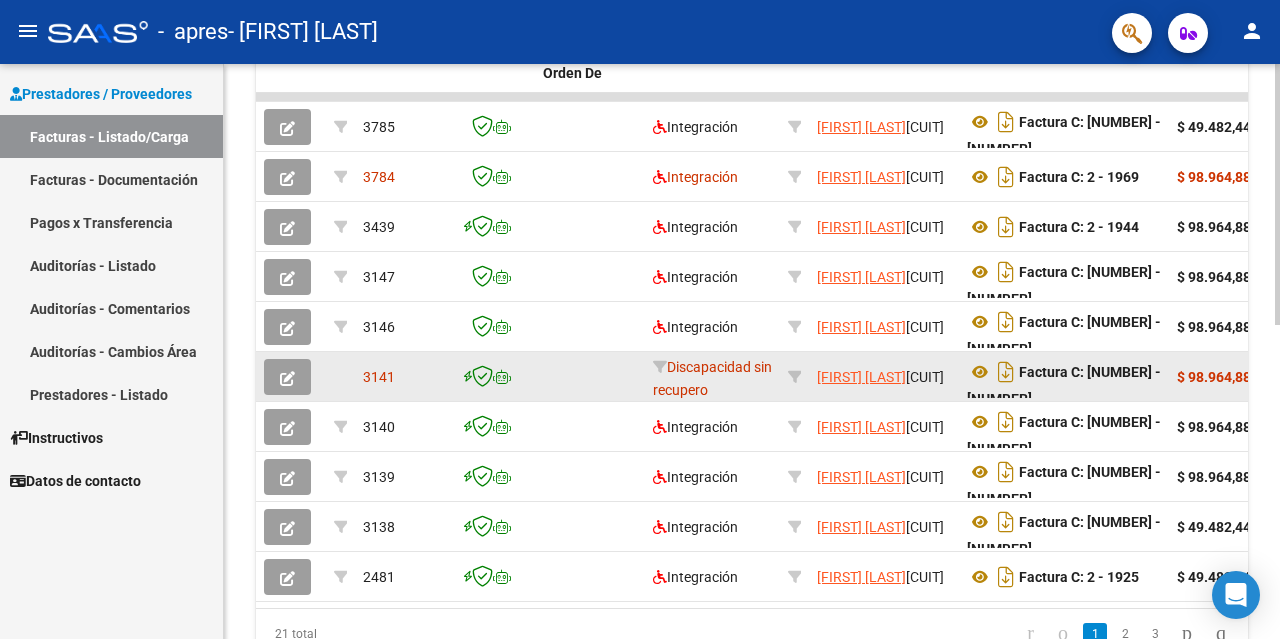 click 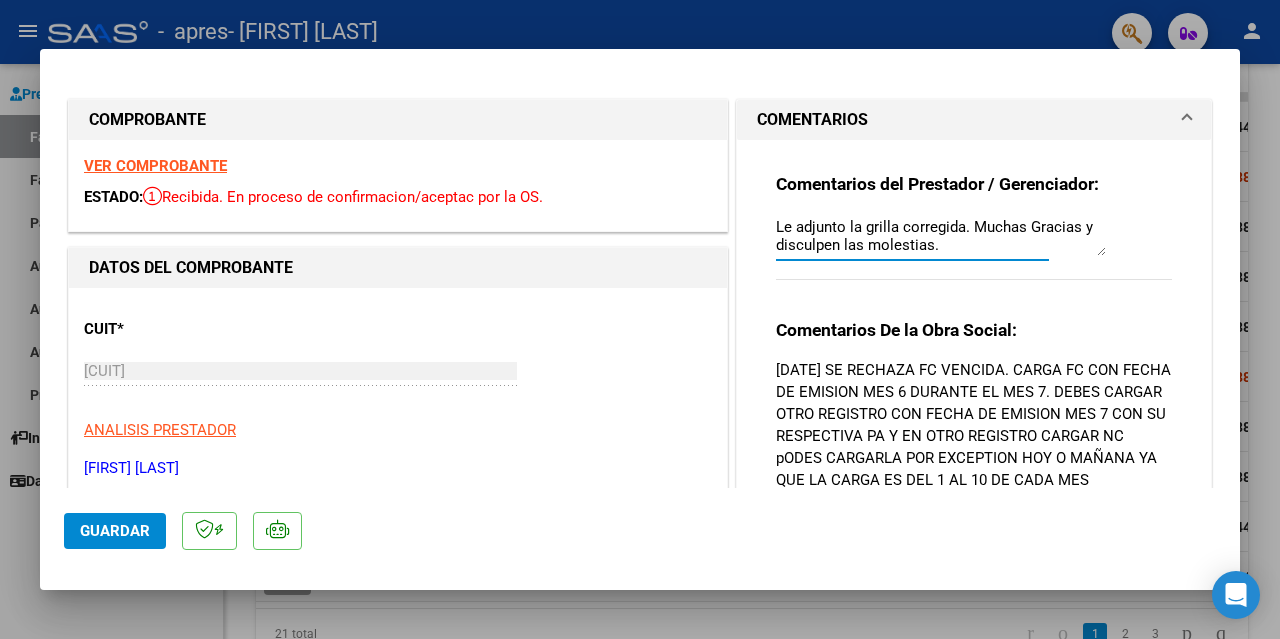 scroll, scrollTop: 0, scrollLeft: 0, axis: both 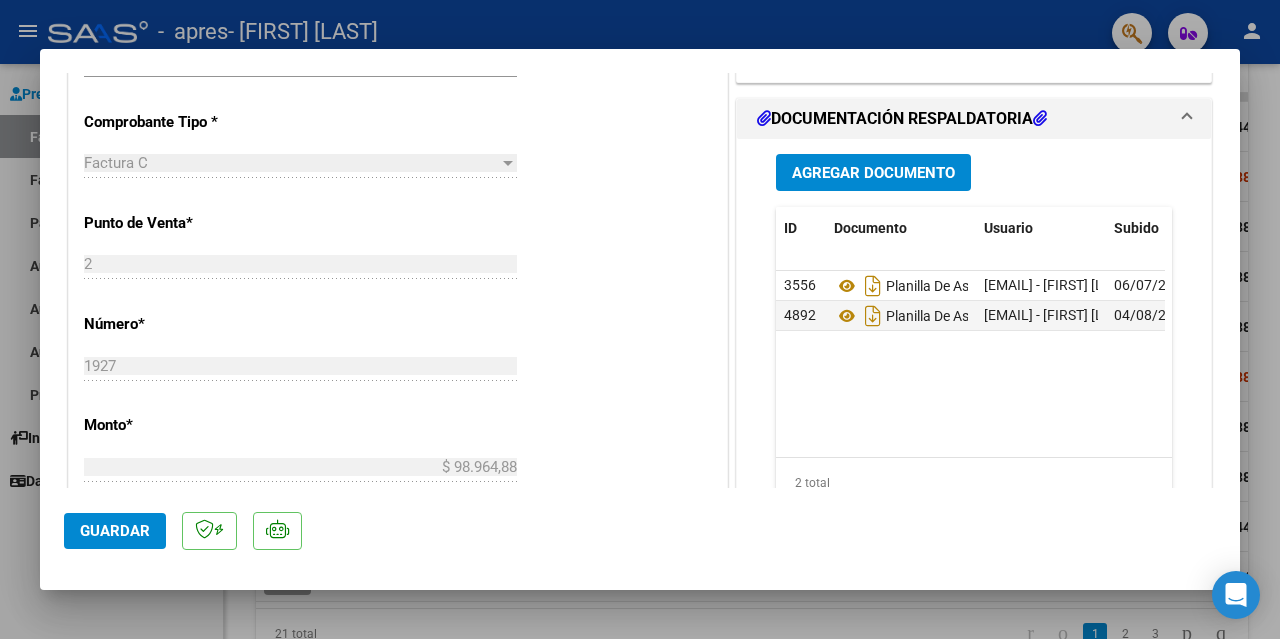 type 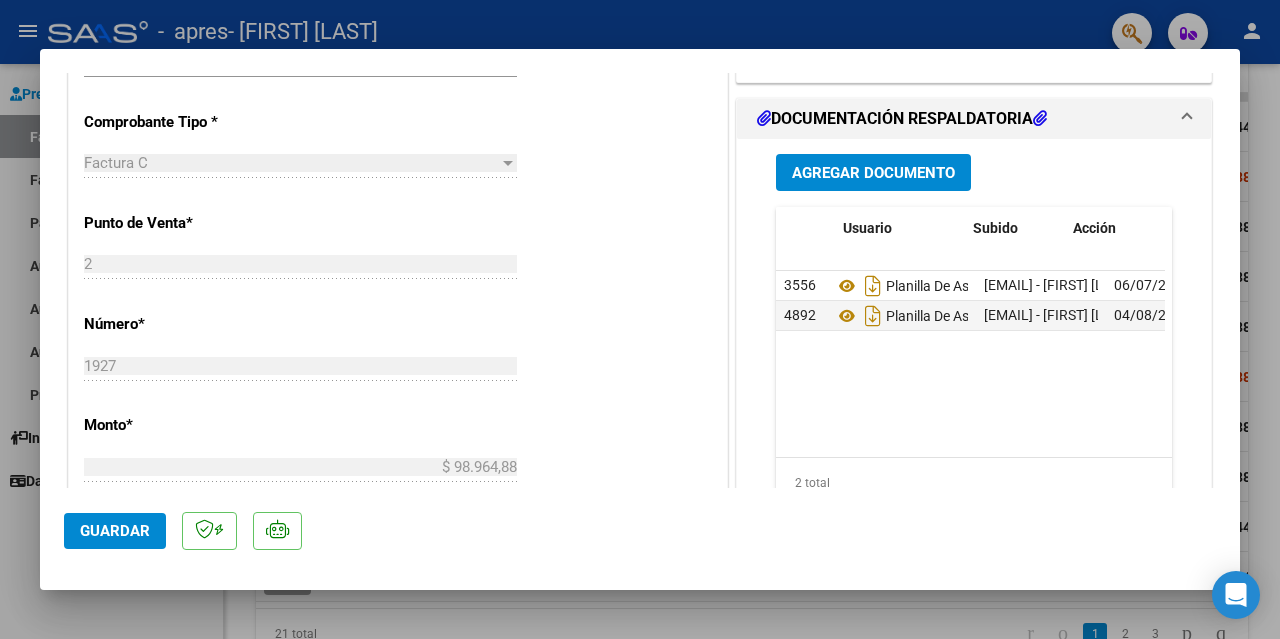 scroll, scrollTop: 0, scrollLeft: 141, axis: horizontal 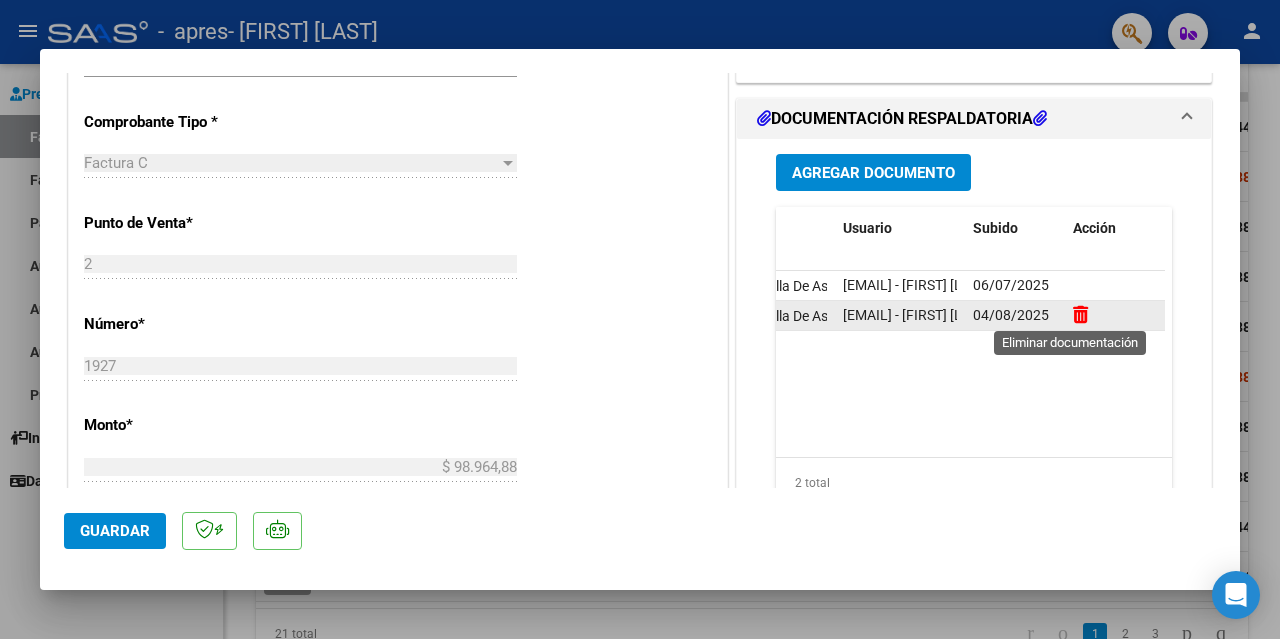 click 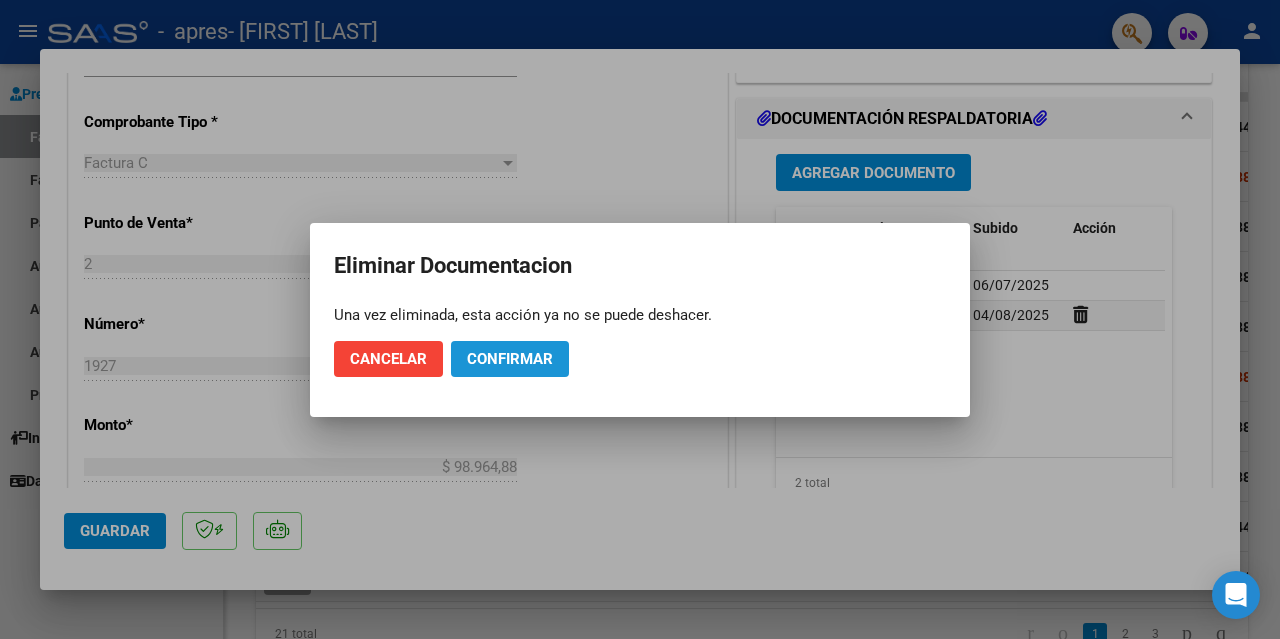 click on "Confirmar" 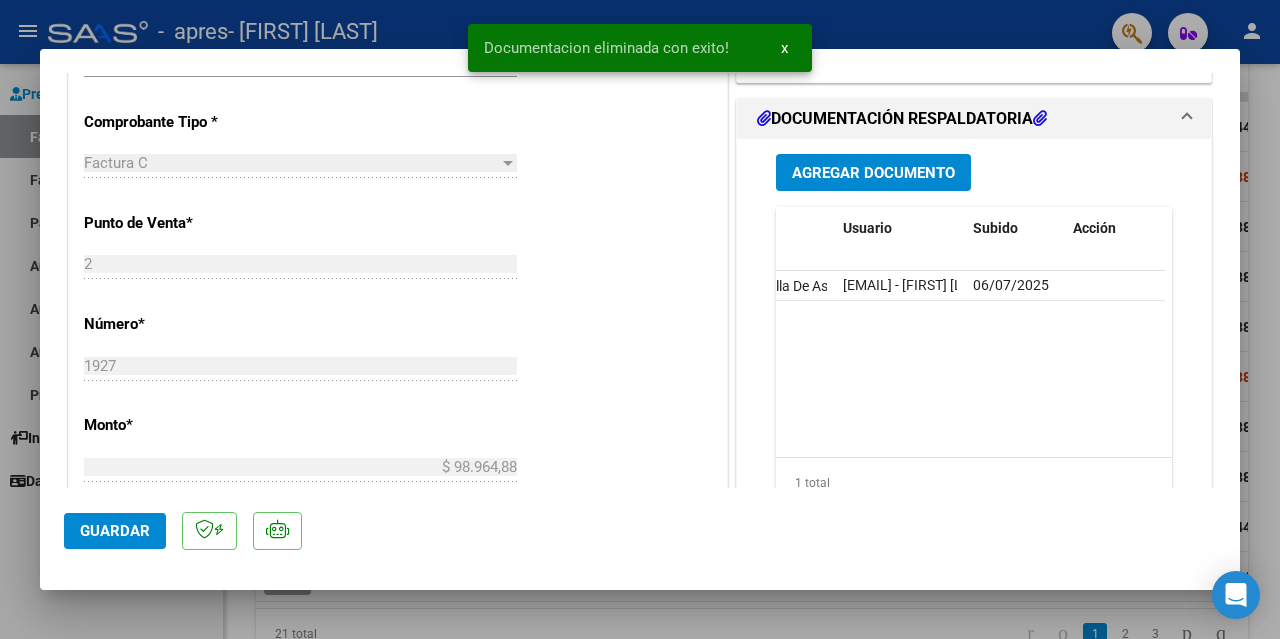click at bounding box center [640, 319] 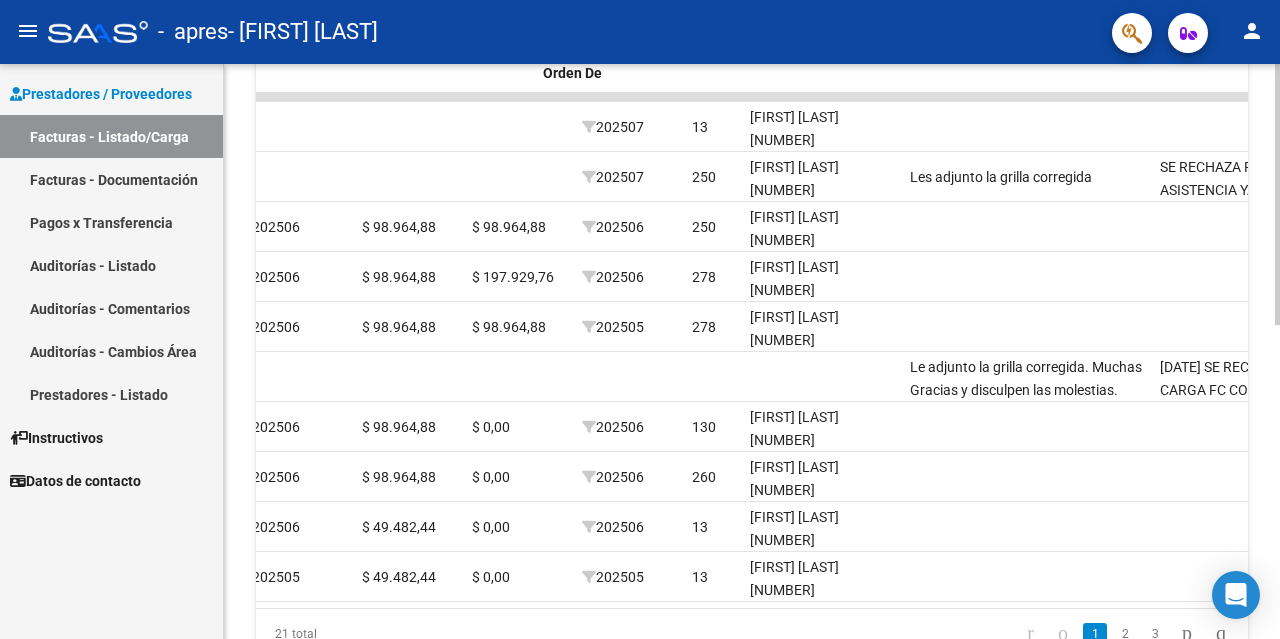 scroll, scrollTop: 0, scrollLeft: 0, axis: both 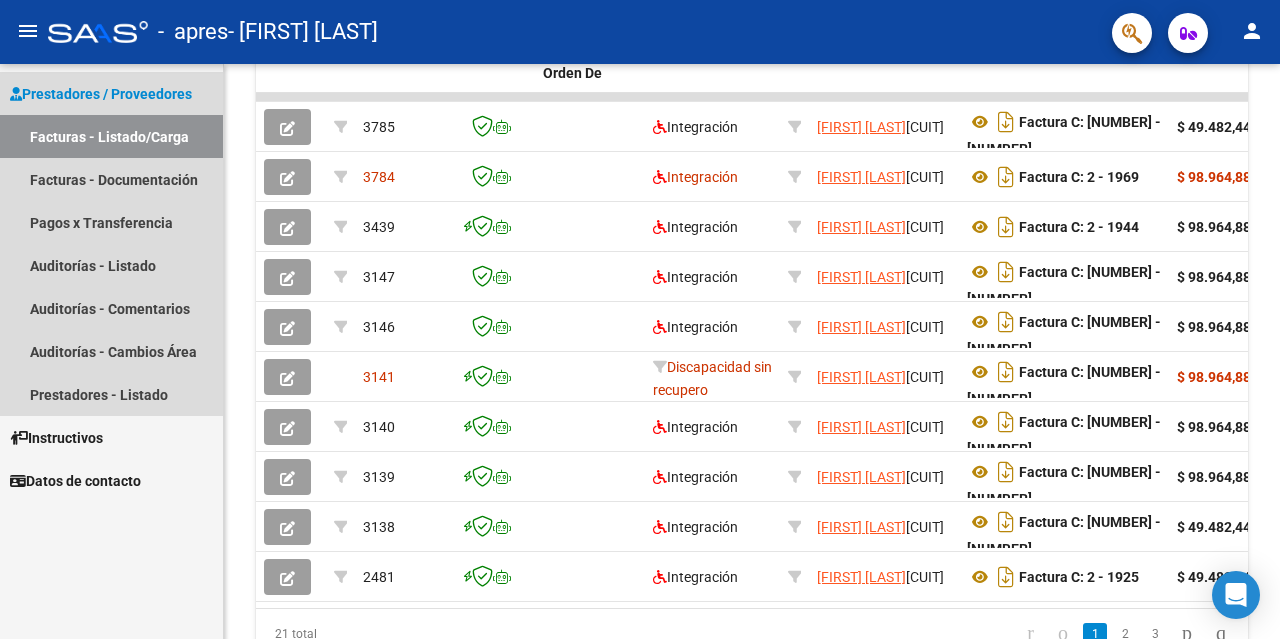 click on "Prestadores / Proveedores" at bounding box center (101, 94) 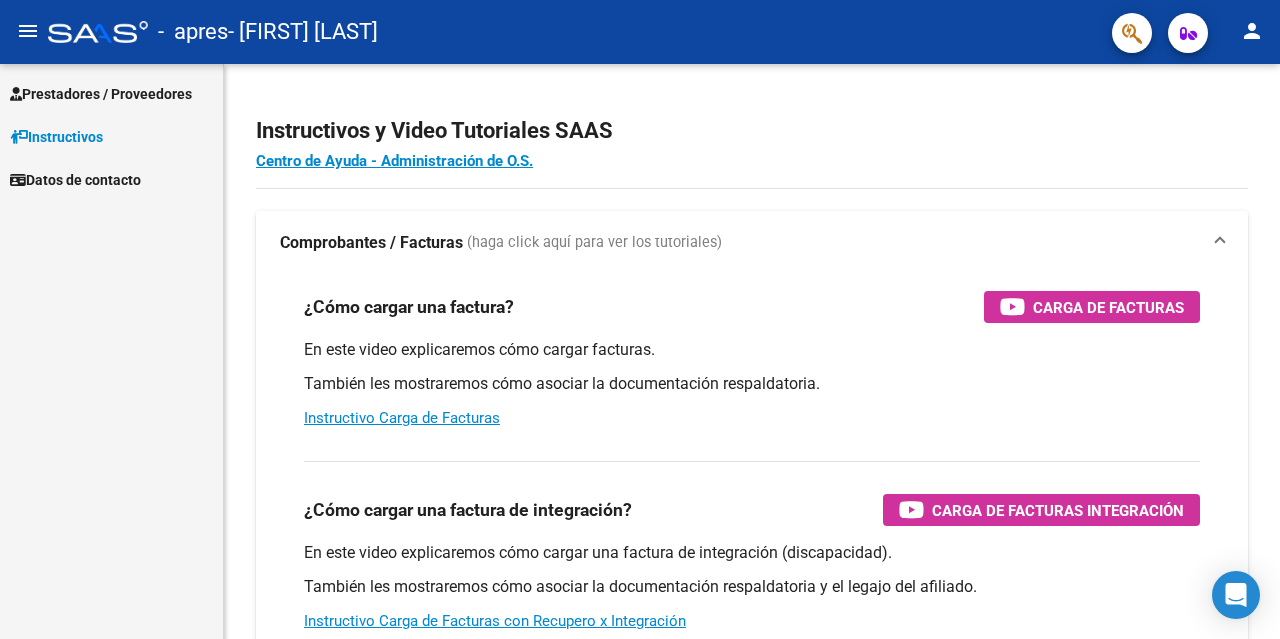 scroll, scrollTop: 0, scrollLeft: 0, axis: both 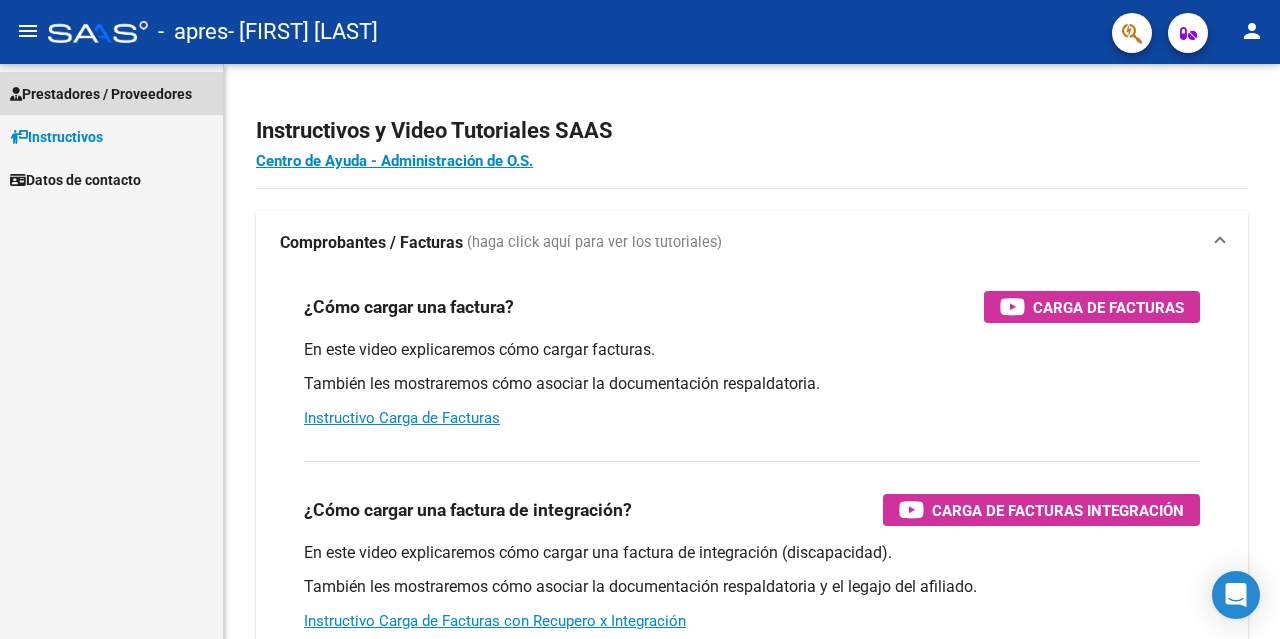 click on "Prestadores / Proveedores" at bounding box center [101, 94] 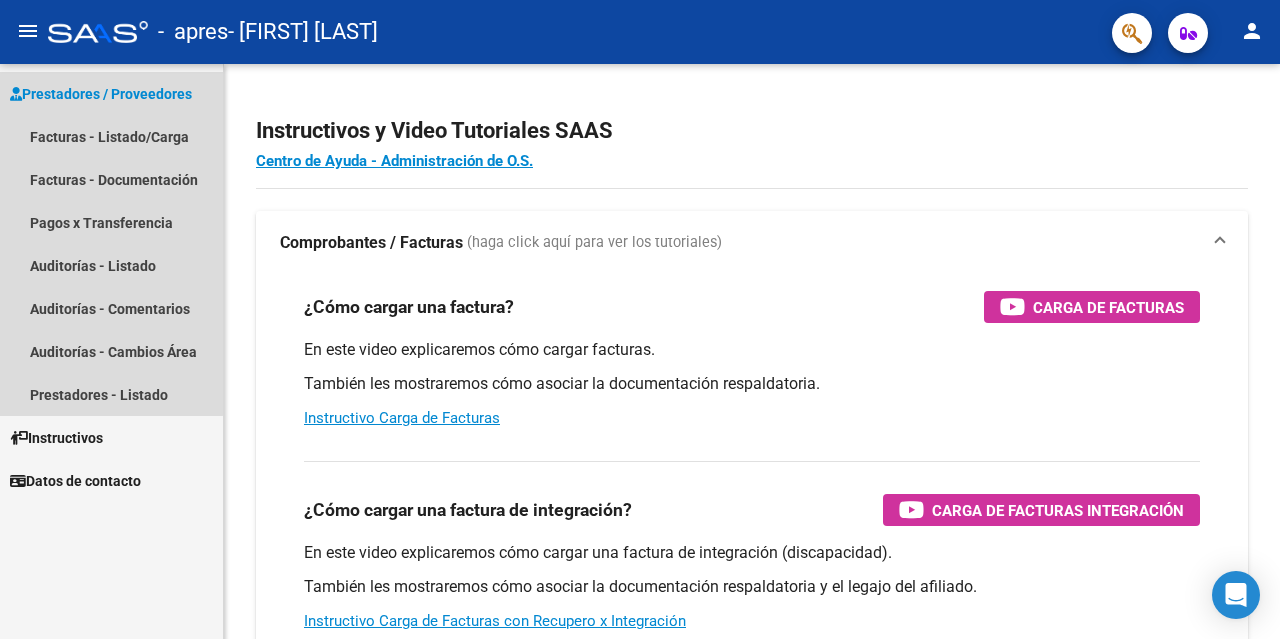 click on "Prestadores / Proveedores" at bounding box center [101, 94] 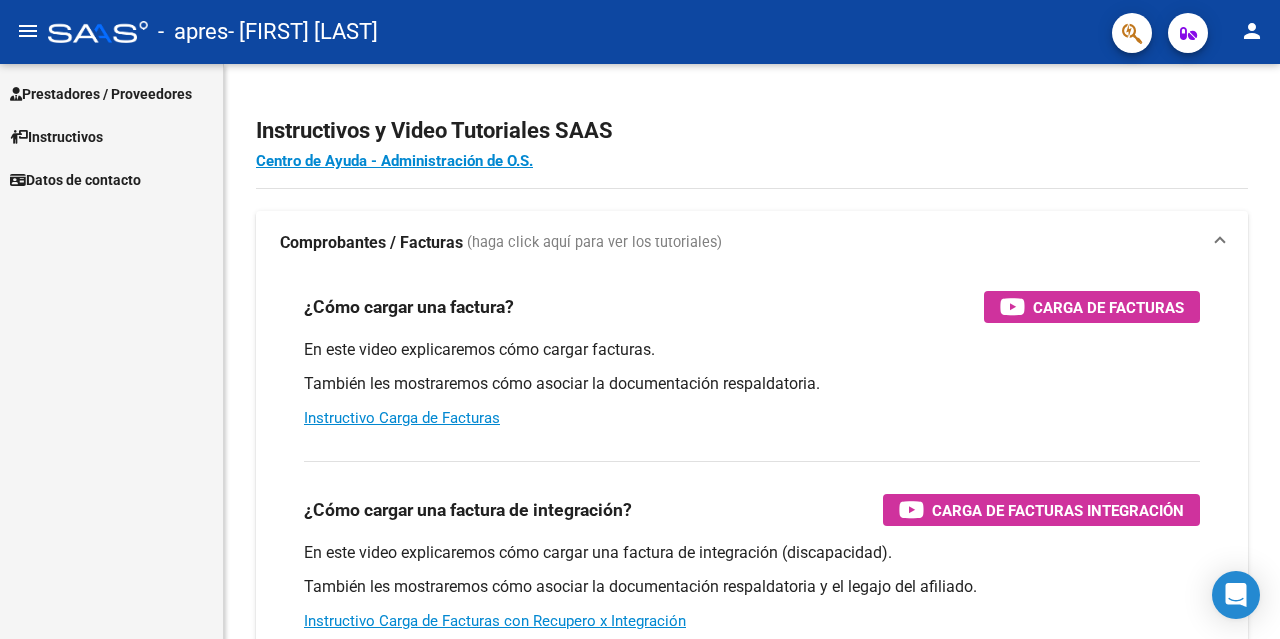 click on "Prestadores / Proveedores" at bounding box center (101, 94) 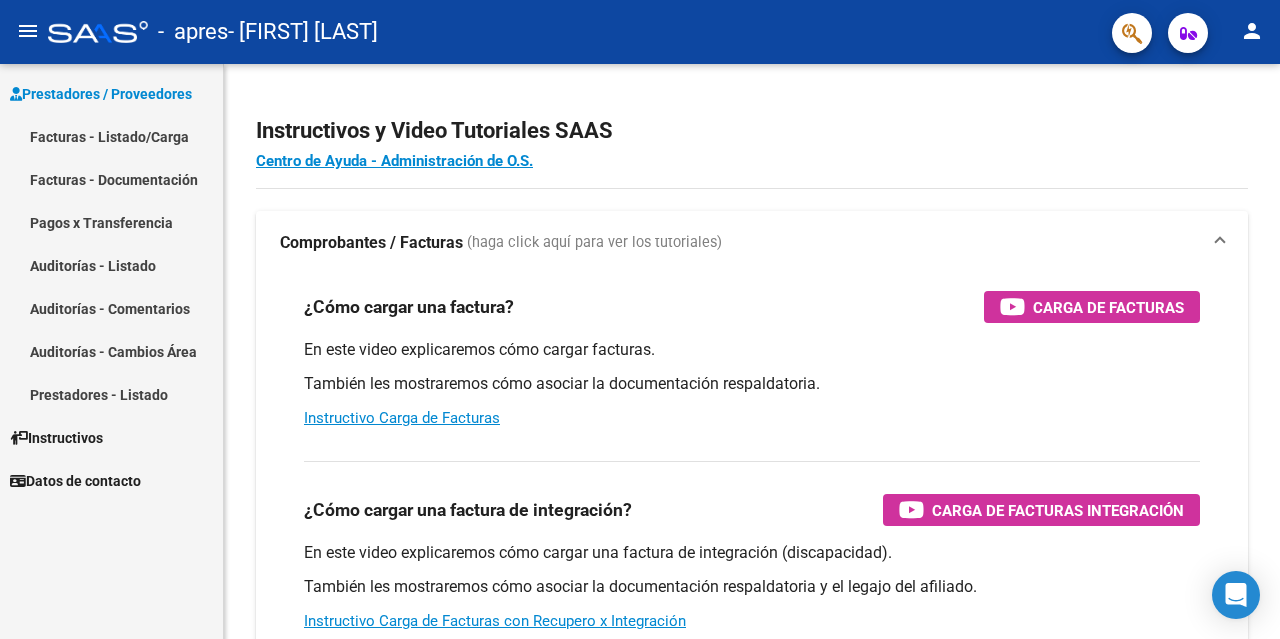 click on "Facturas - Listado/Carga" at bounding box center (111, 136) 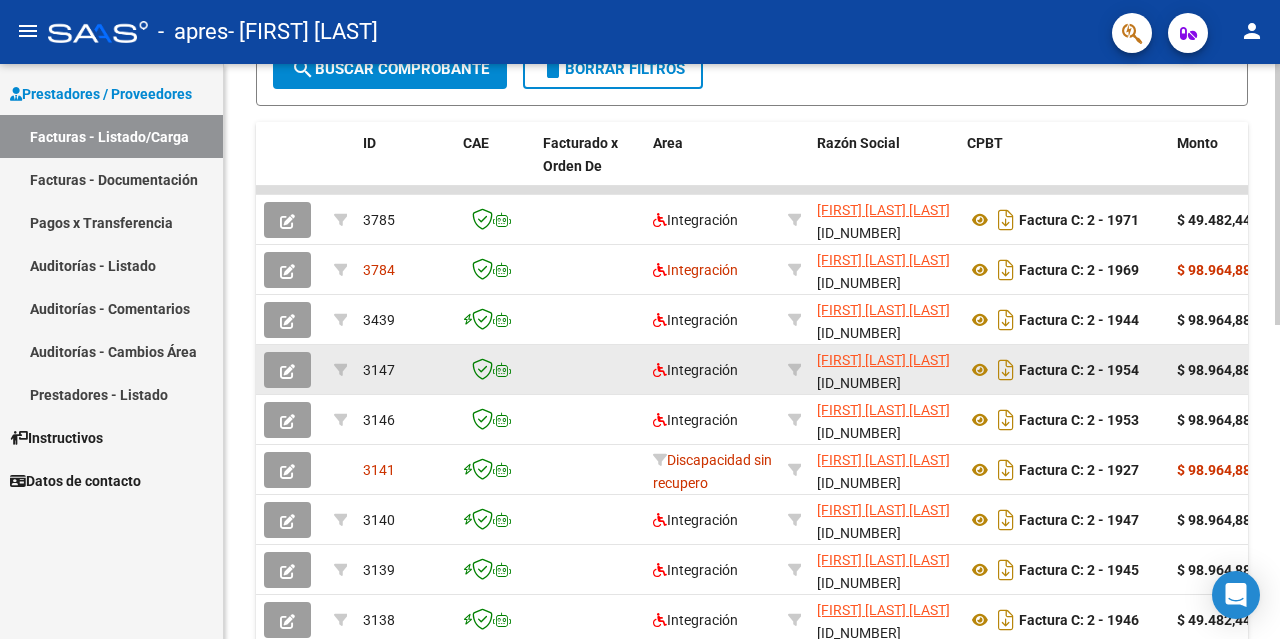 scroll, scrollTop: 693, scrollLeft: 0, axis: vertical 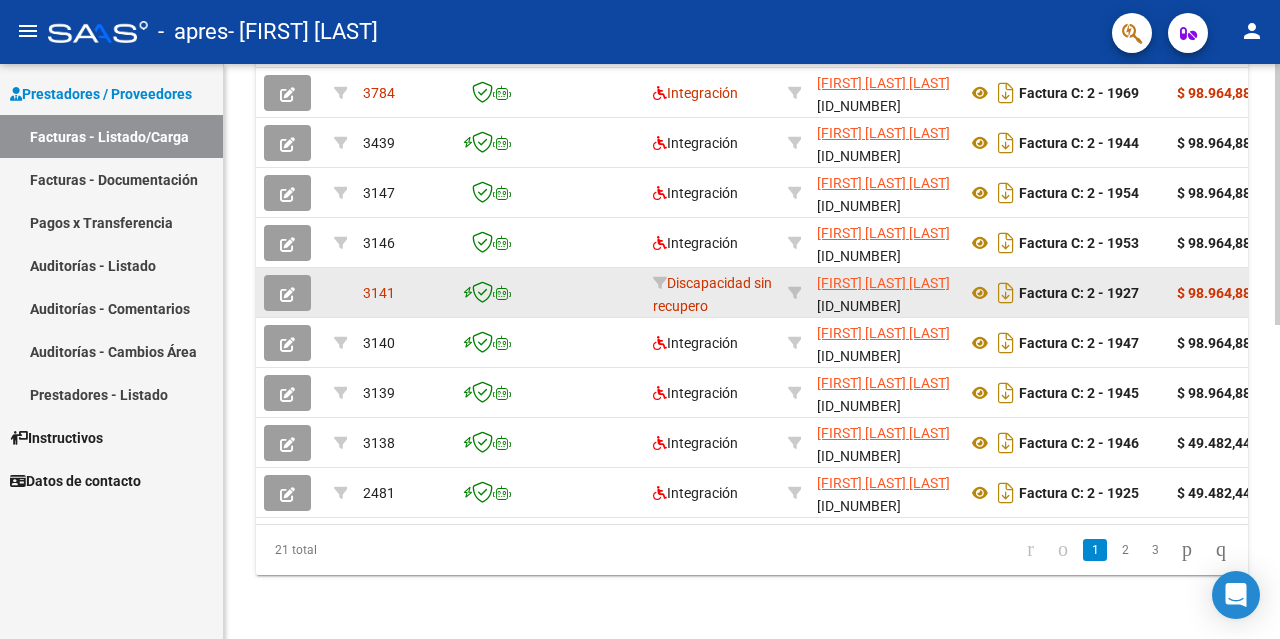 click 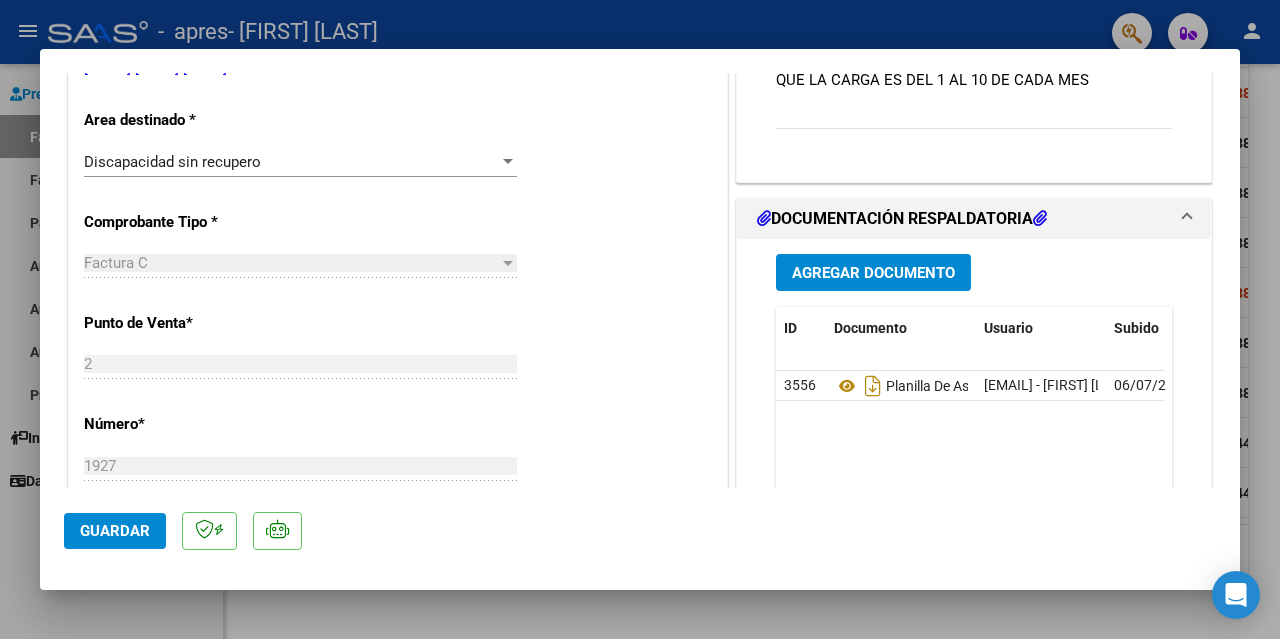 scroll, scrollTop: 500, scrollLeft: 0, axis: vertical 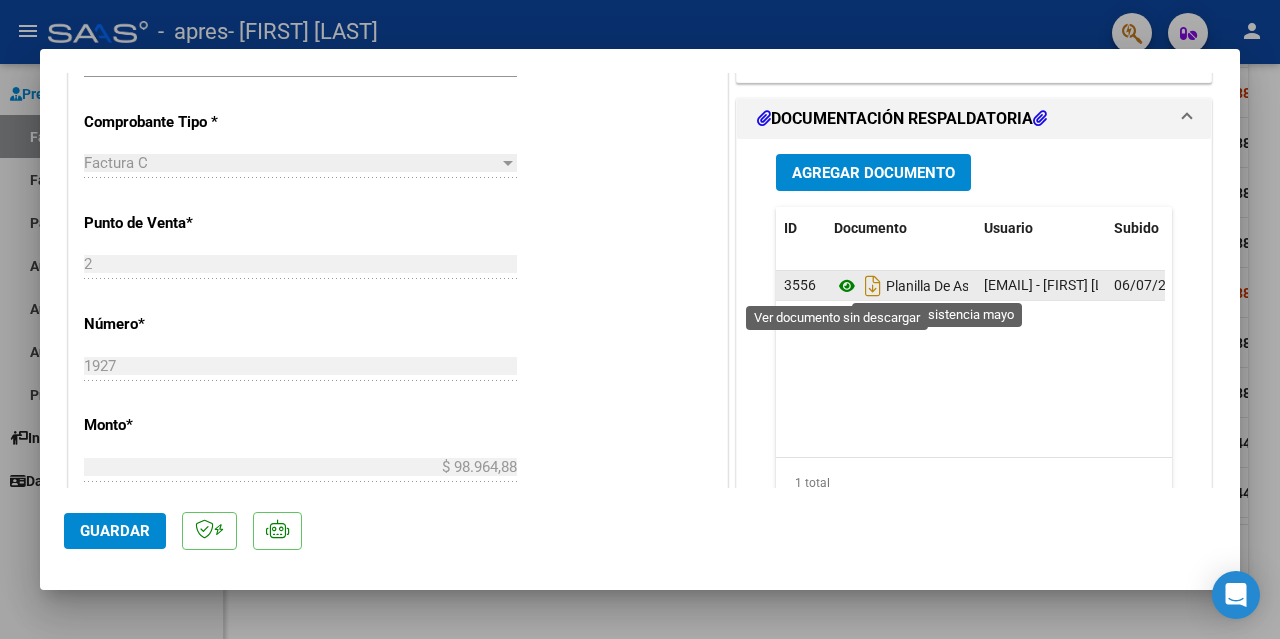 click 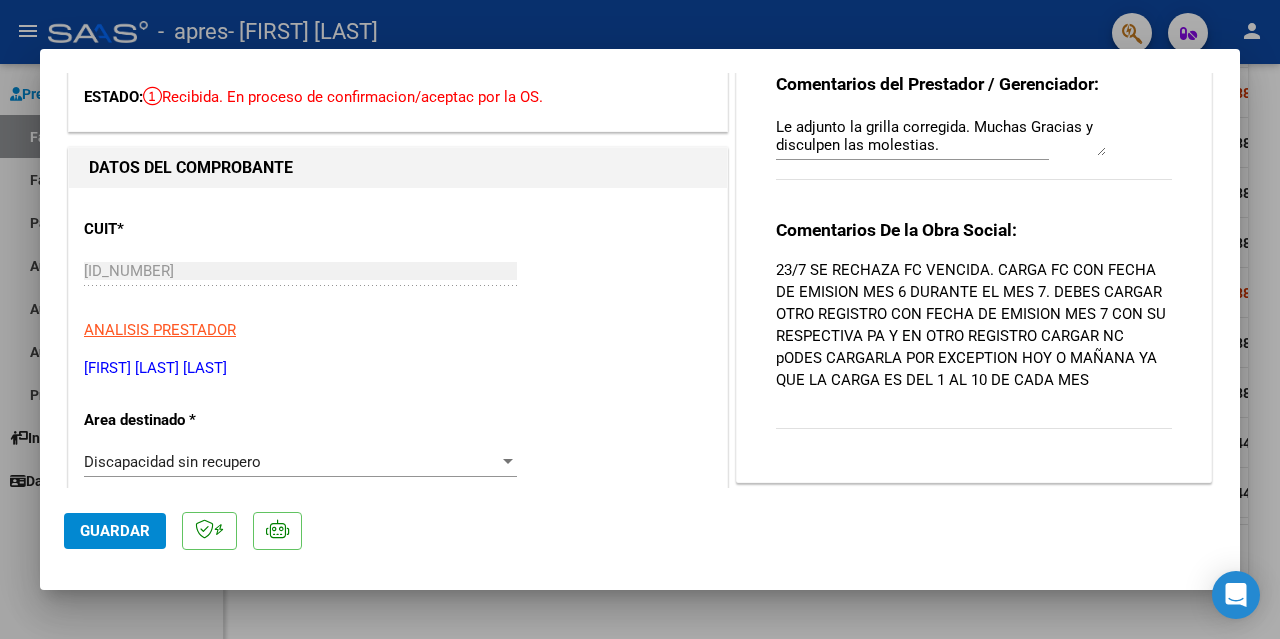 scroll, scrollTop: 200, scrollLeft: 0, axis: vertical 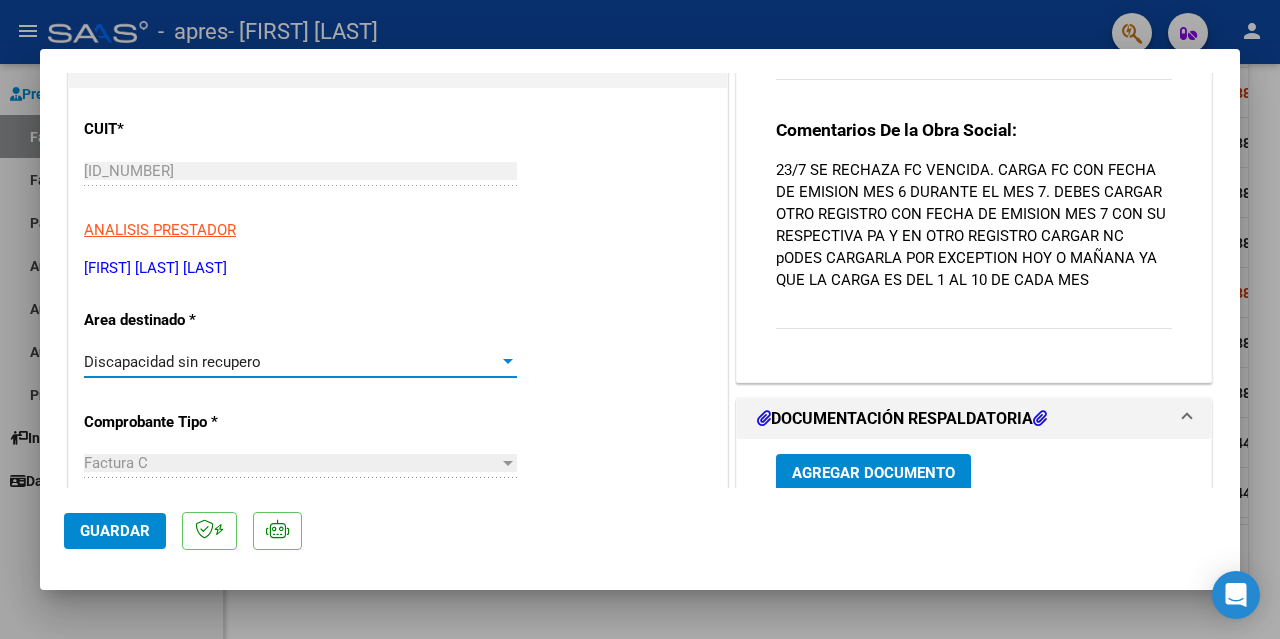 click on "Discapacidad sin recupero" at bounding box center (172, 362) 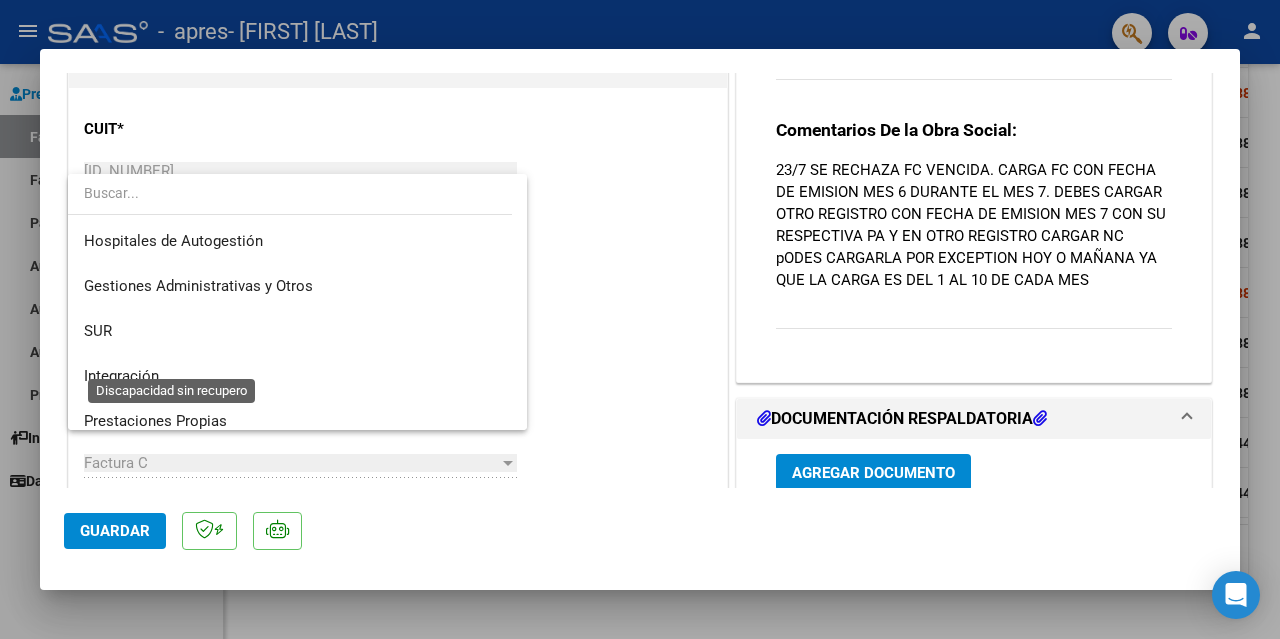 scroll, scrollTop: 194, scrollLeft: 0, axis: vertical 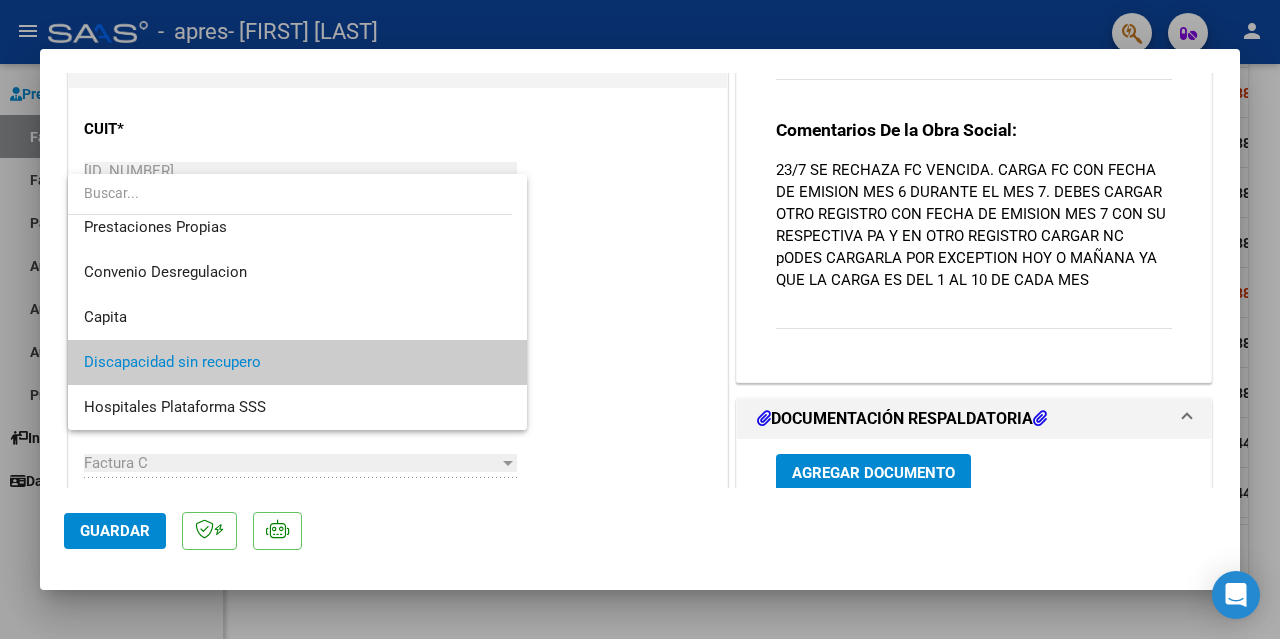 click at bounding box center (640, 319) 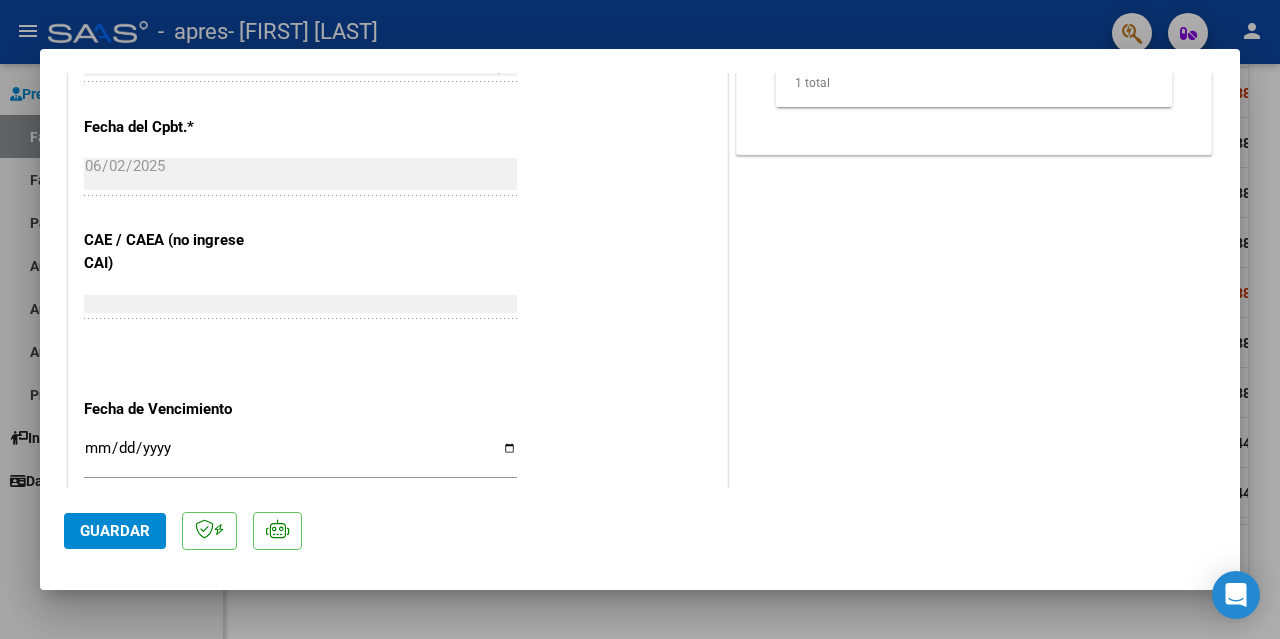 scroll, scrollTop: 1131, scrollLeft: 0, axis: vertical 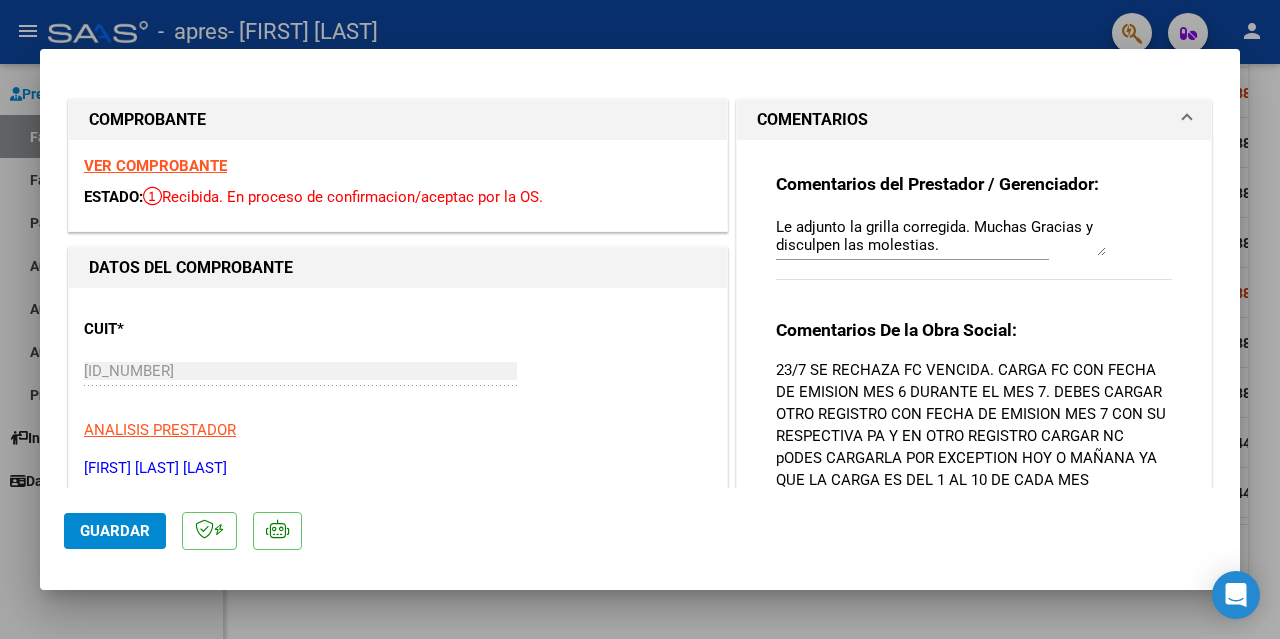 click on "VER COMPROBANTE" at bounding box center (155, 166) 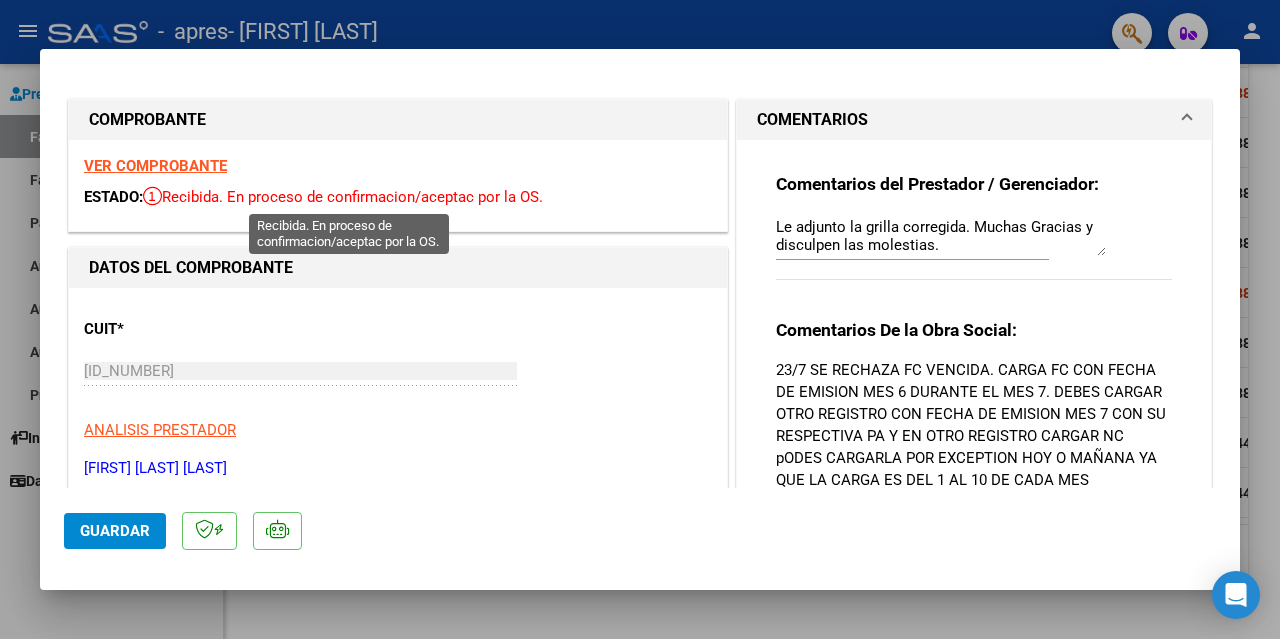 click at bounding box center [152, 196] 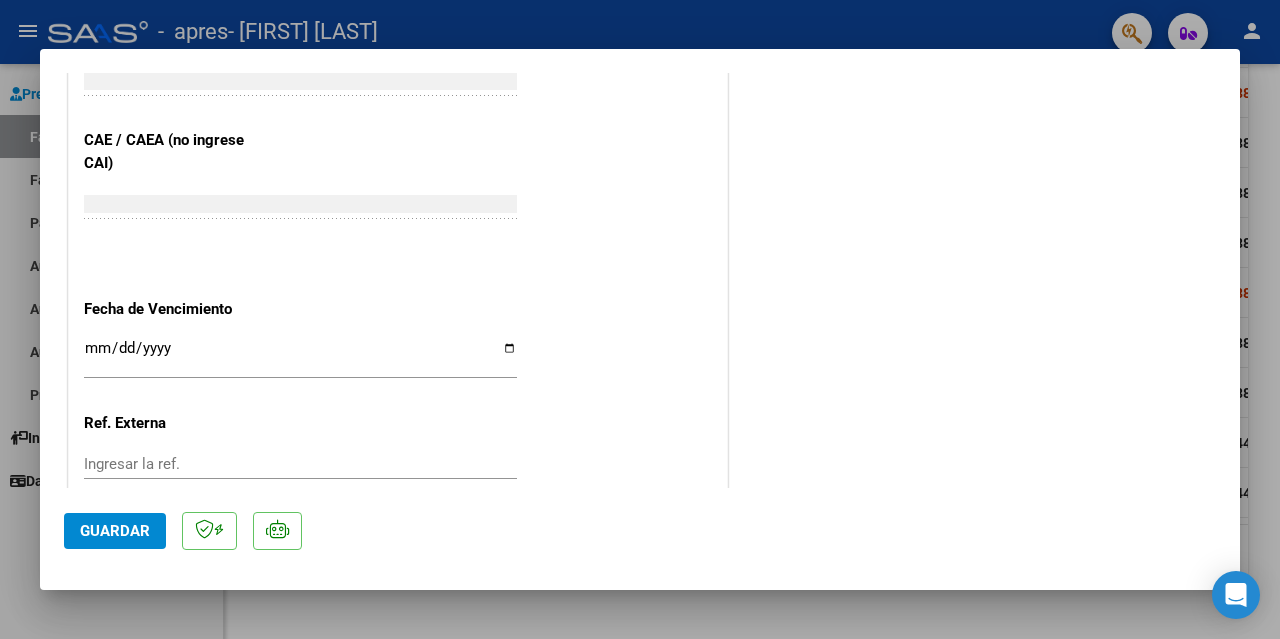 scroll, scrollTop: 1131, scrollLeft: 0, axis: vertical 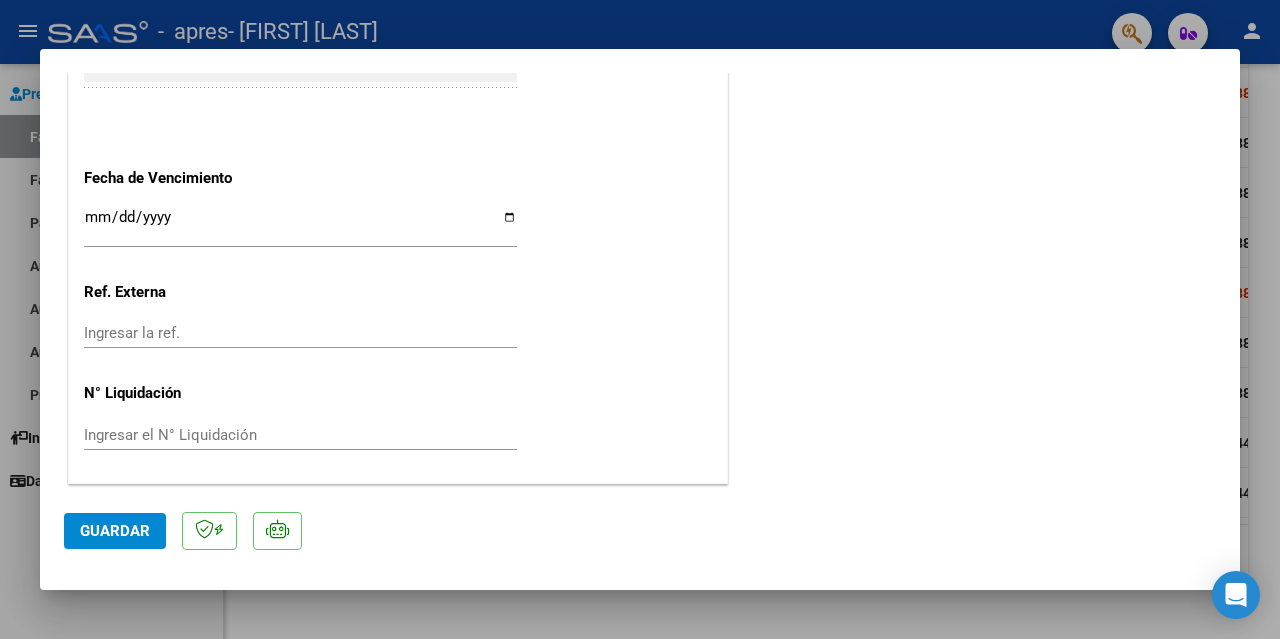 click at bounding box center [640, 319] 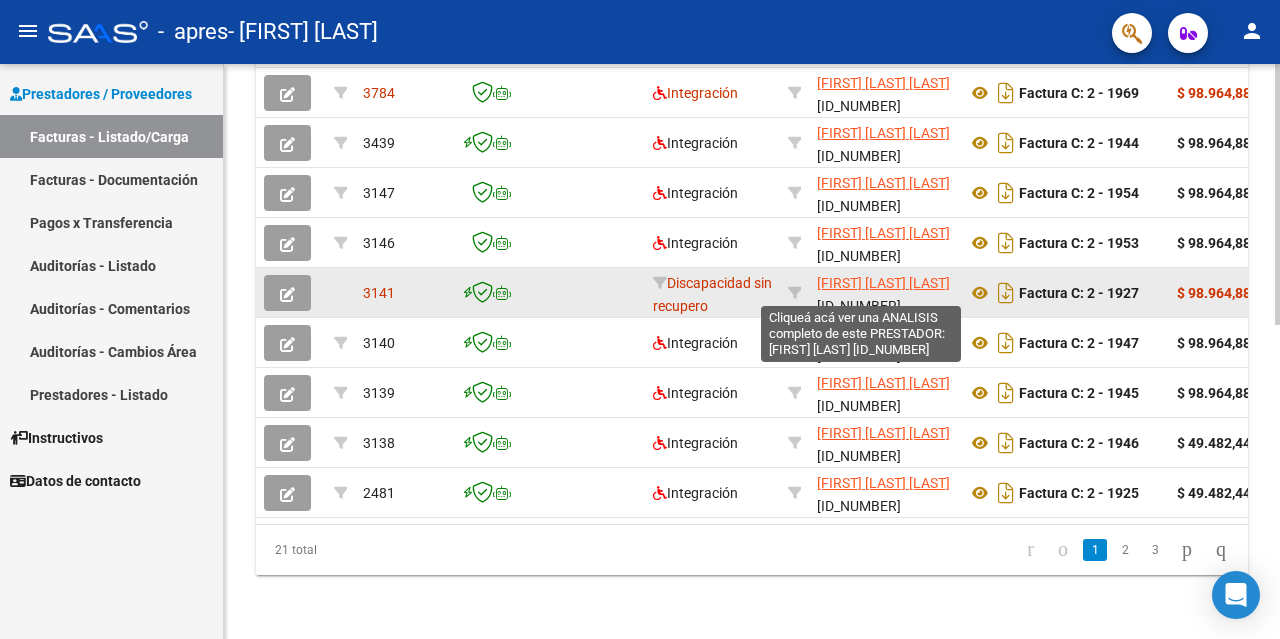 click on "[FIRST] [LAST] [LAST]" 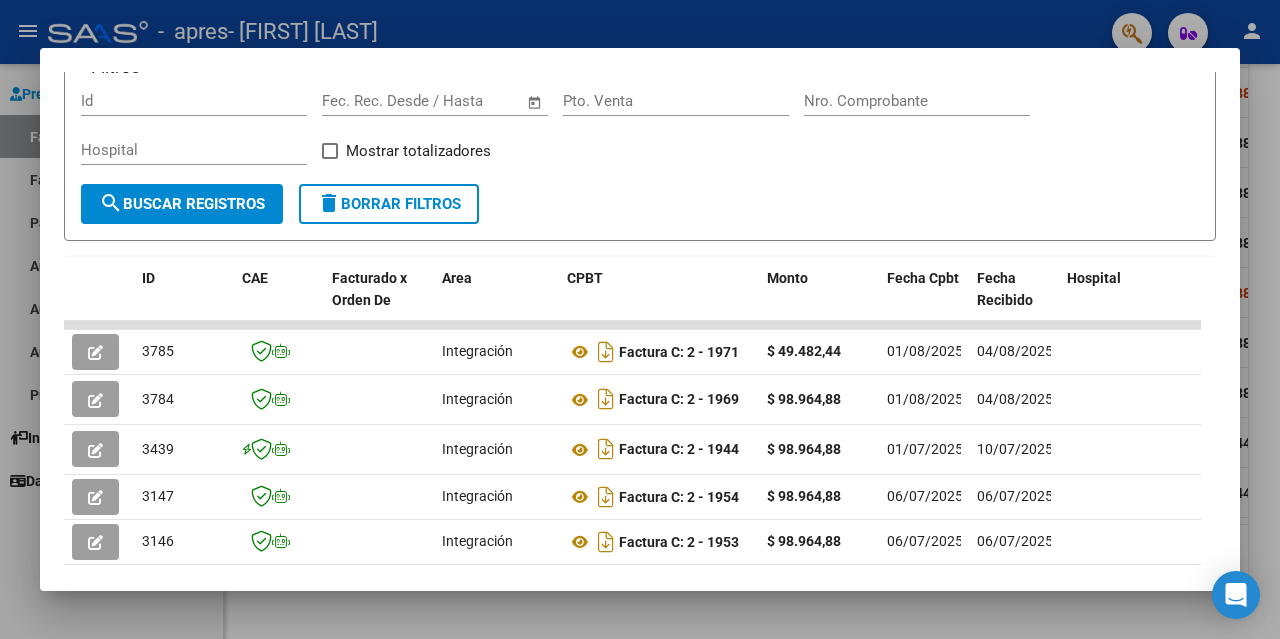 scroll, scrollTop: 400, scrollLeft: 0, axis: vertical 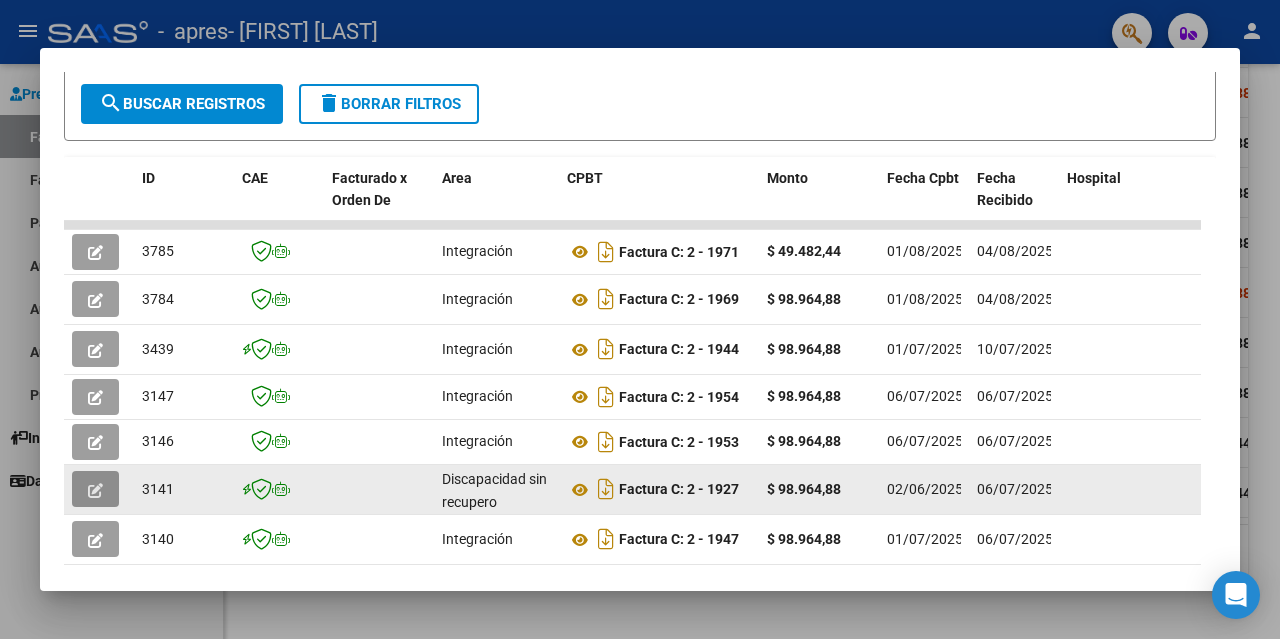 click 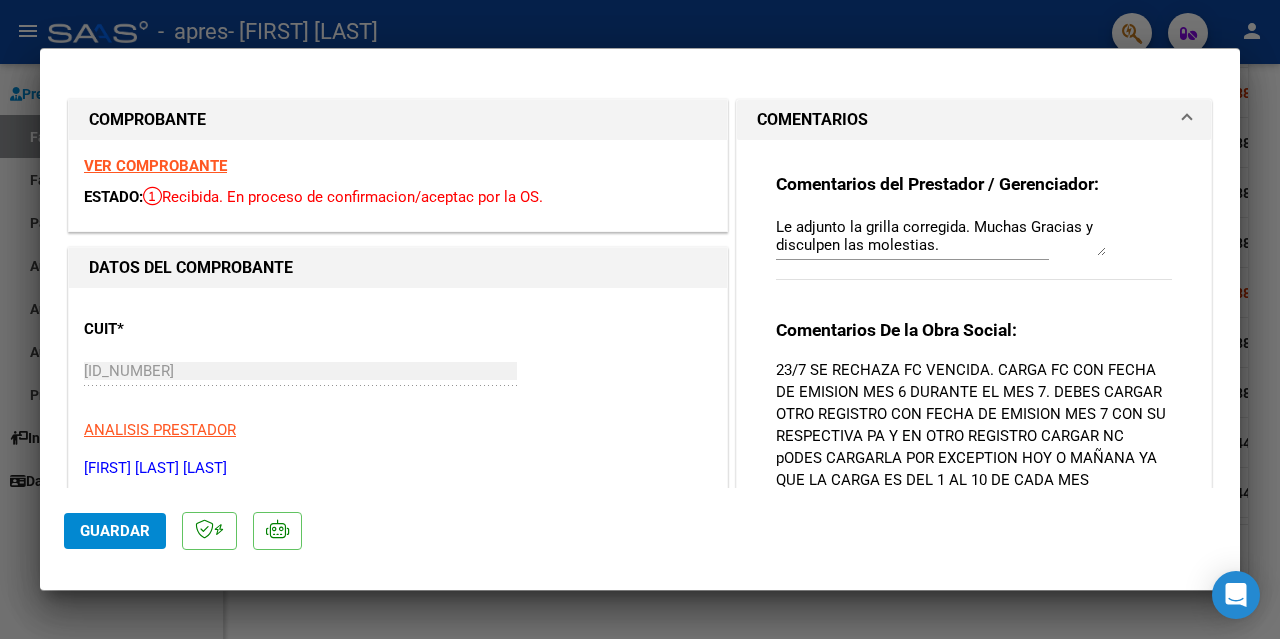 click at bounding box center [640, 319] 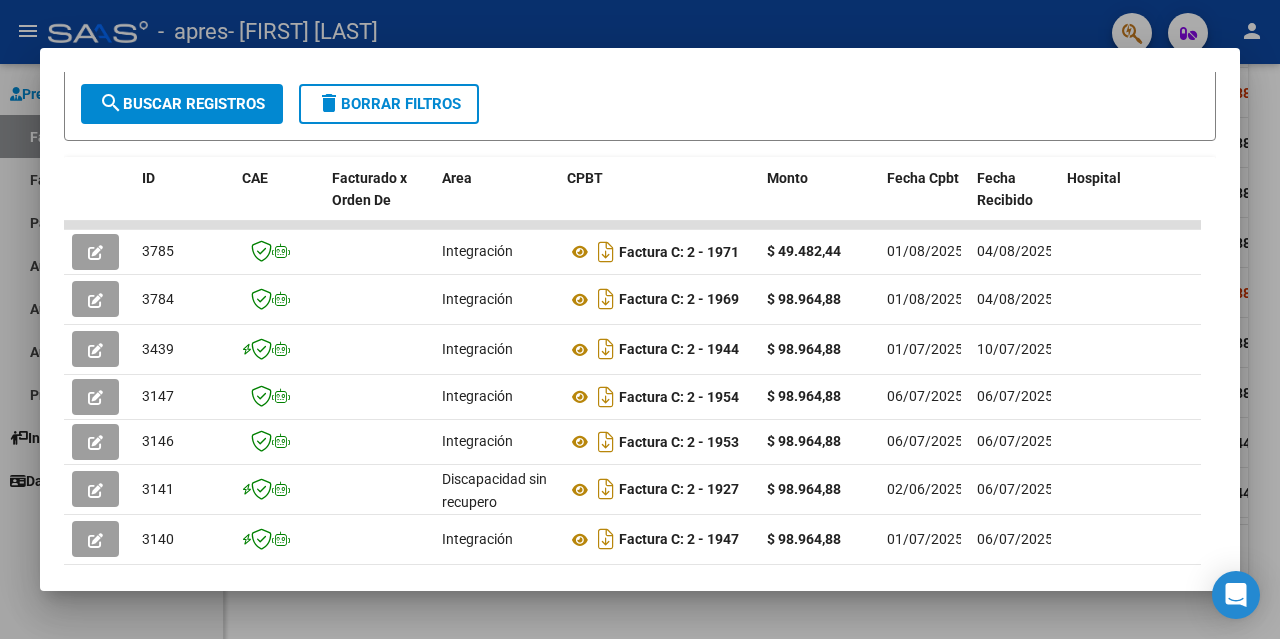 click at bounding box center [640, 319] 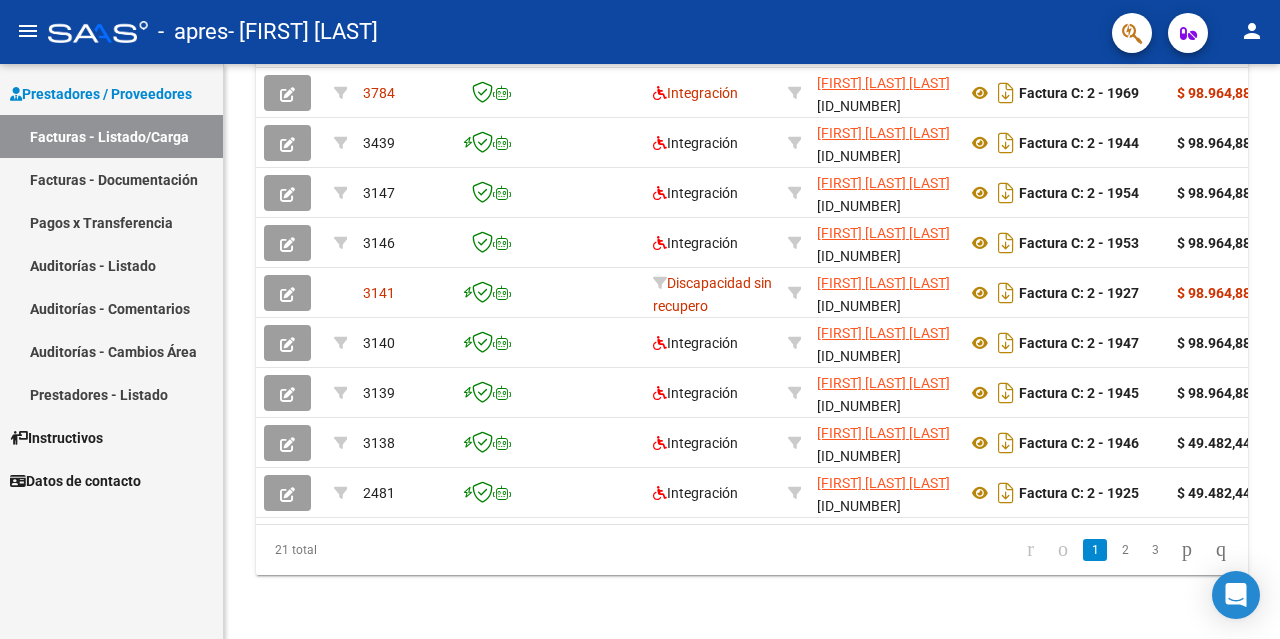 click on "Prestadores / Proveedores" at bounding box center (101, 94) 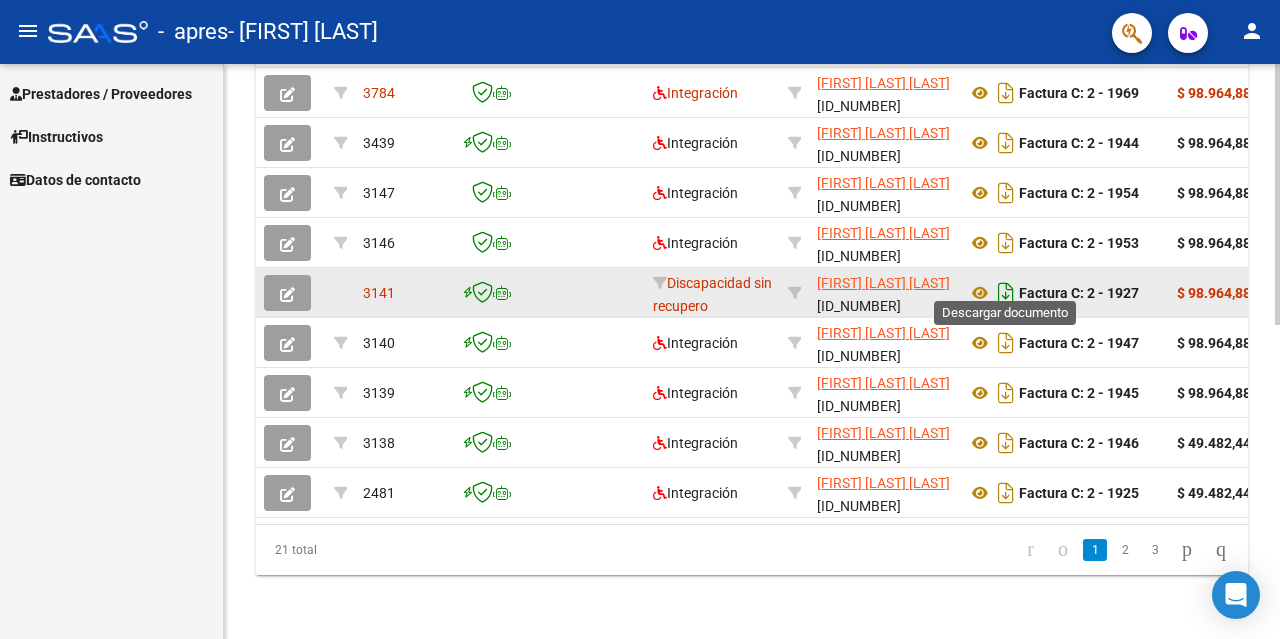 click 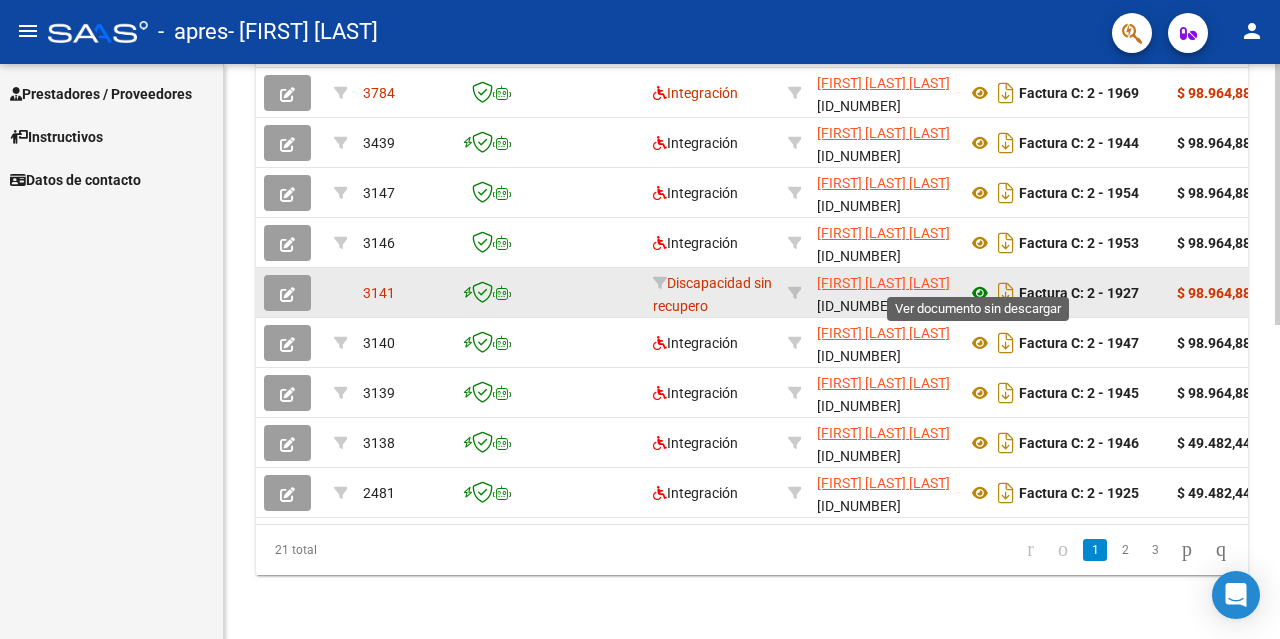 click 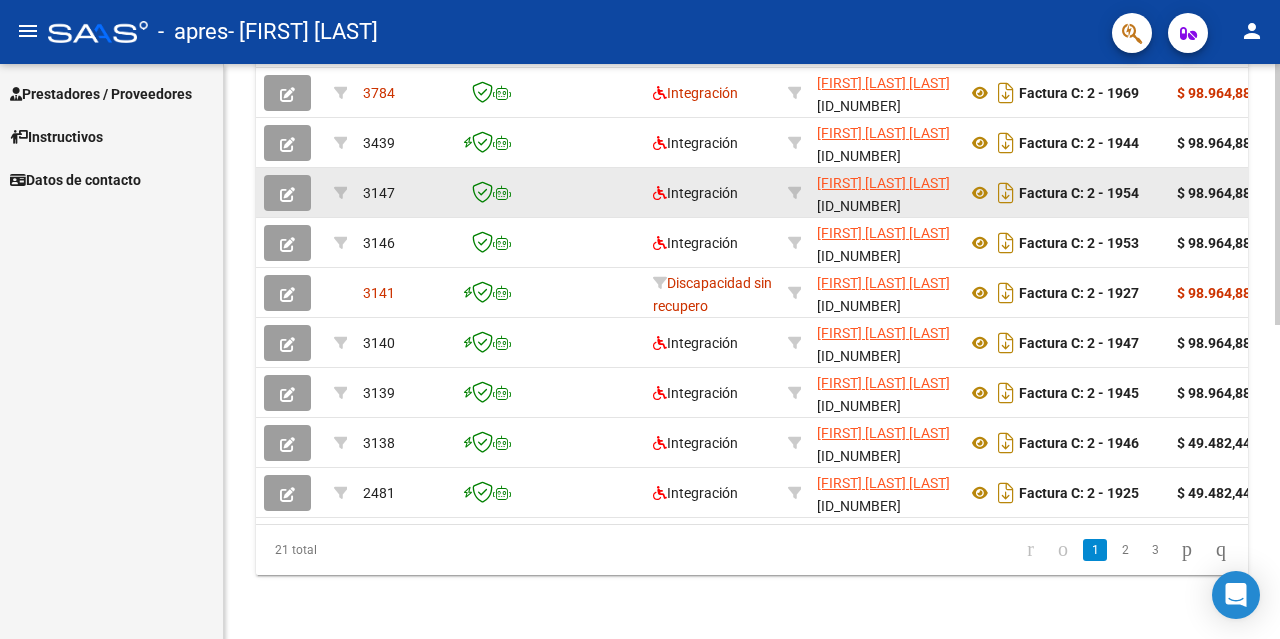 scroll, scrollTop: 393, scrollLeft: 0, axis: vertical 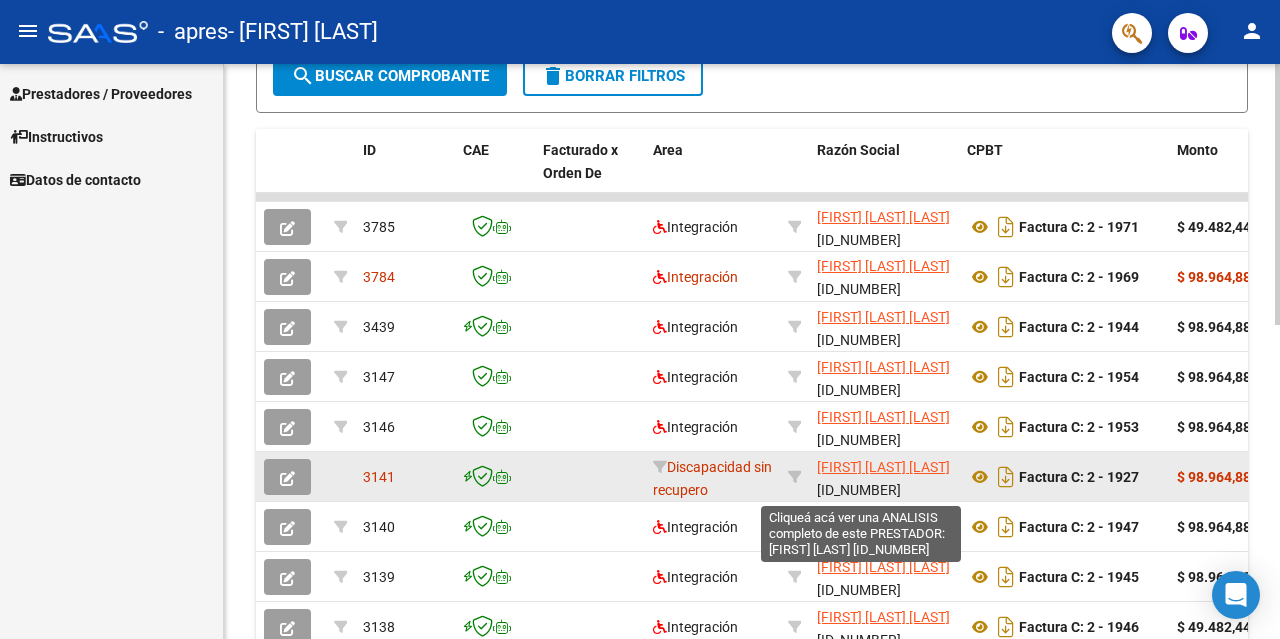 click on "[FIRST] [LAST] [LAST]" 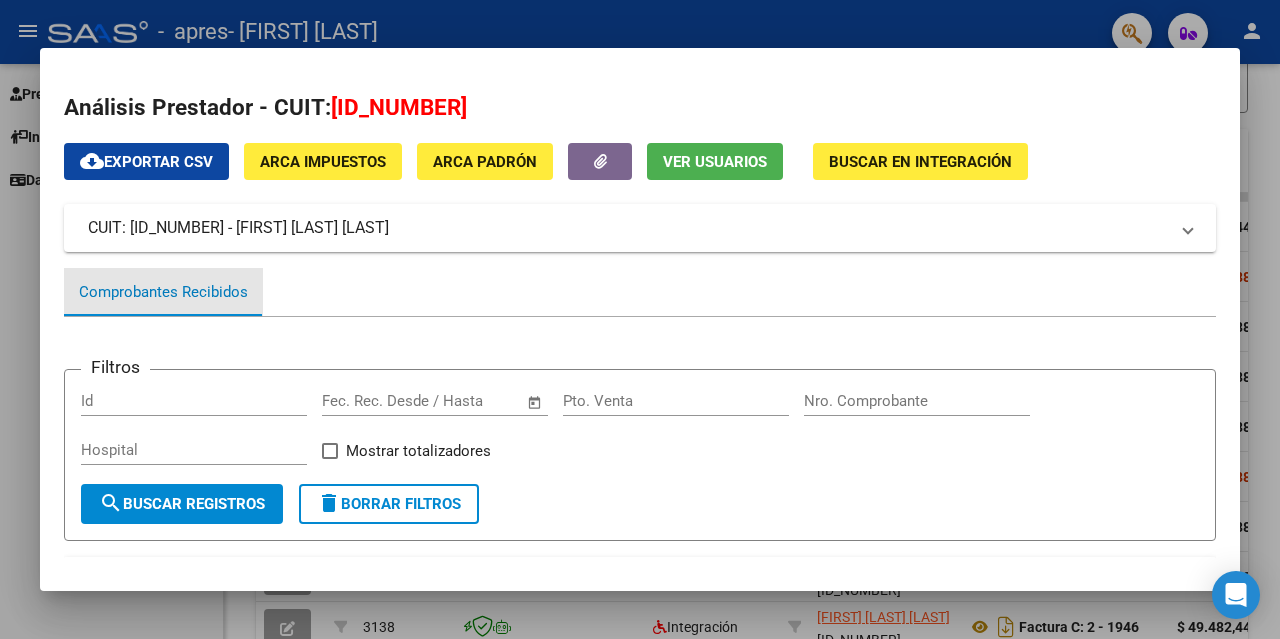 click on "Comprobantes Recibidos" at bounding box center [163, 292] 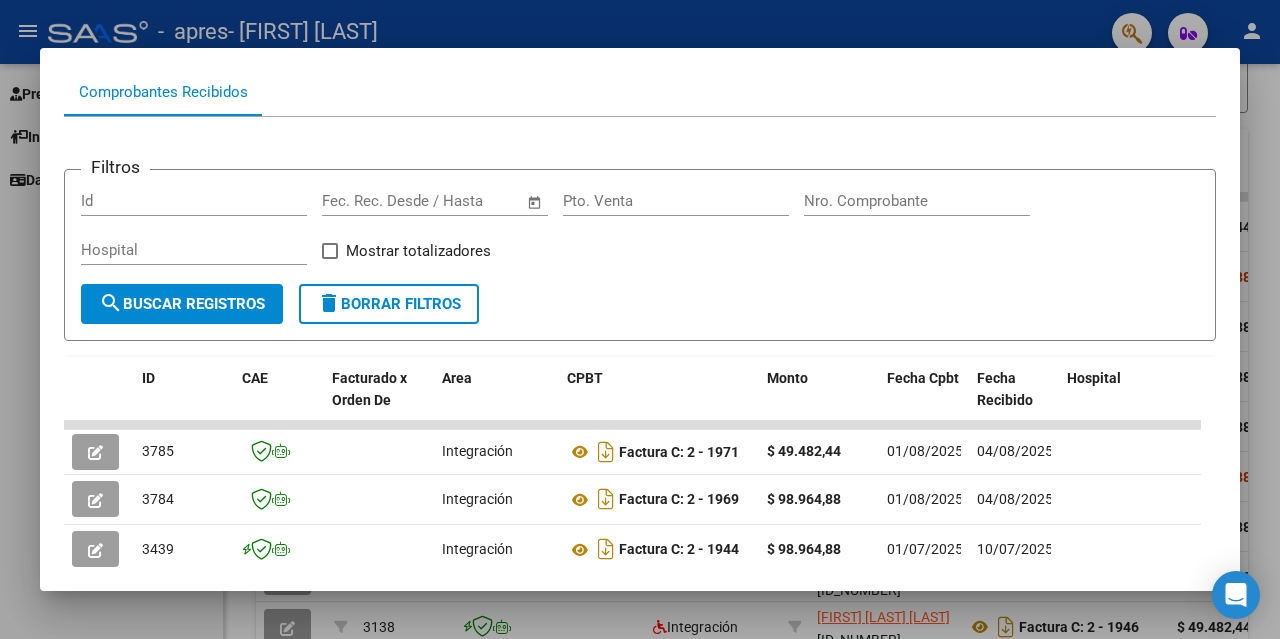 scroll, scrollTop: 0, scrollLeft: 0, axis: both 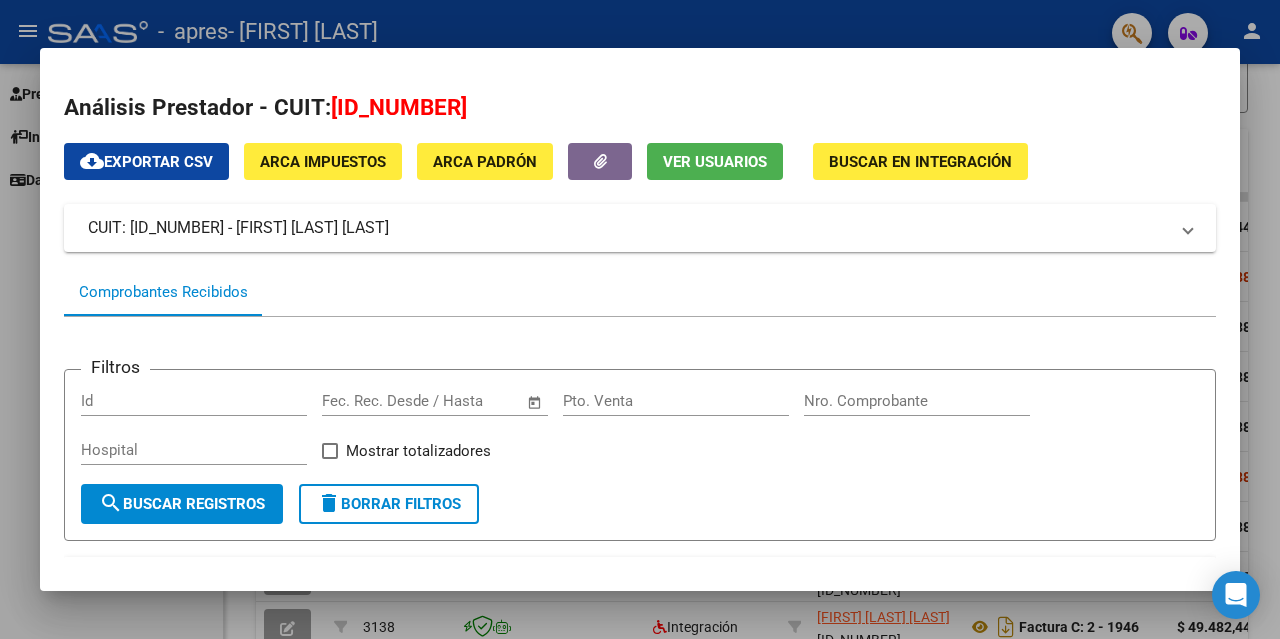 click at bounding box center (640, 319) 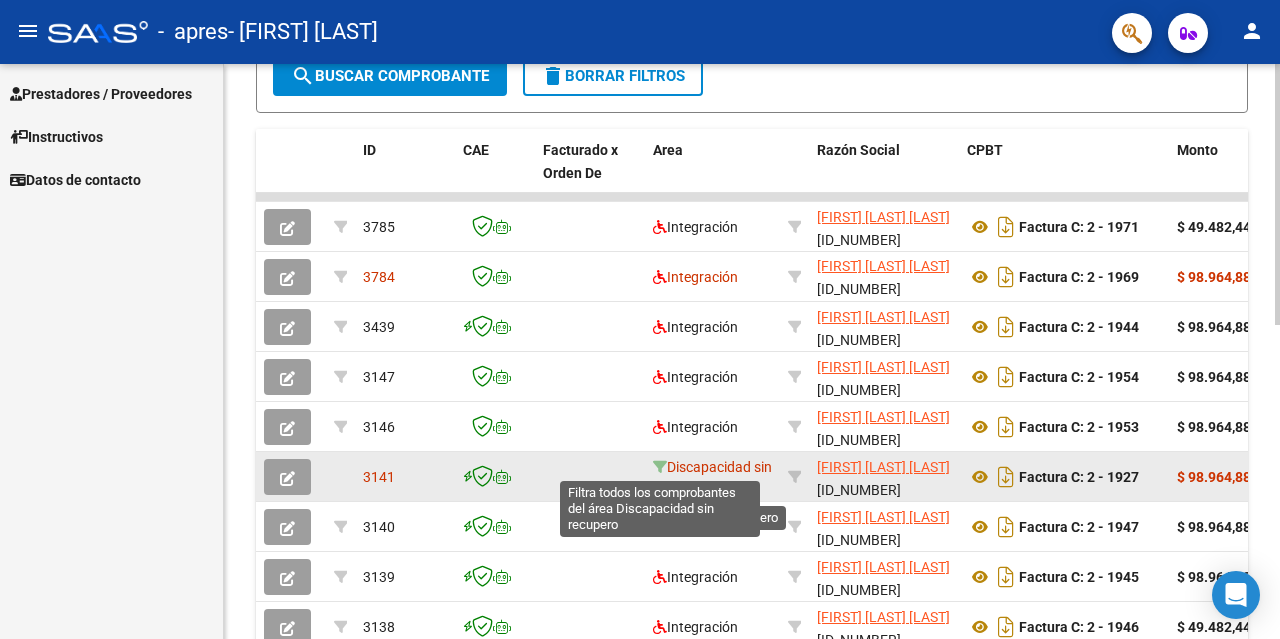 click 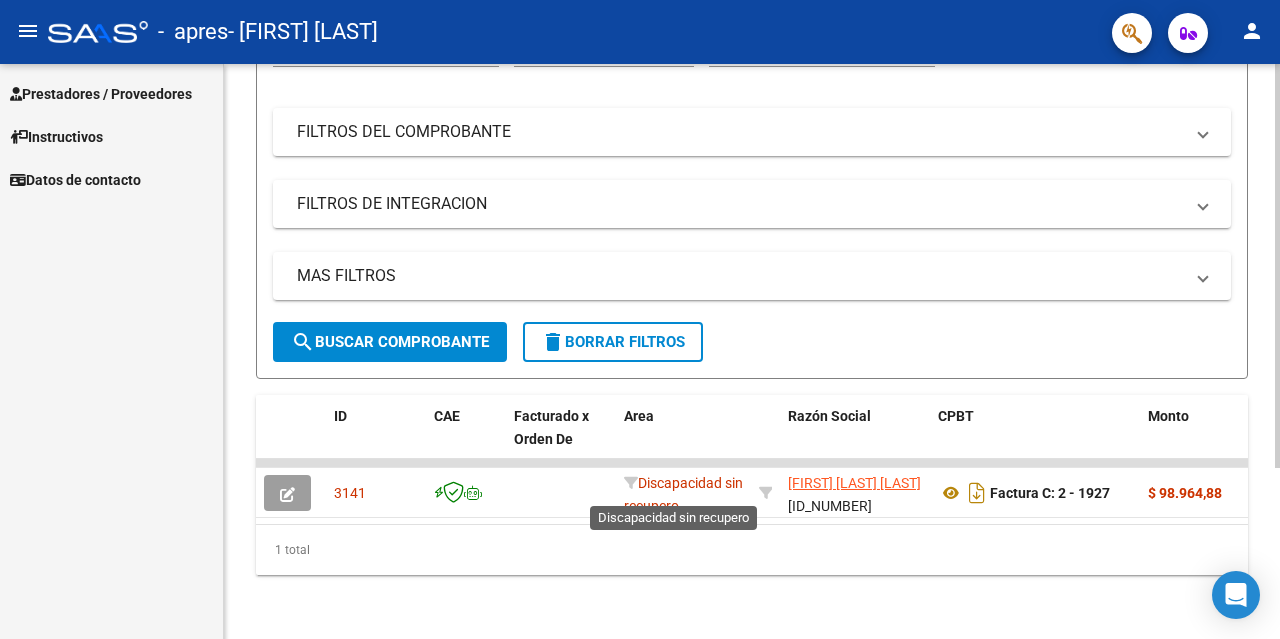 scroll, scrollTop: 243, scrollLeft: 0, axis: vertical 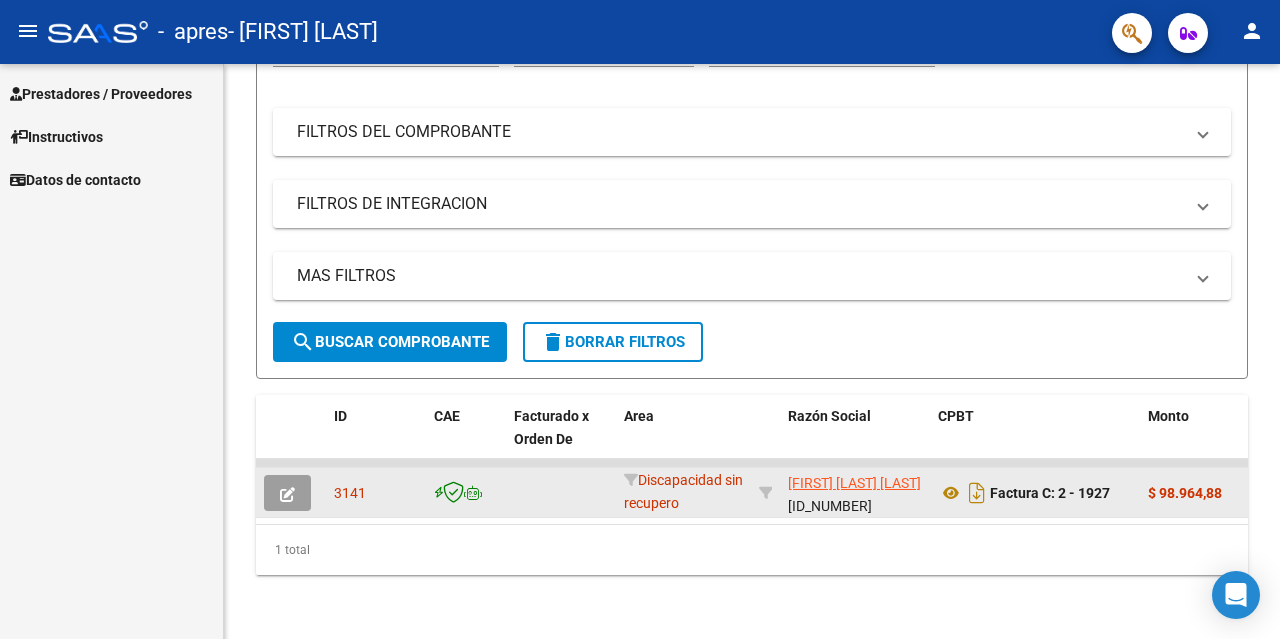 click 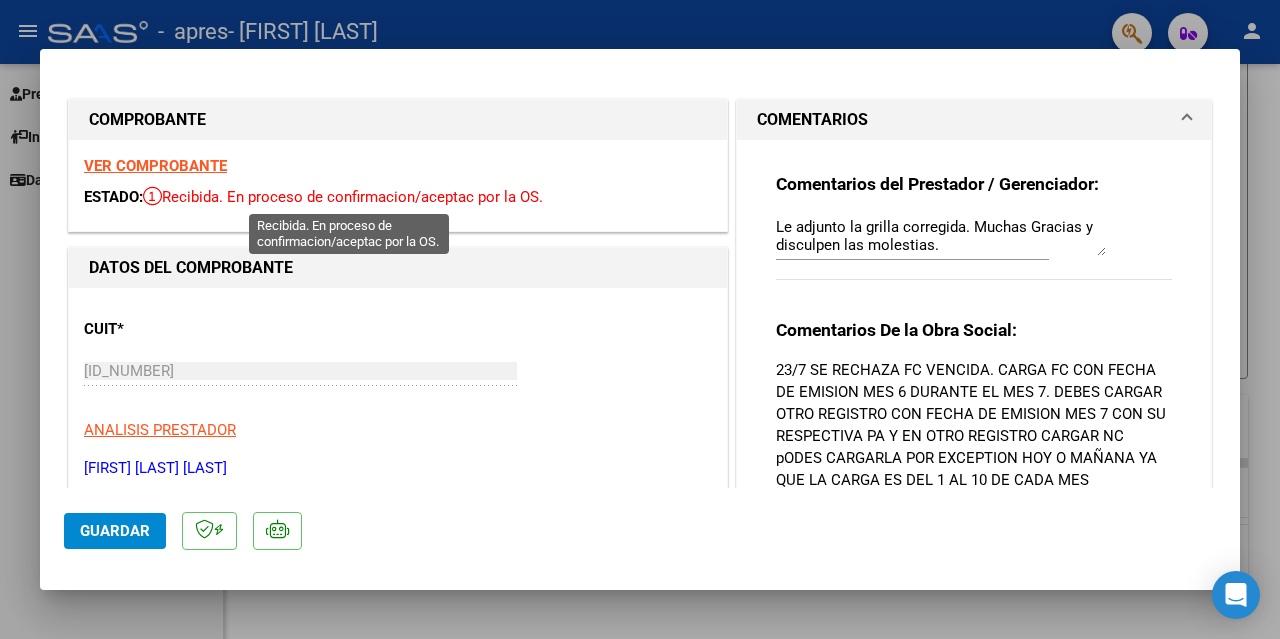 click at bounding box center (152, 196) 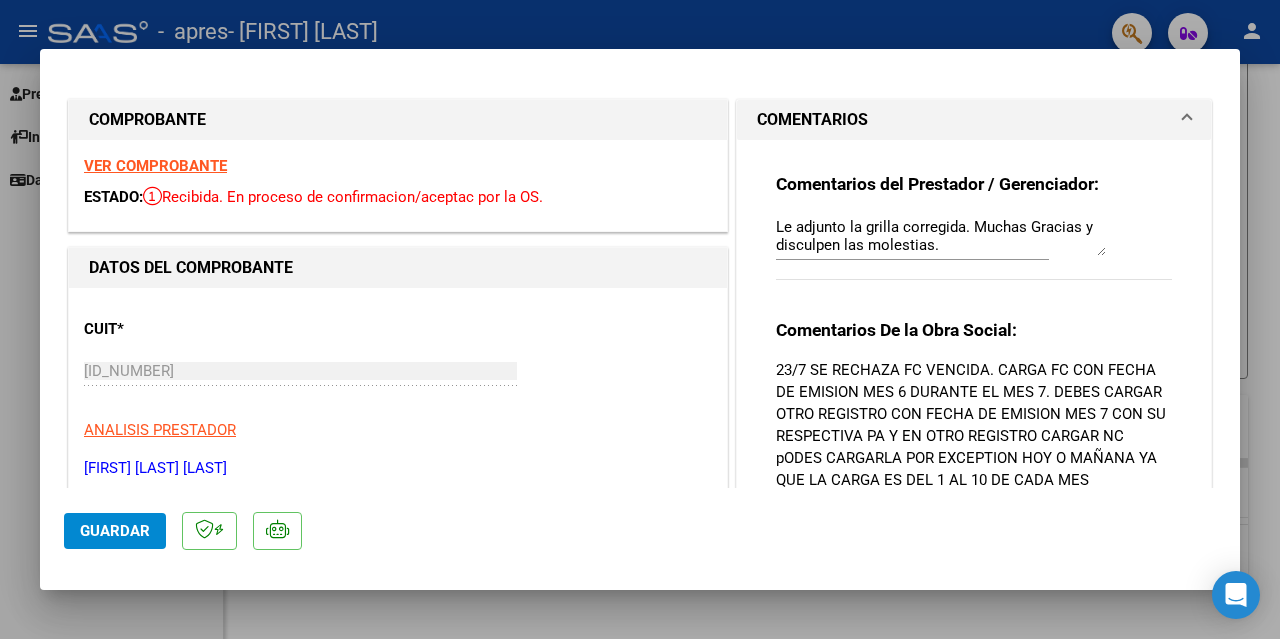 click at bounding box center [640, 319] 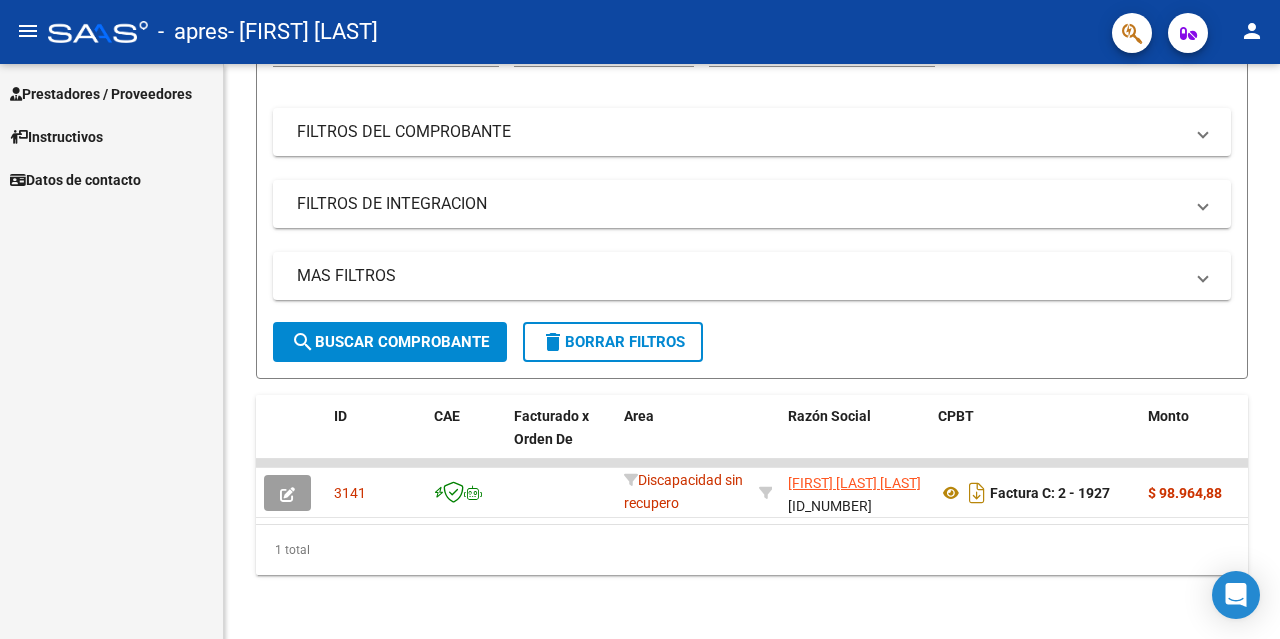 click on "Prestadores / Proveedores" at bounding box center (101, 94) 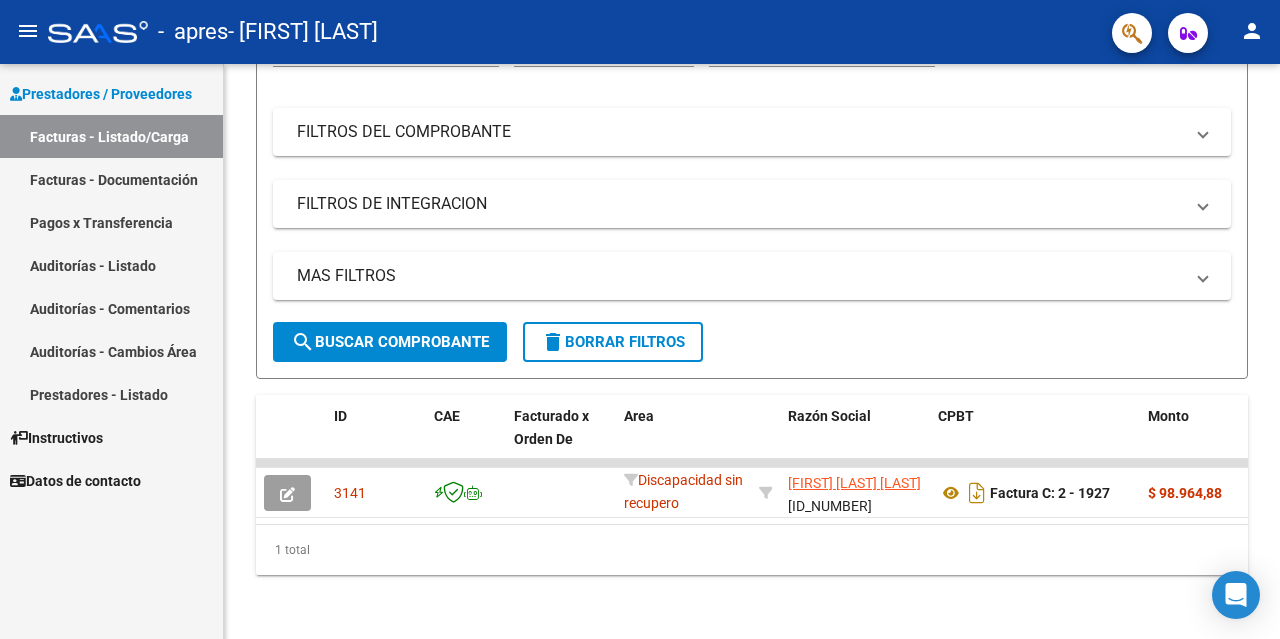 click on "Prestadores / Proveedores" at bounding box center (101, 94) 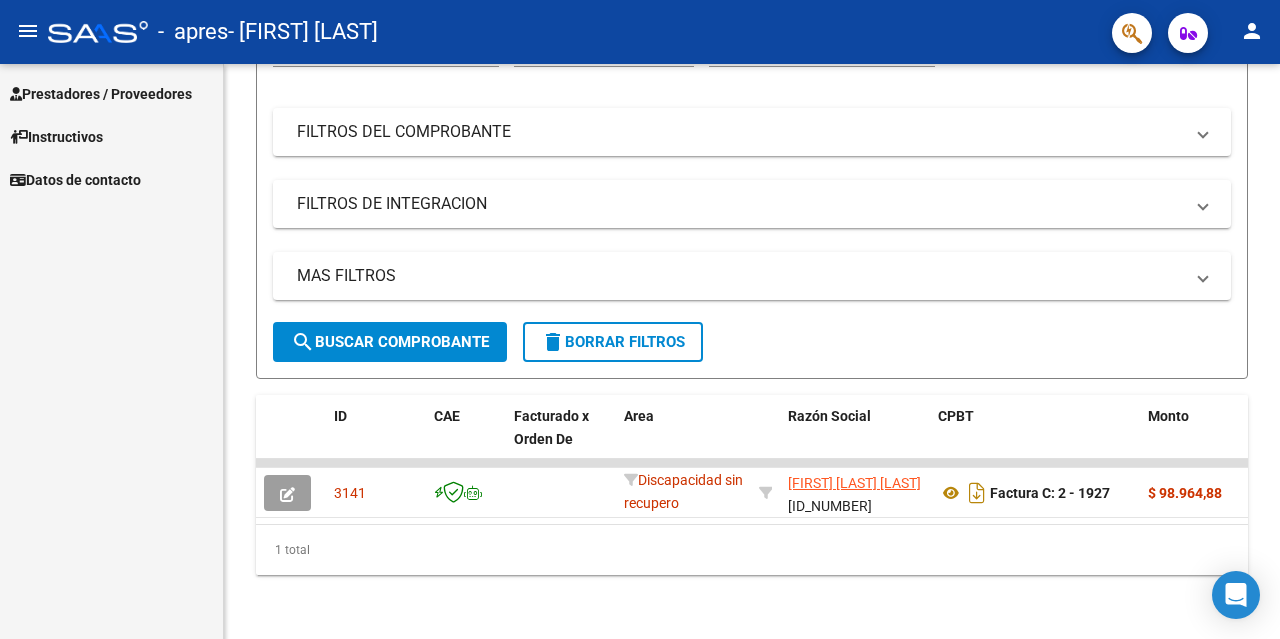 click on "Prestadores / Proveedores" at bounding box center [101, 94] 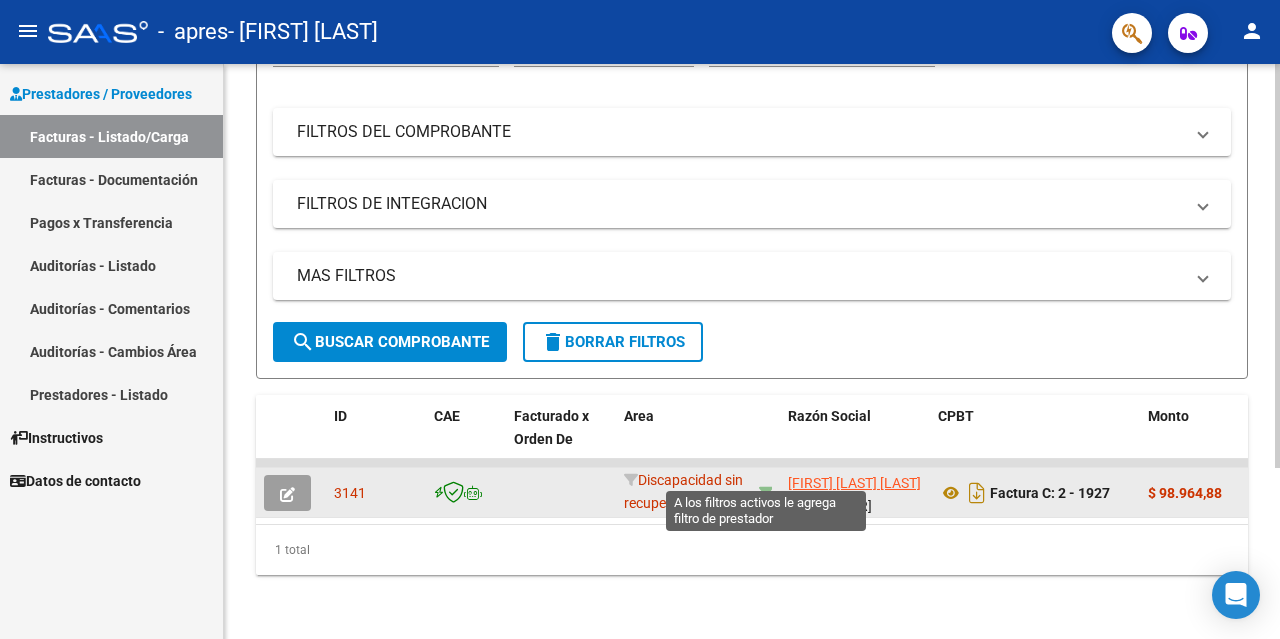 click 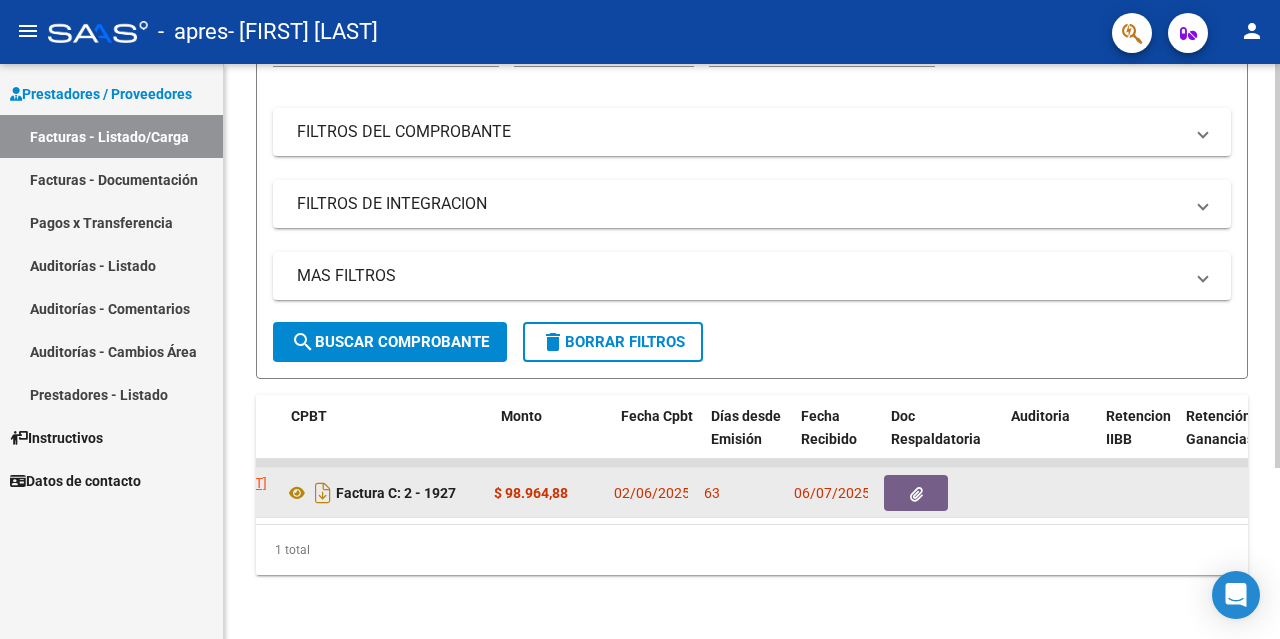 scroll, scrollTop: 0, scrollLeft: 647, axis: horizontal 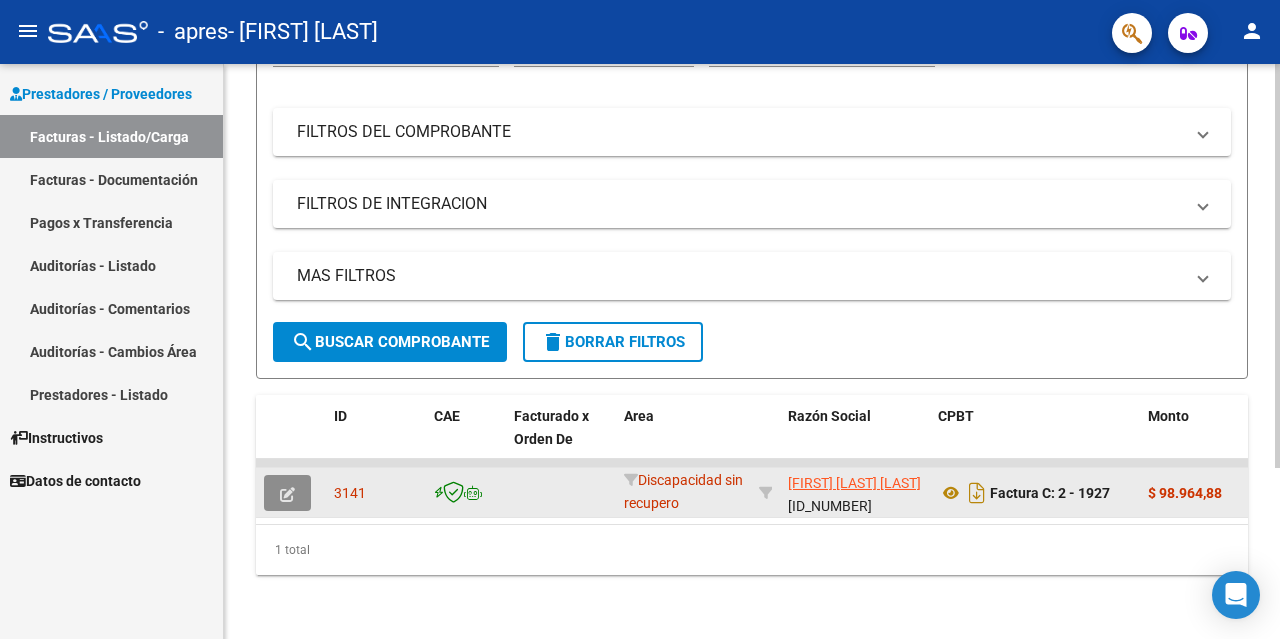click 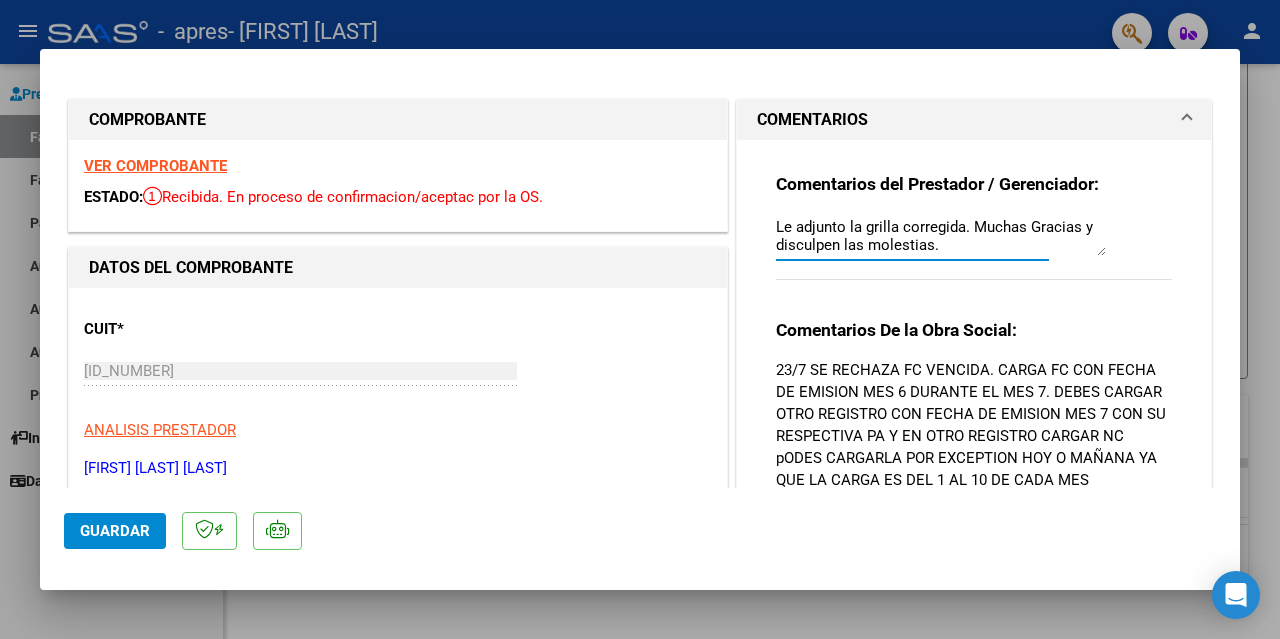 scroll, scrollTop: 0, scrollLeft: 0, axis: both 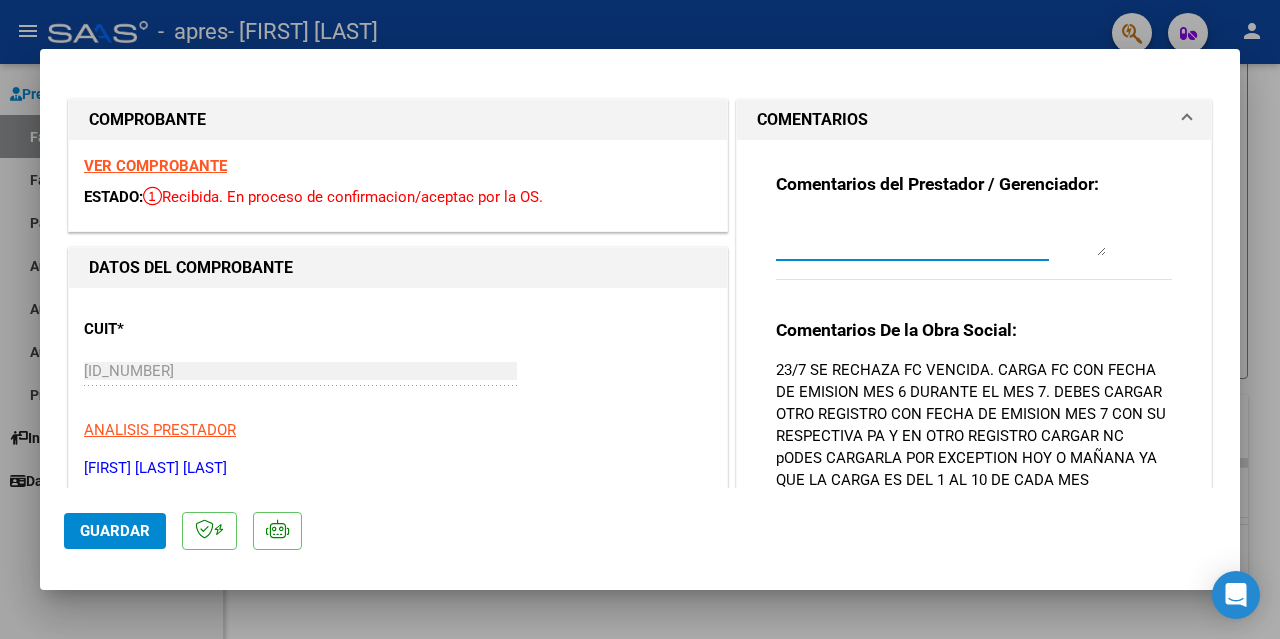 type 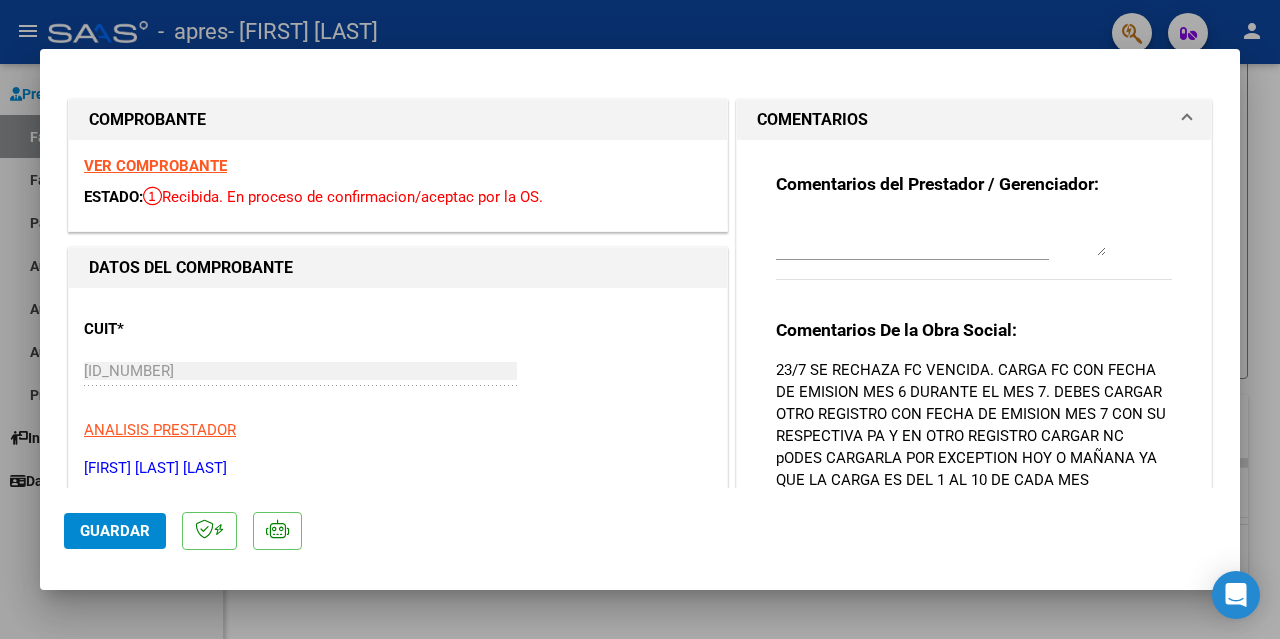 click at bounding box center [640, 319] 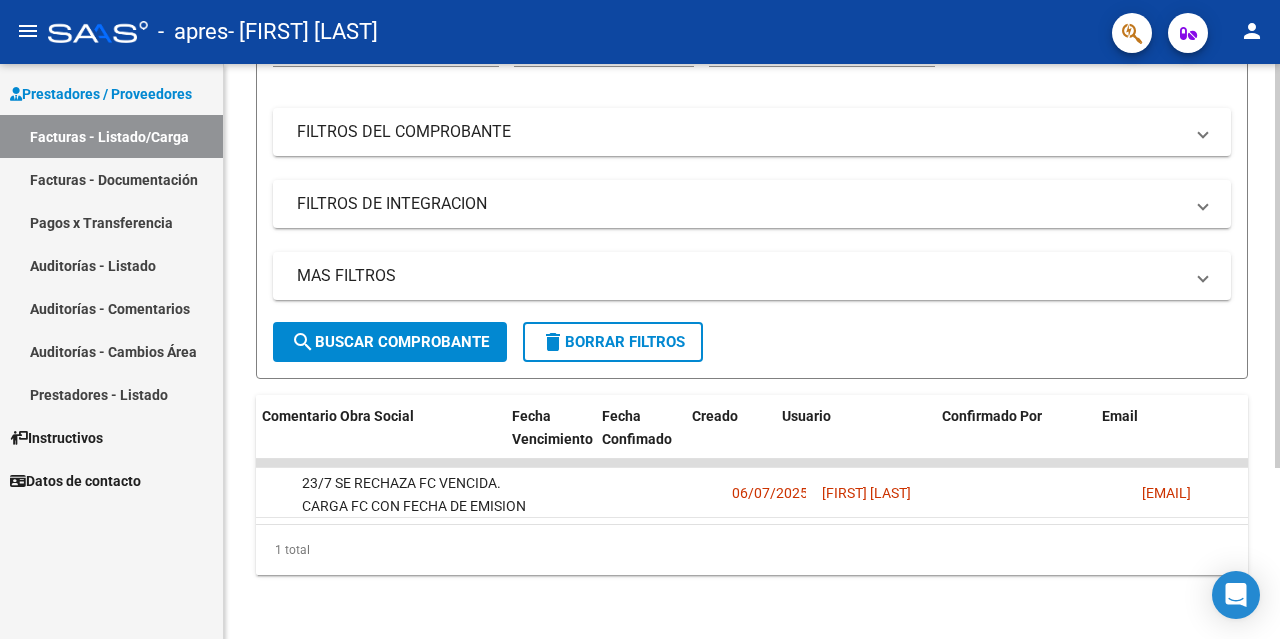 scroll, scrollTop: 0, scrollLeft: 2381, axis: horizontal 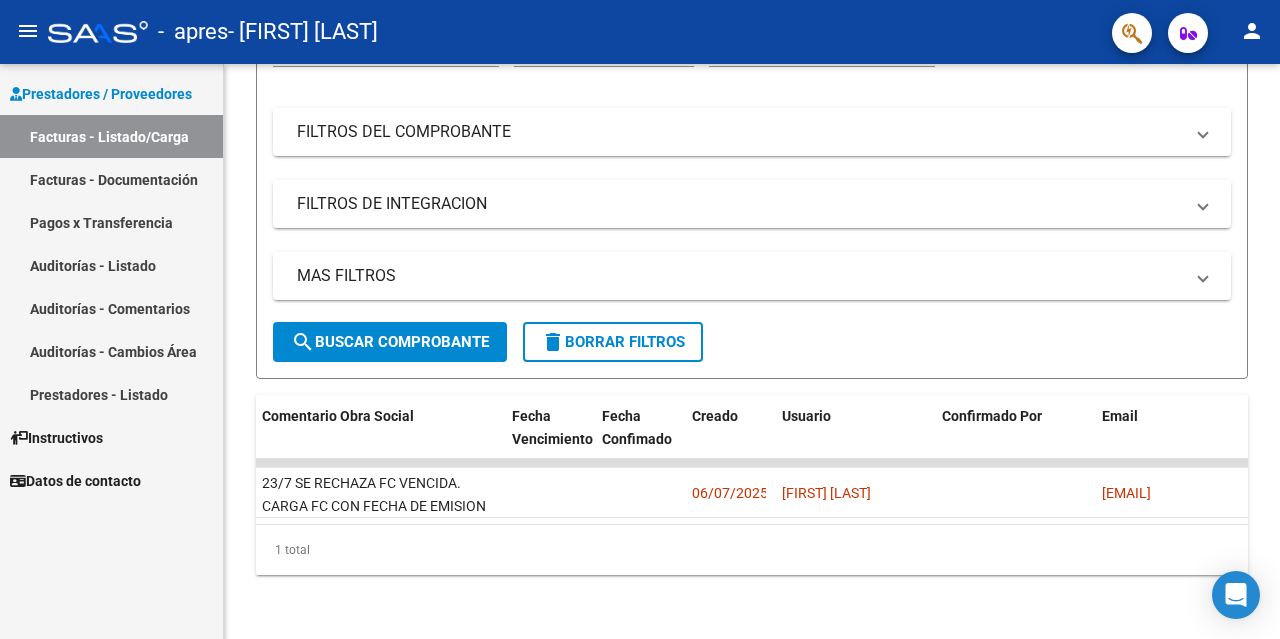 click on "Facturas - Listado/Carga" at bounding box center [111, 136] 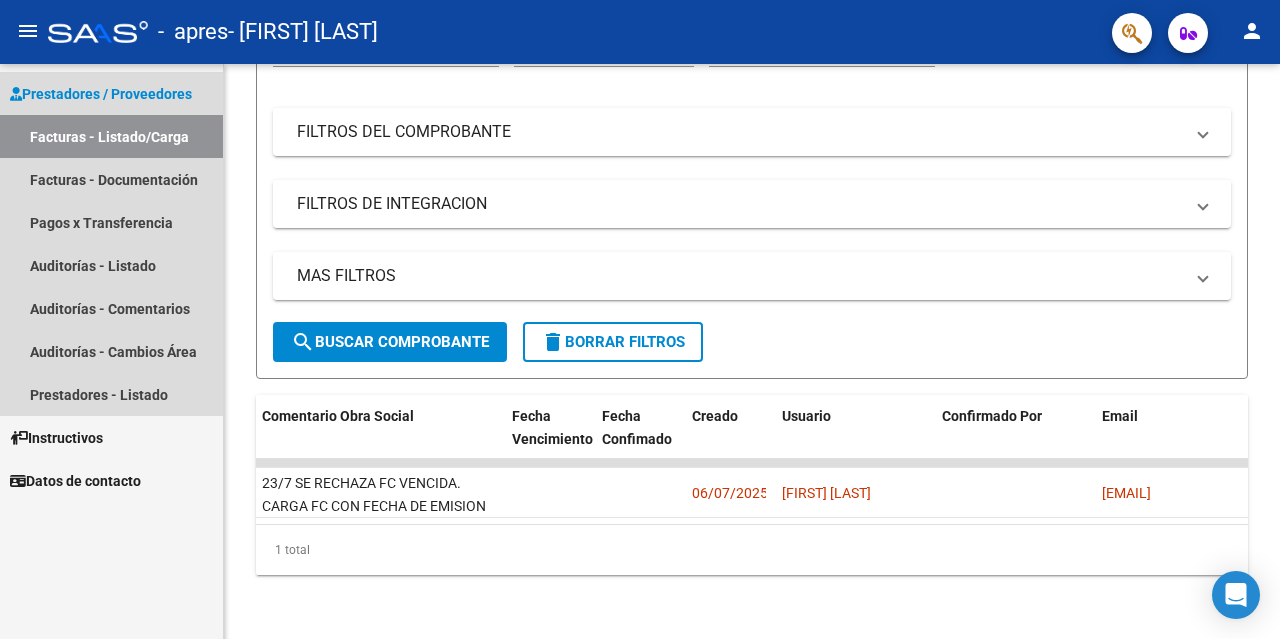 click on "Prestadores / Proveedores" at bounding box center (101, 94) 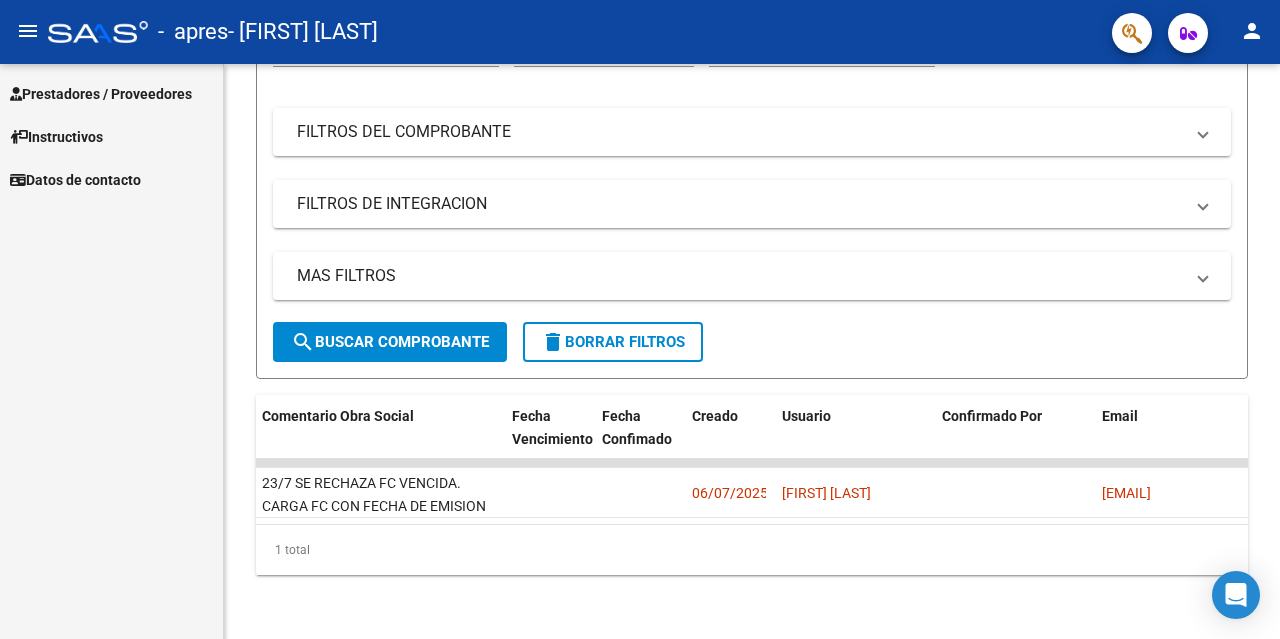 click on "Prestadores / Proveedores" at bounding box center (101, 94) 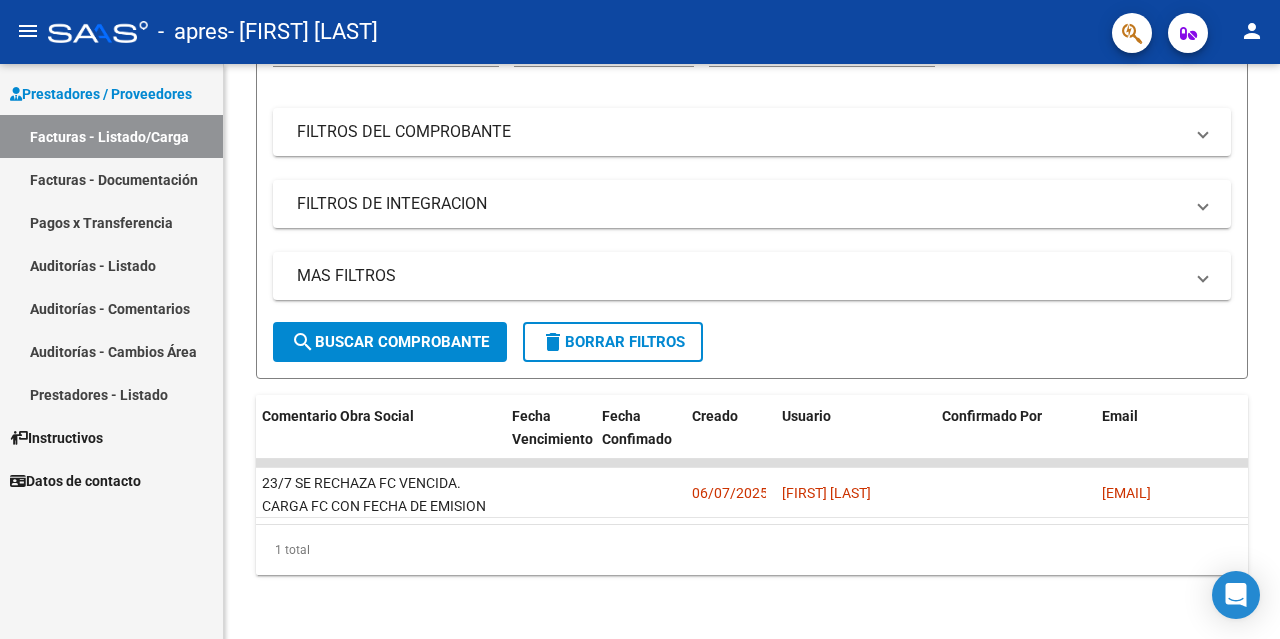 click on "Facturas - Listado/Carga" at bounding box center [111, 136] 